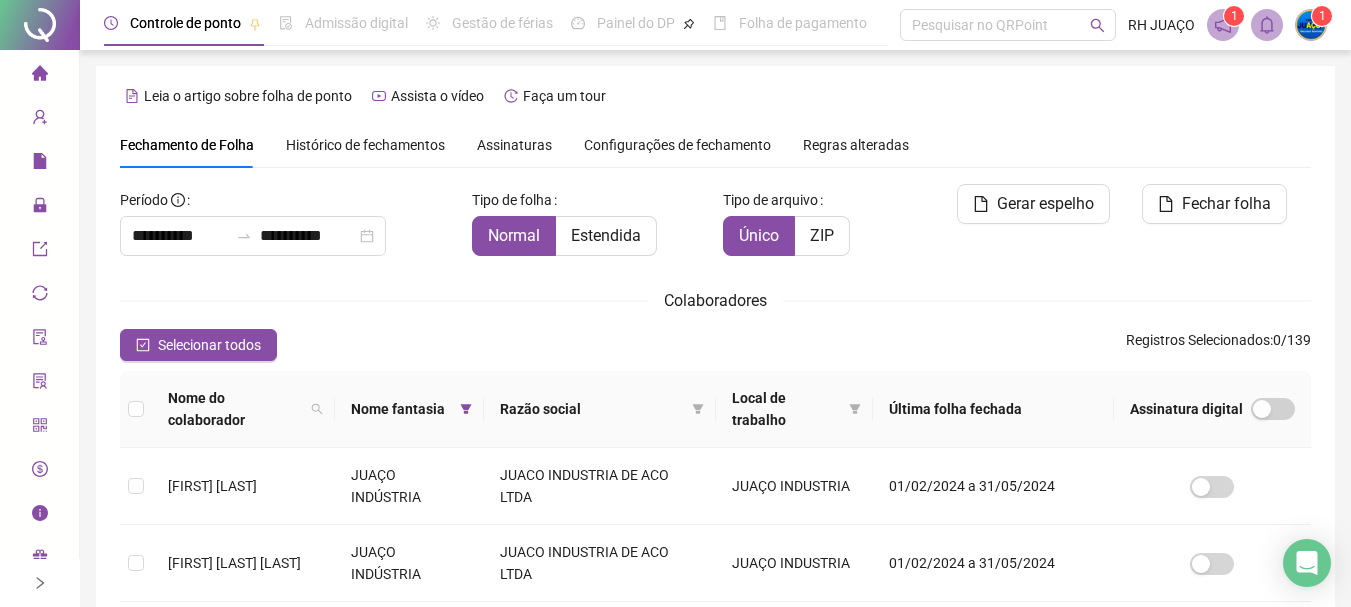 click on "Administração" at bounding box center (39, 206) 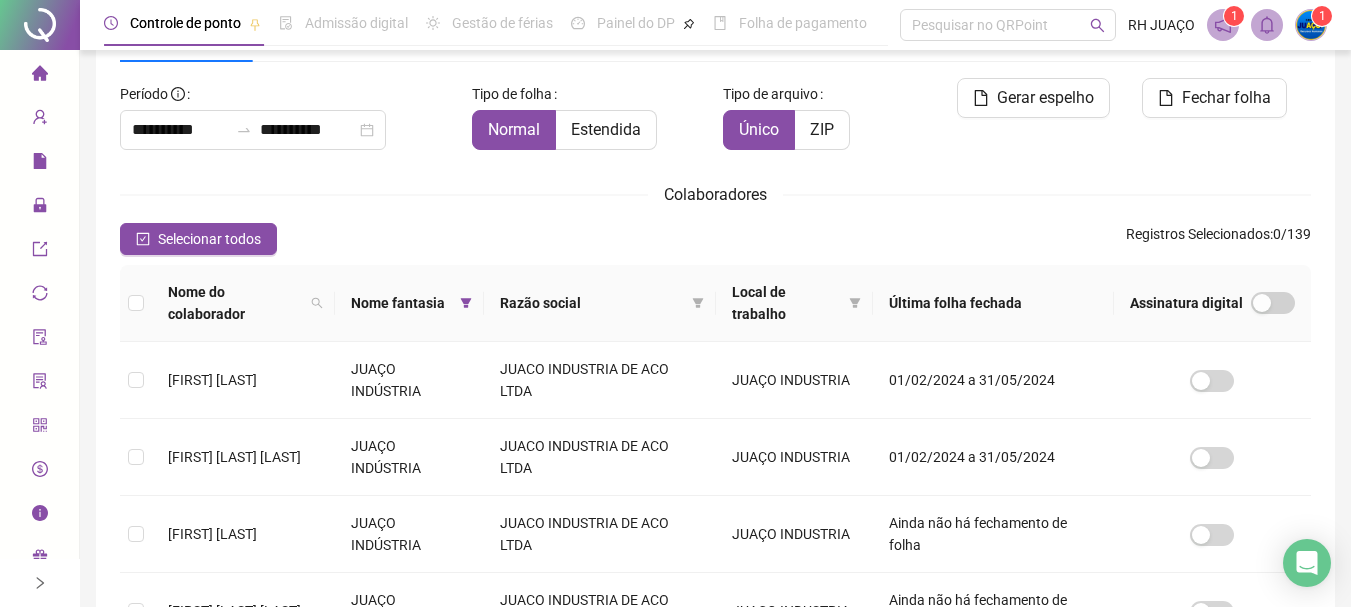 click on "Colaboradores" at bounding box center (715, 194) 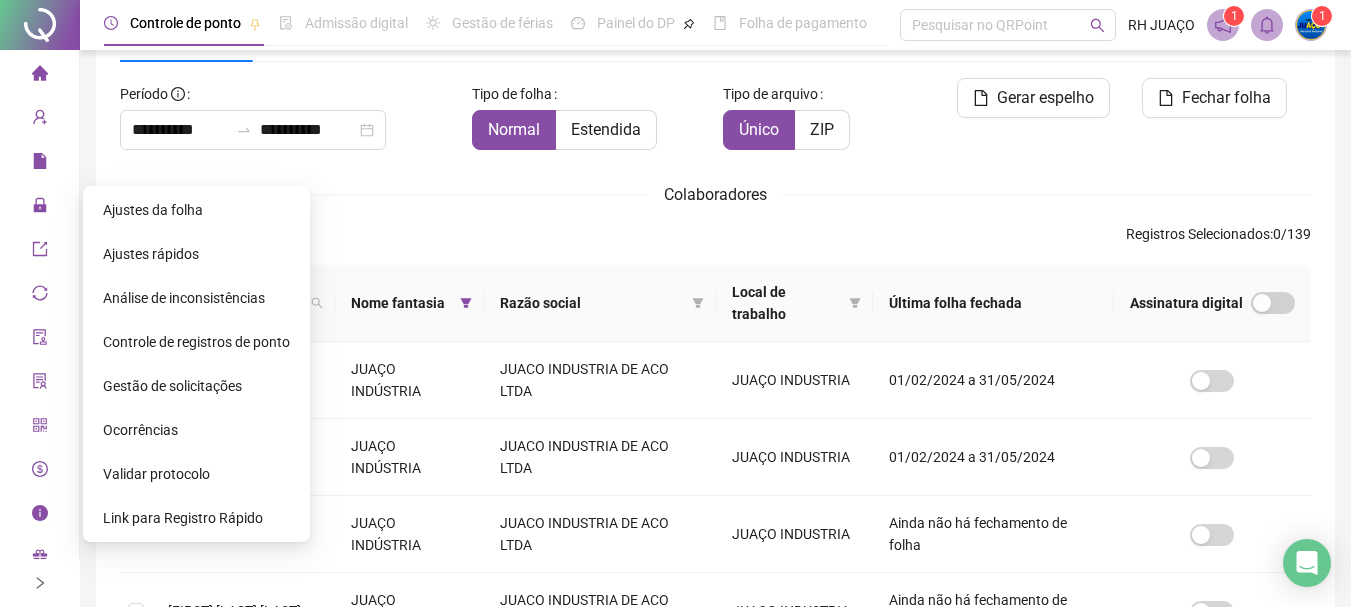 click on "Ajustes da folha" at bounding box center [153, 210] 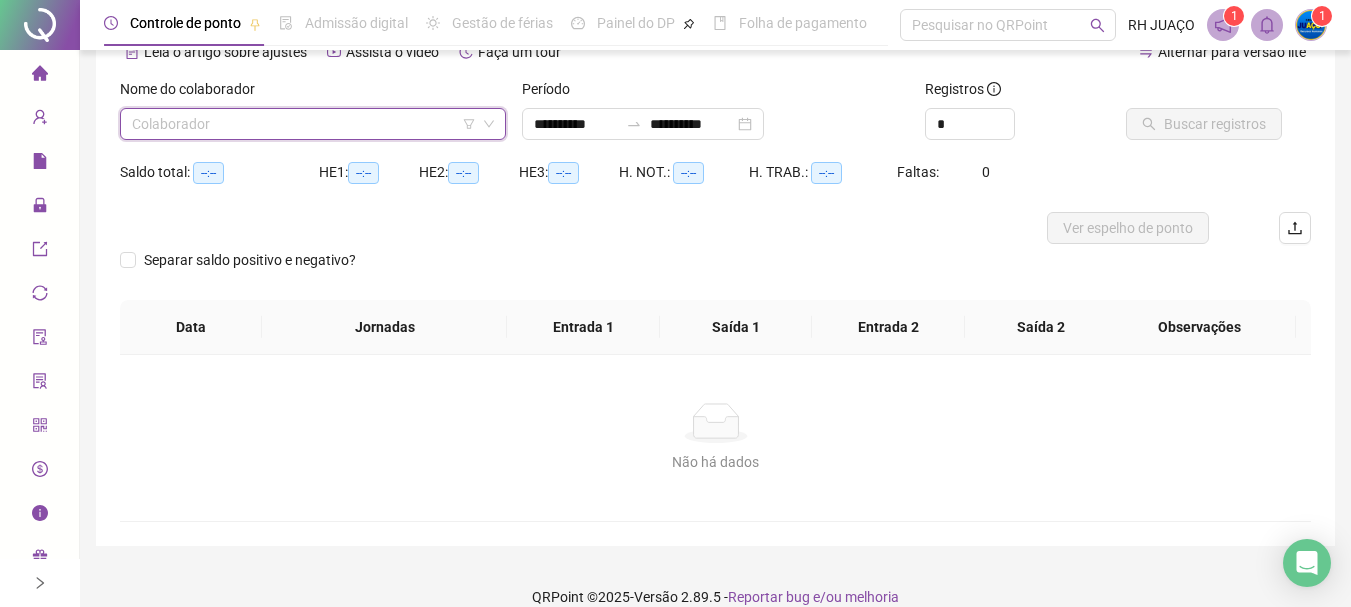 click at bounding box center [304, 124] 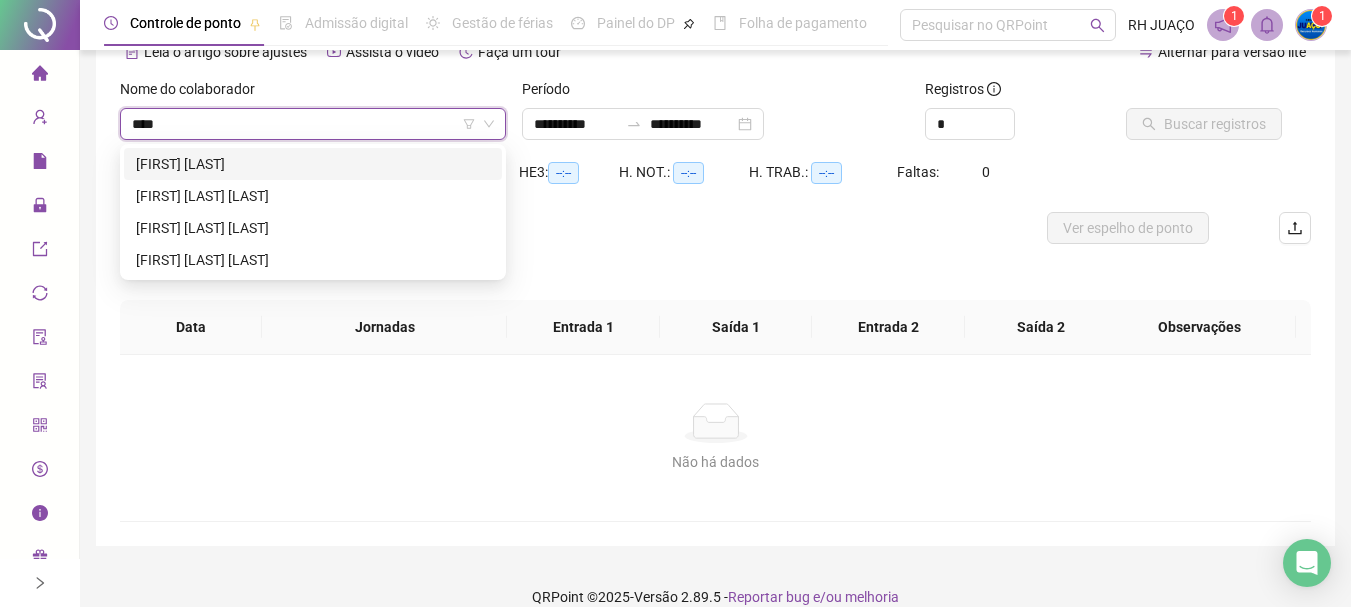 type on "*****" 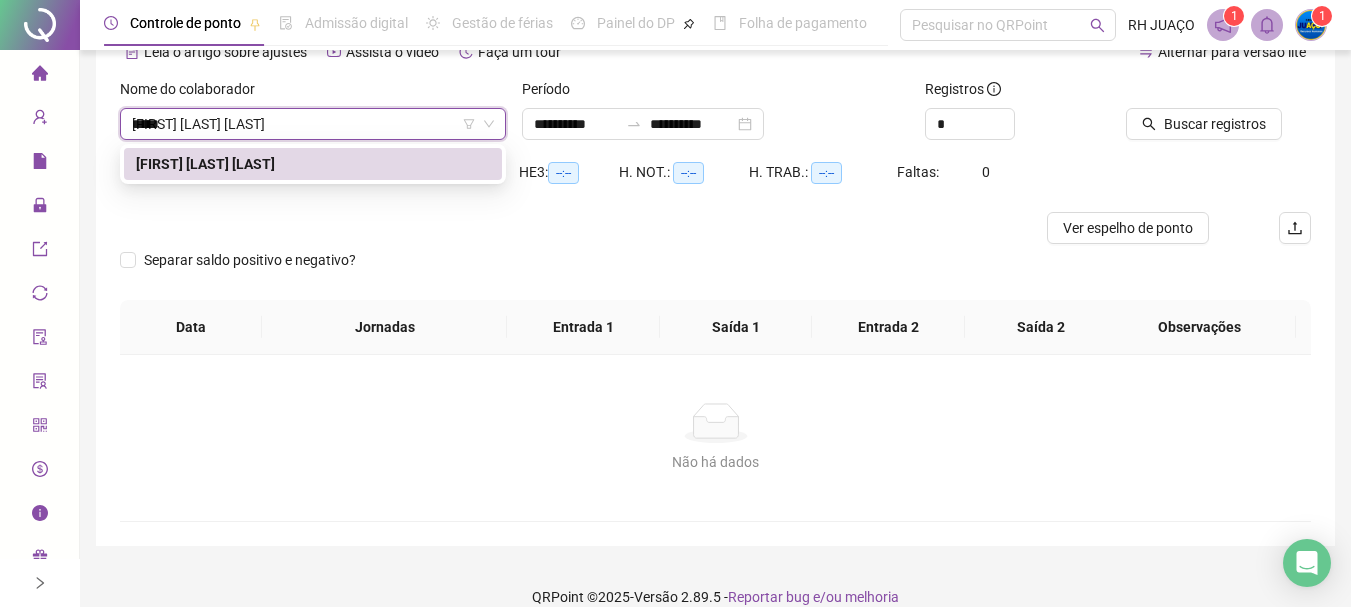 type 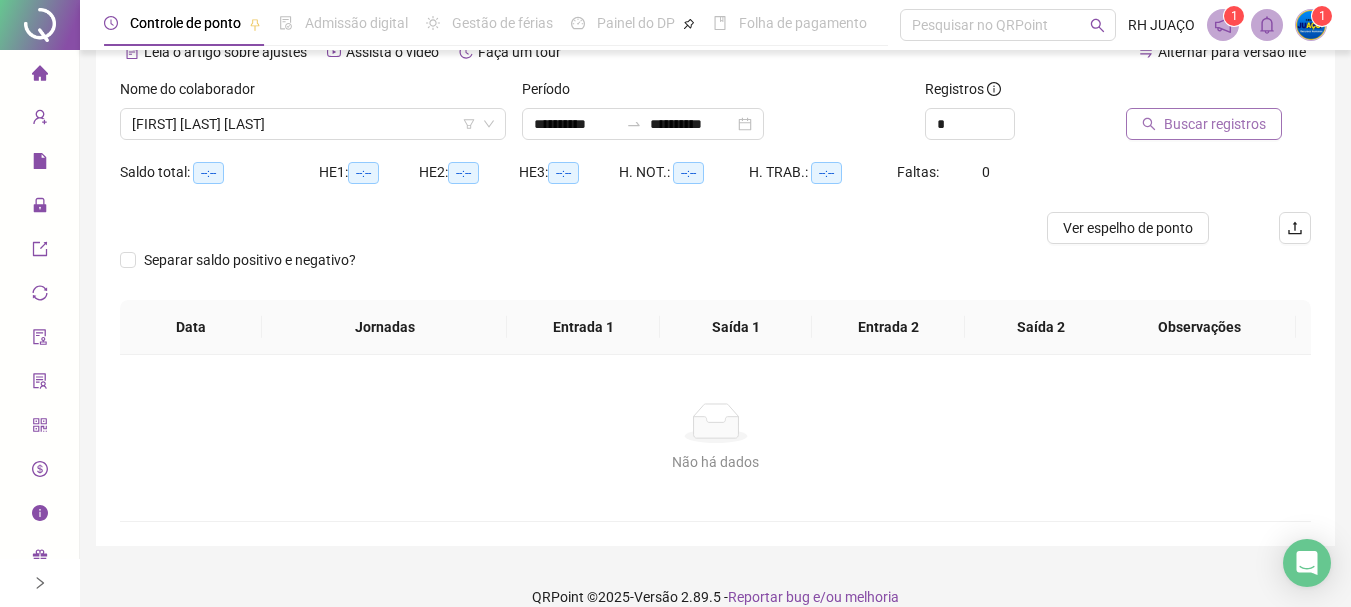 click on "Buscar registros" at bounding box center [1204, 124] 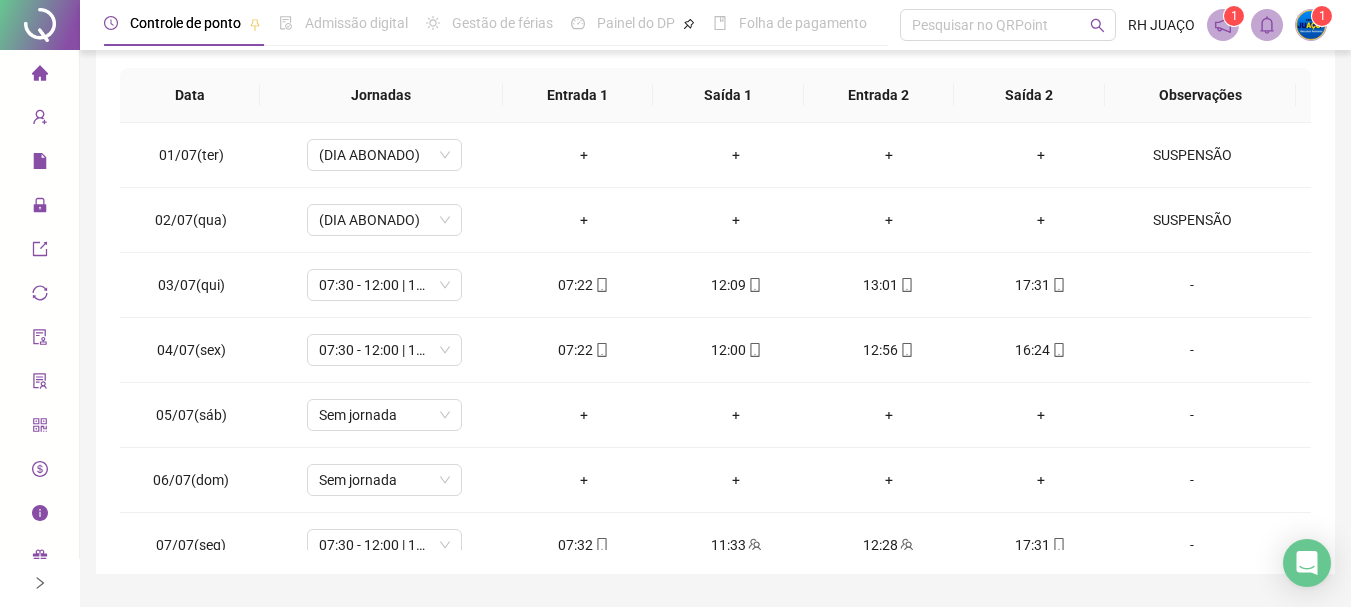 scroll, scrollTop: 415, scrollLeft: 0, axis: vertical 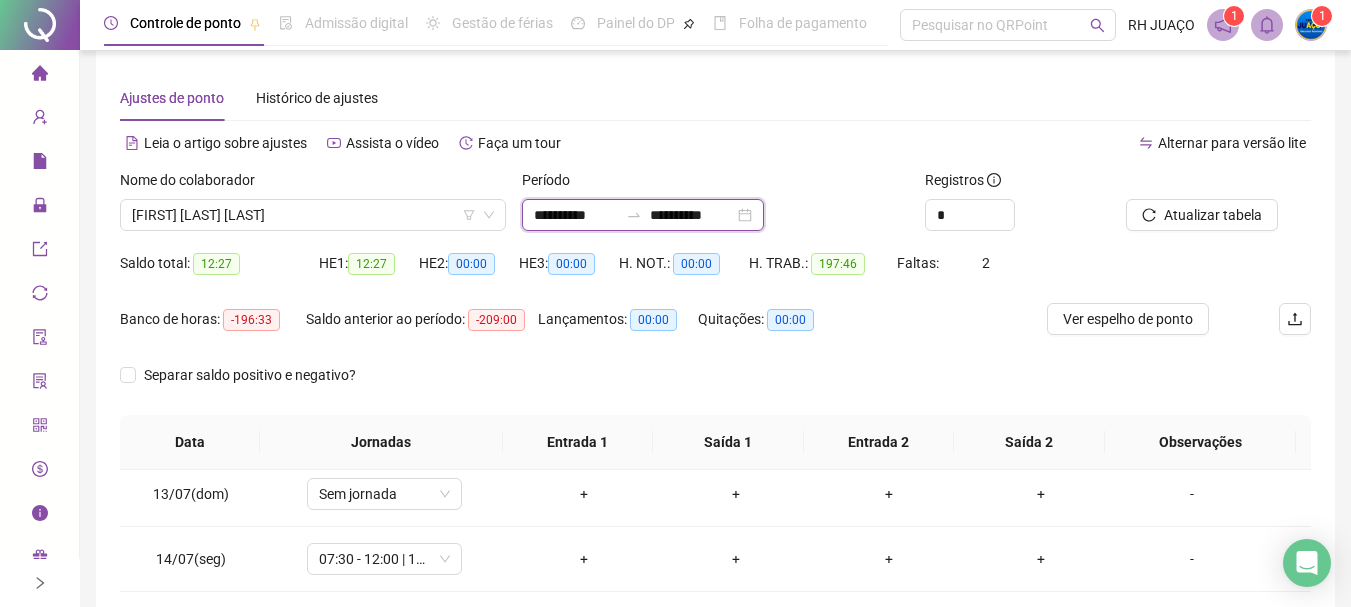 click on "**********" at bounding box center [576, 215] 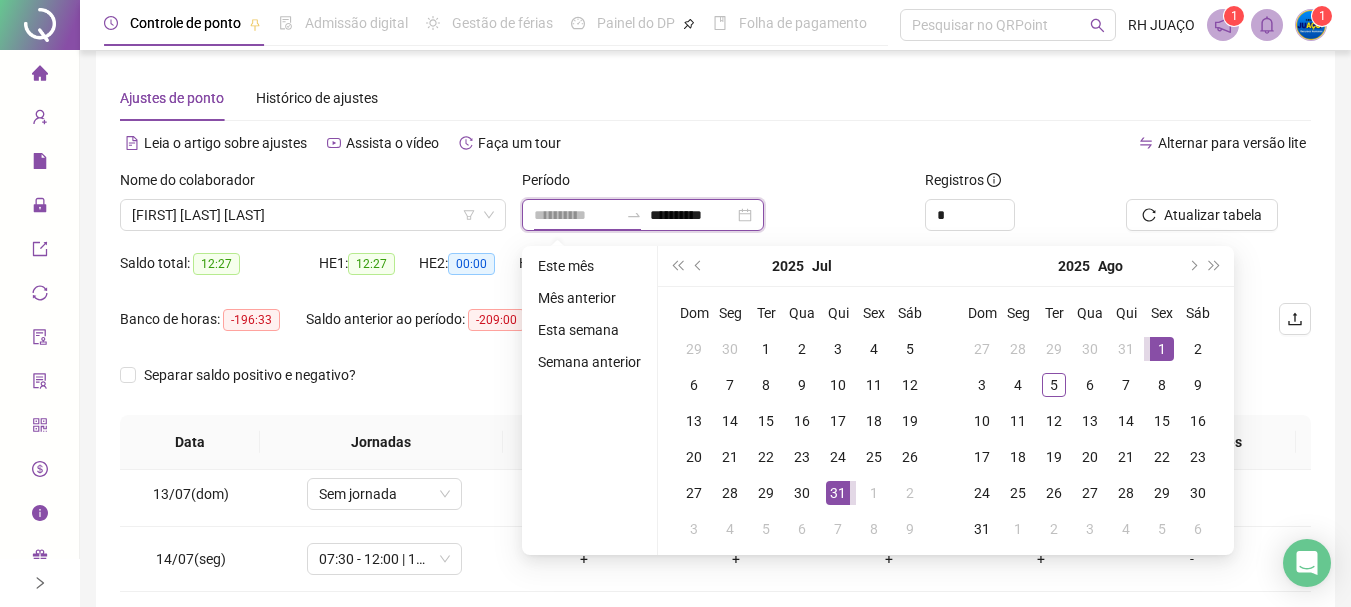 type on "**********" 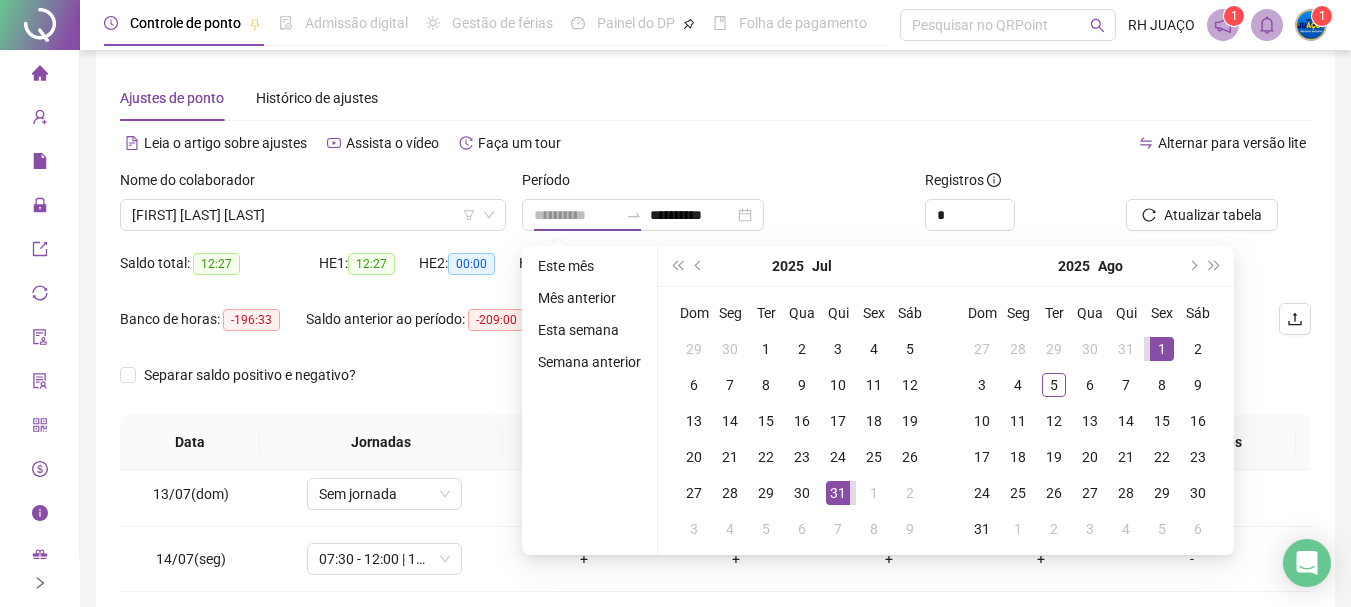 click on "1" at bounding box center (1162, 349) 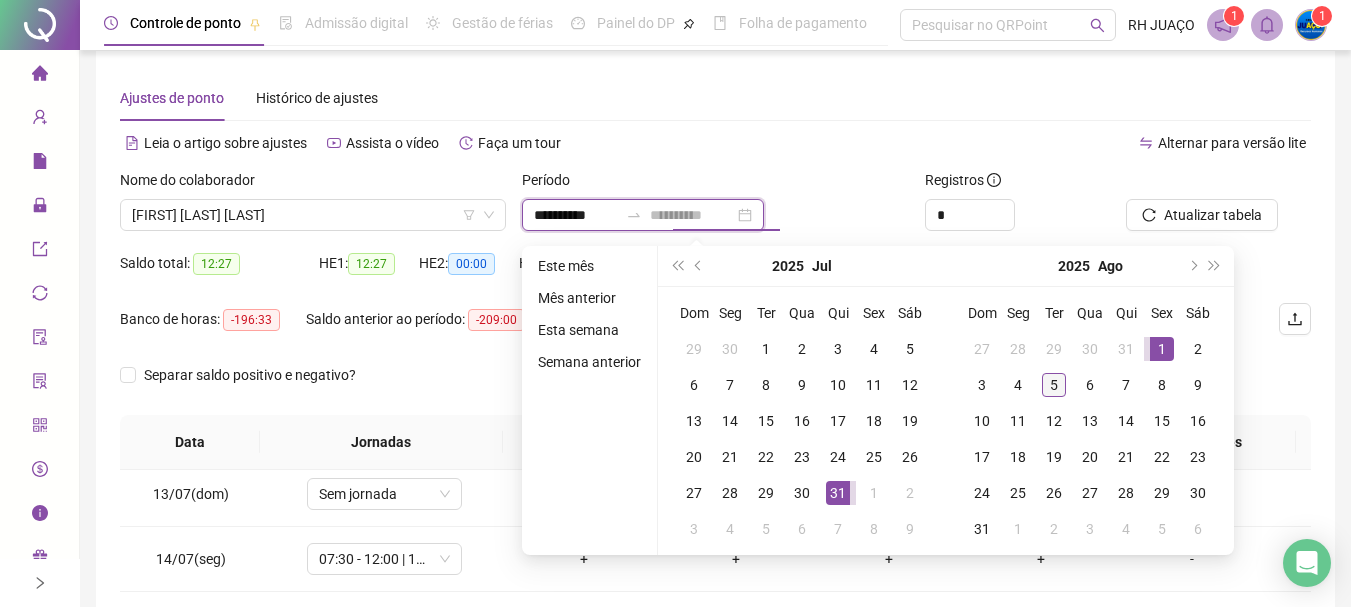 type on "**********" 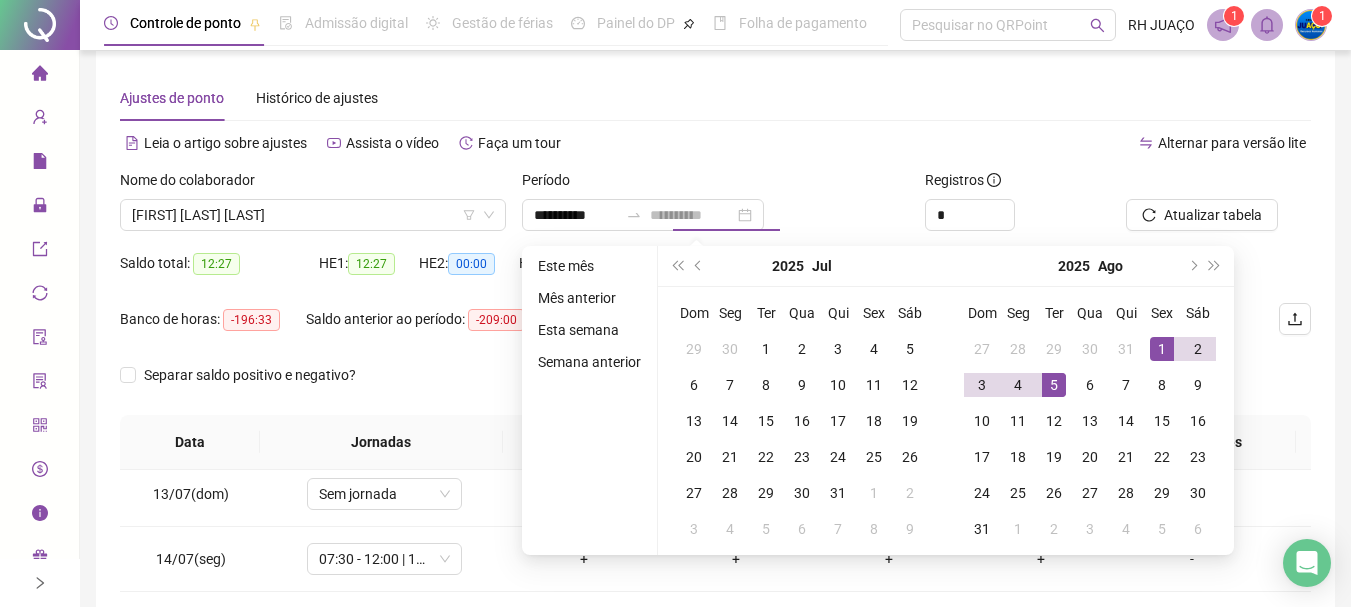 click on "5" at bounding box center (1054, 385) 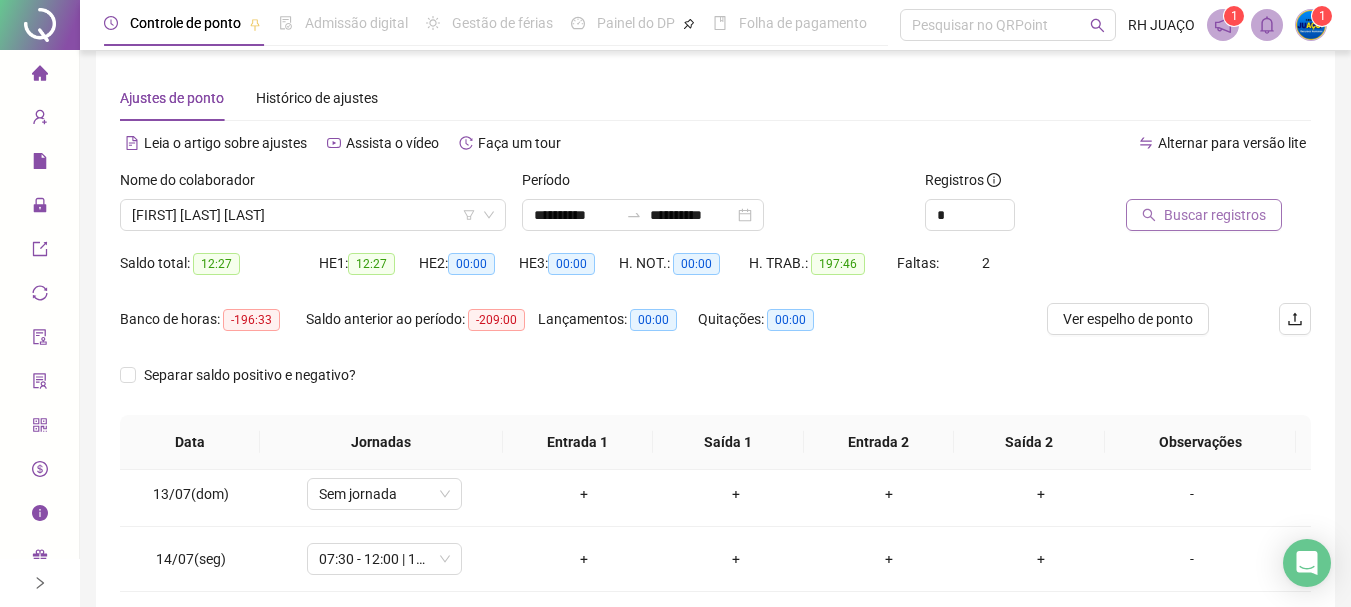click on "Buscar registros" at bounding box center [1215, 215] 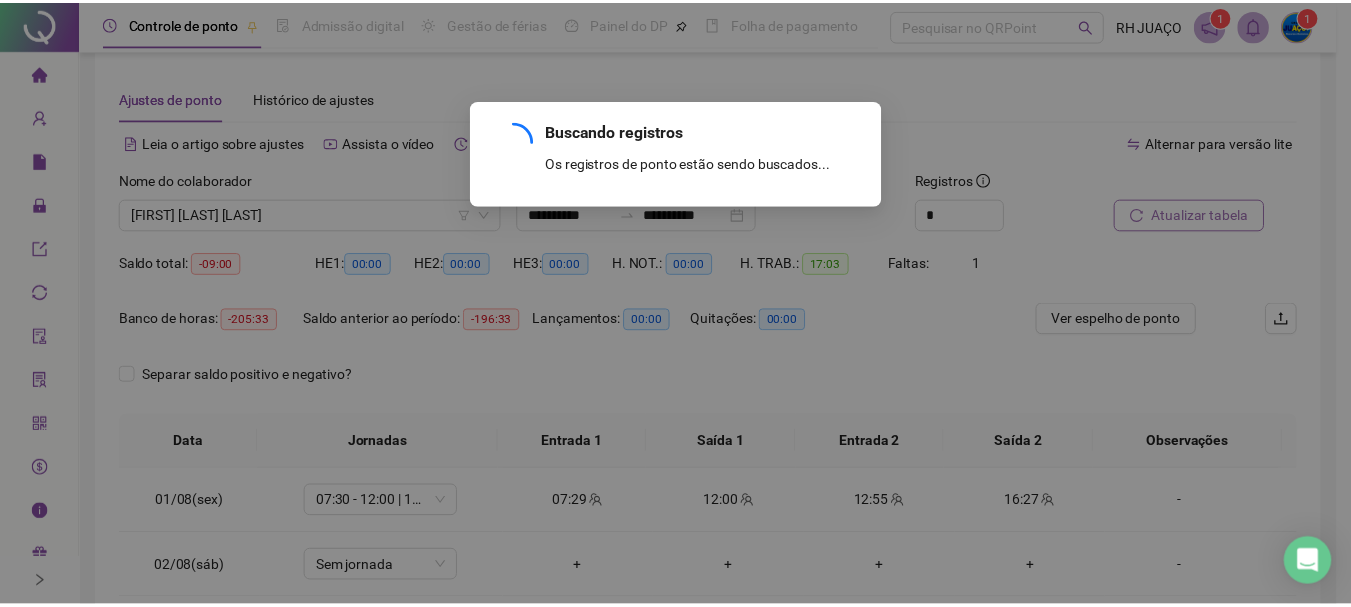scroll, scrollTop: 0, scrollLeft: 0, axis: both 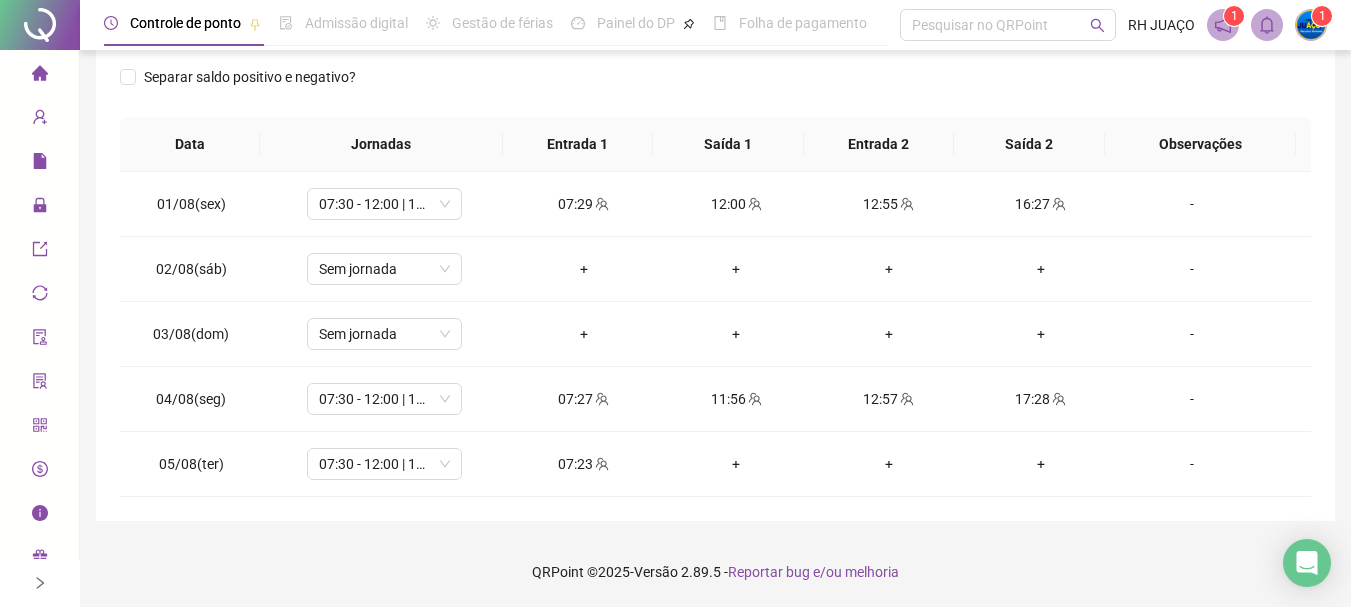 click on "QRPoint © 2025  -  Versão   2.89.5   -  Reportar bug e/ou melhoria" at bounding box center [715, 572] 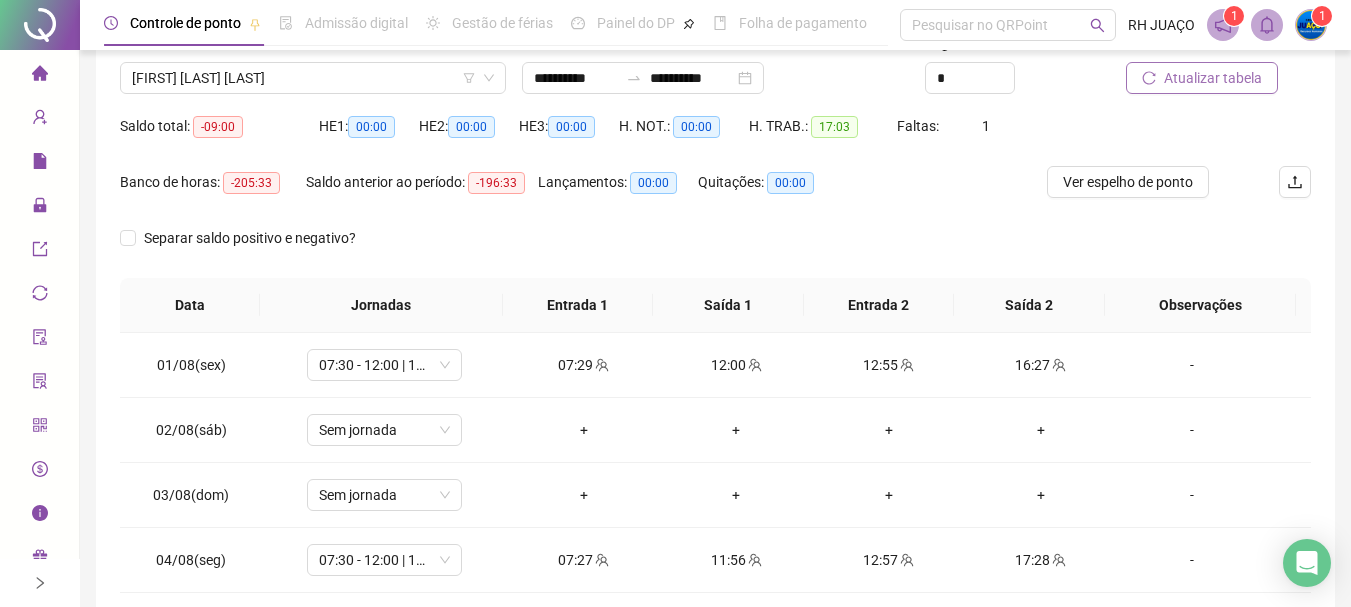 scroll, scrollTop: 113, scrollLeft: 0, axis: vertical 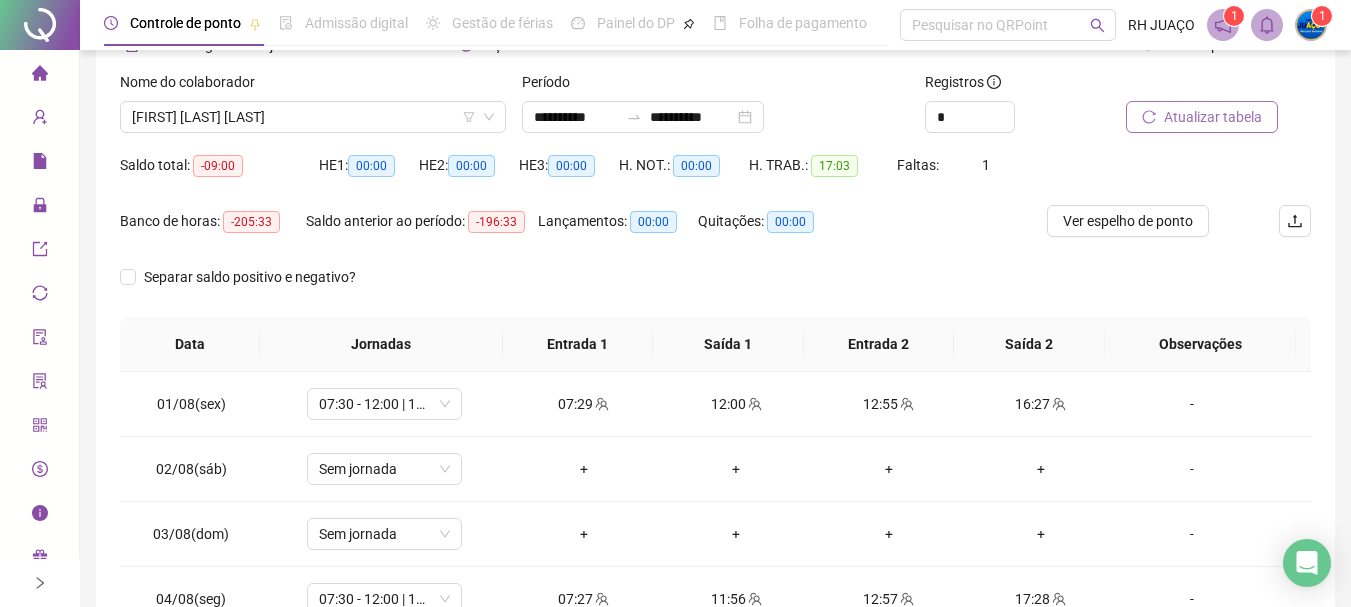 click on "Separar saldo positivo e negativo?" at bounding box center [715, 289] 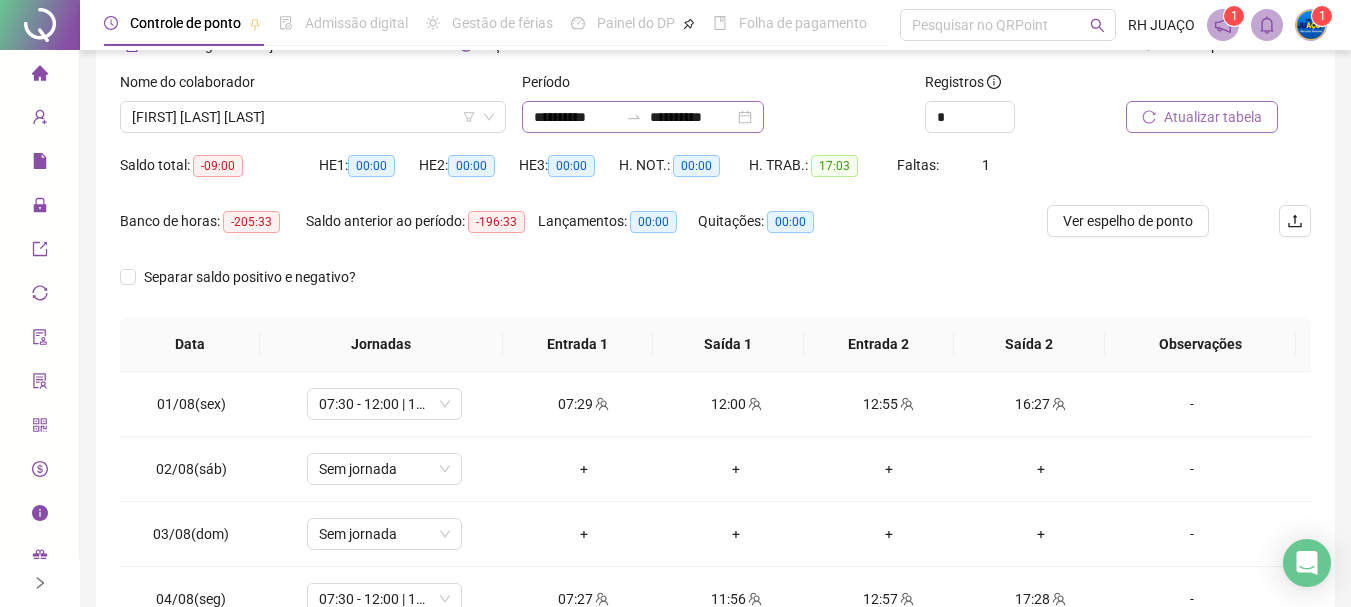 click at bounding box center [634, 117] 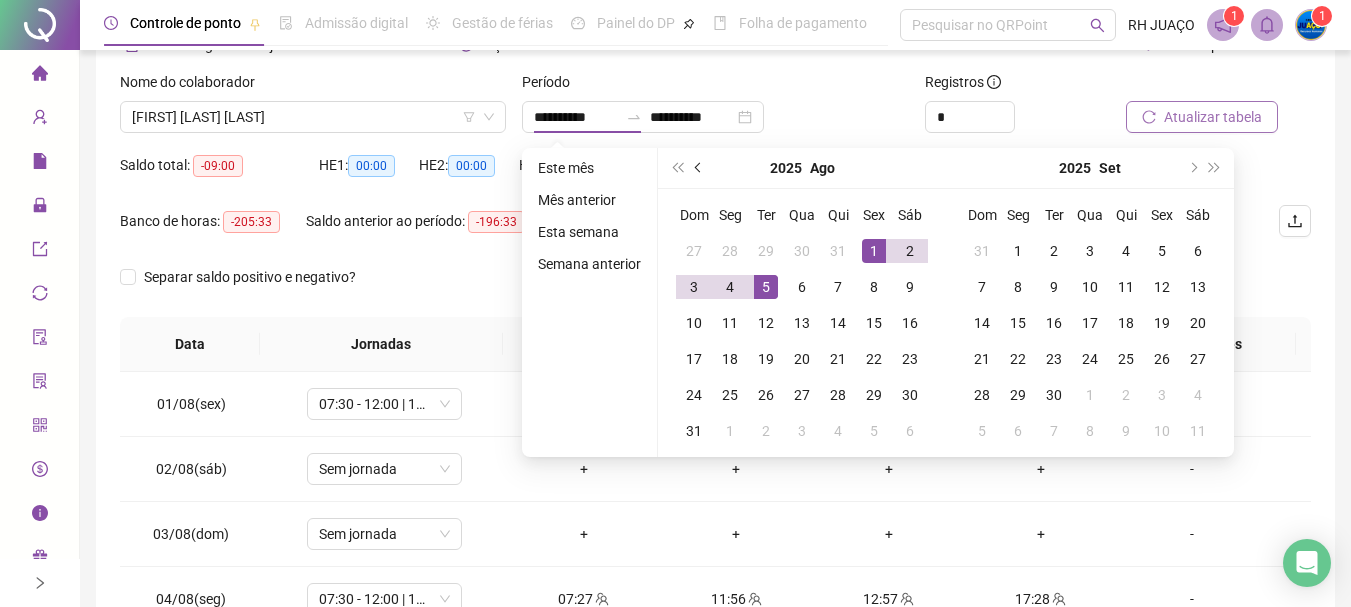 click at bounding box center [699, 168] 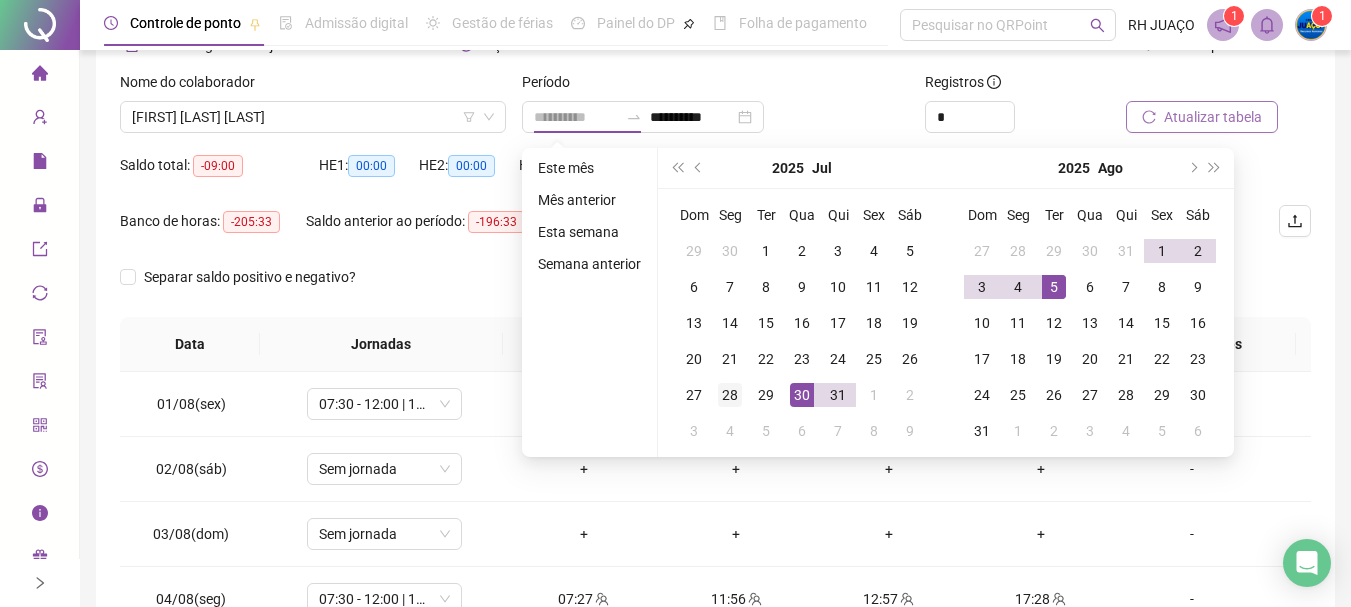 type on "**********" 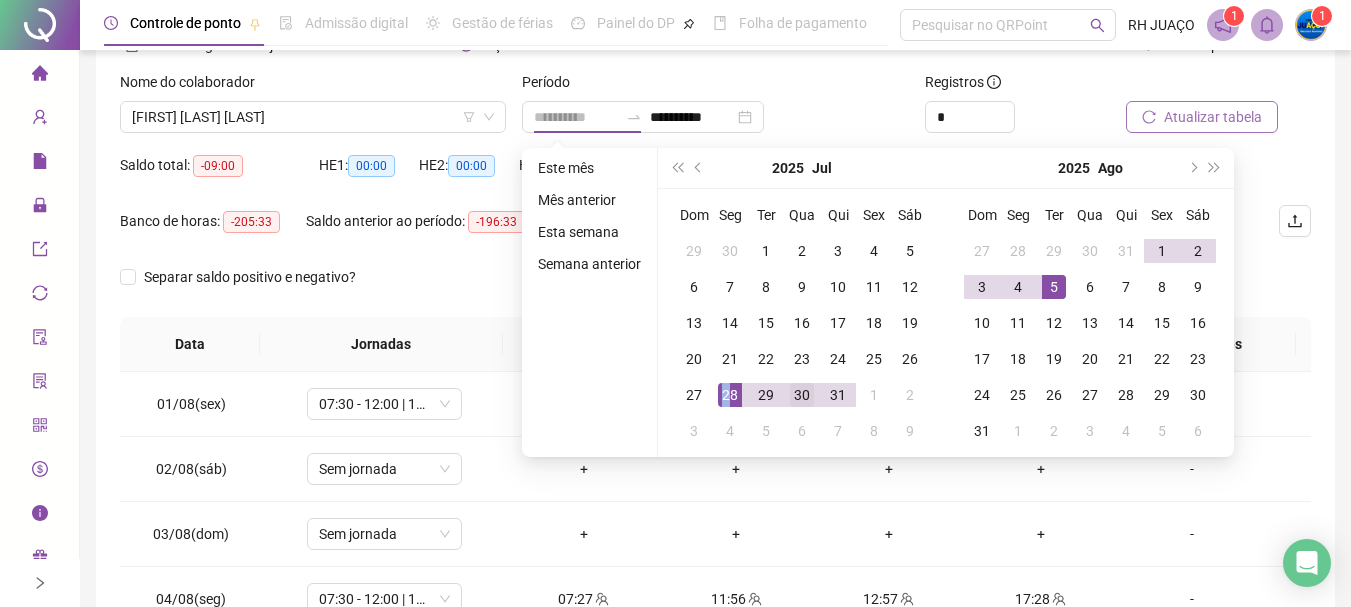 drag, startPoint x: 724, startPoint y: 397, endPoint x: 814, endPoint y: 396, distance: 90.005554 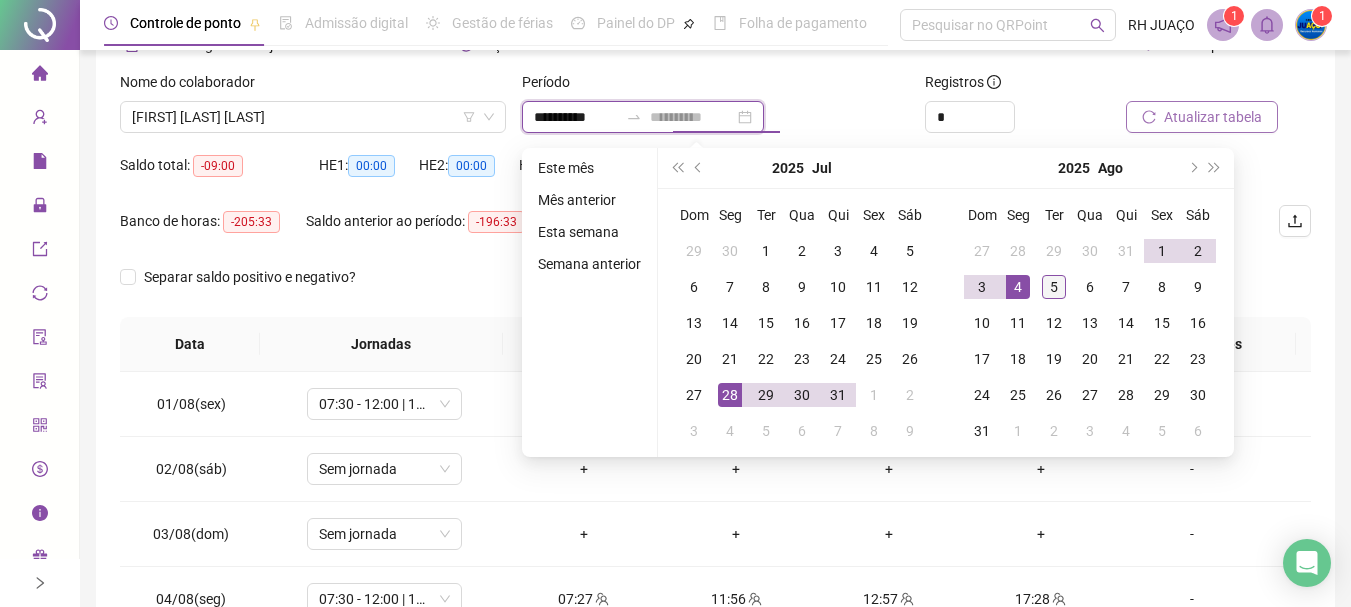 type on "**********" 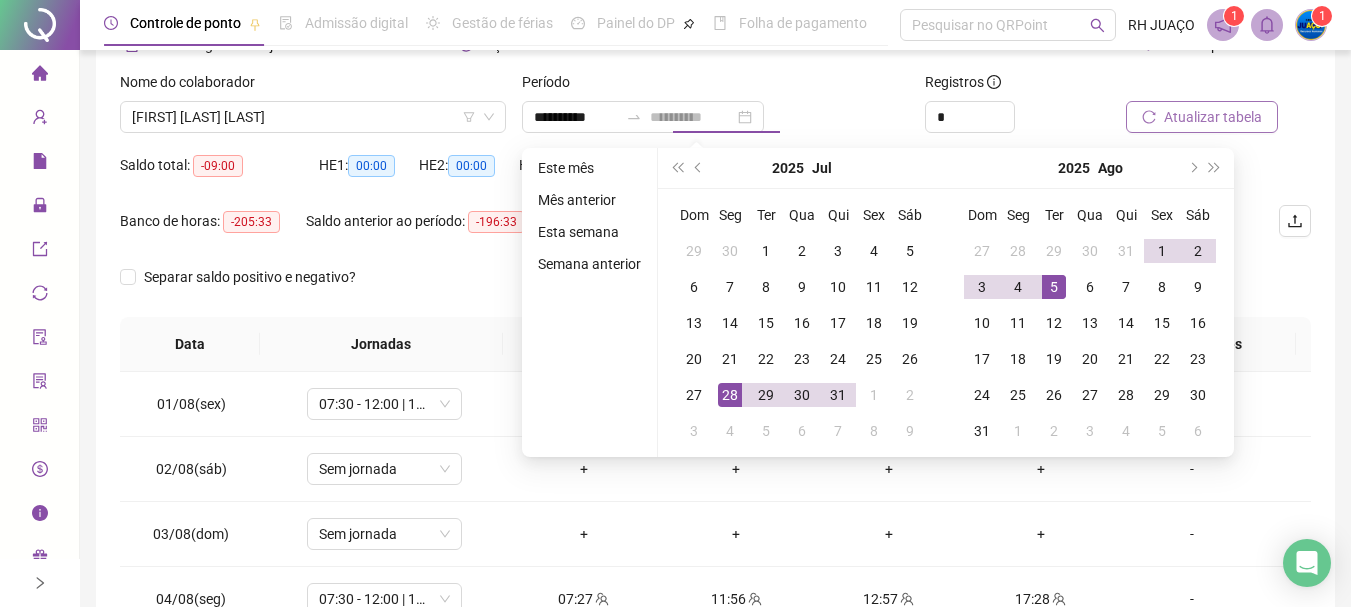 click on "5" at bounding box center (1054, 287) 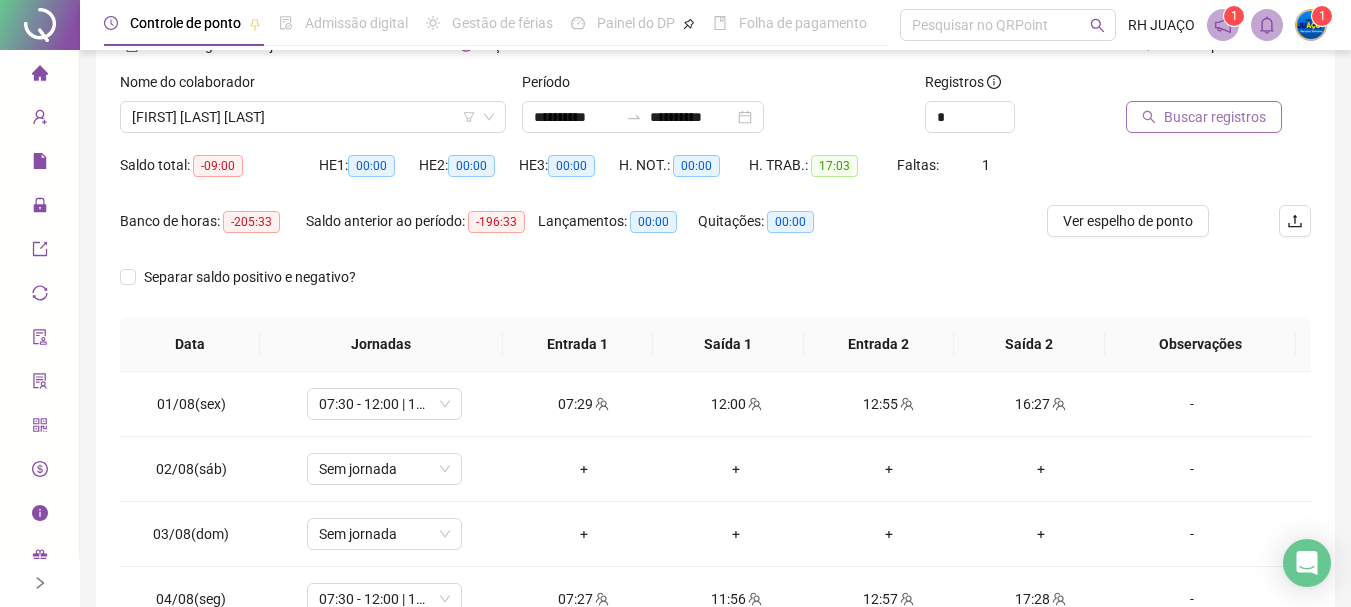 click on "Buscar registros" at bounding box center [1215, 117] 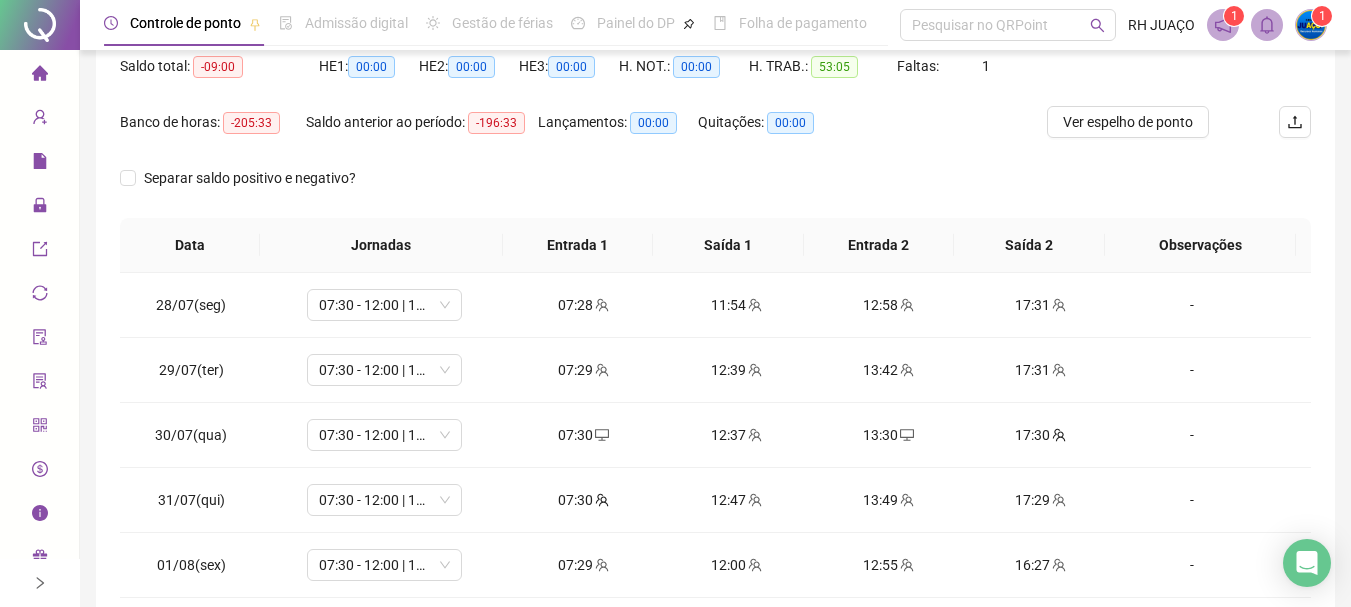 scroll, scrollTop: 213, scrollLeft: 0, axis: vertical 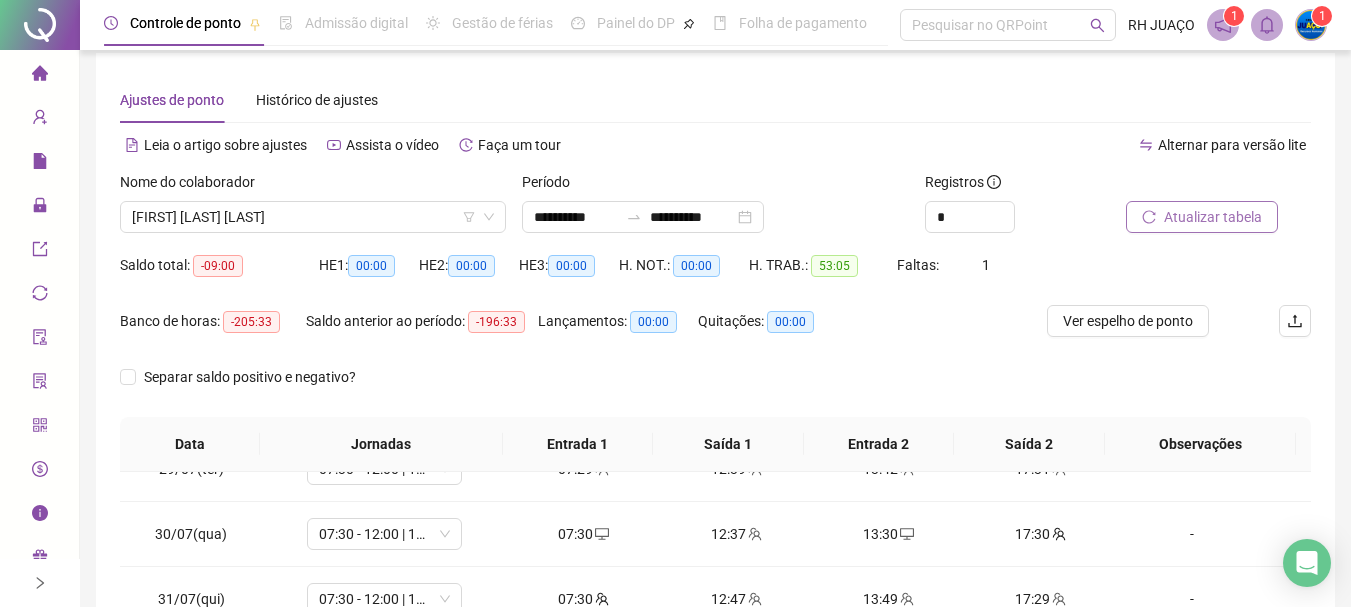 click on "Atualizar tabela" at bounding box center (1213, 217) 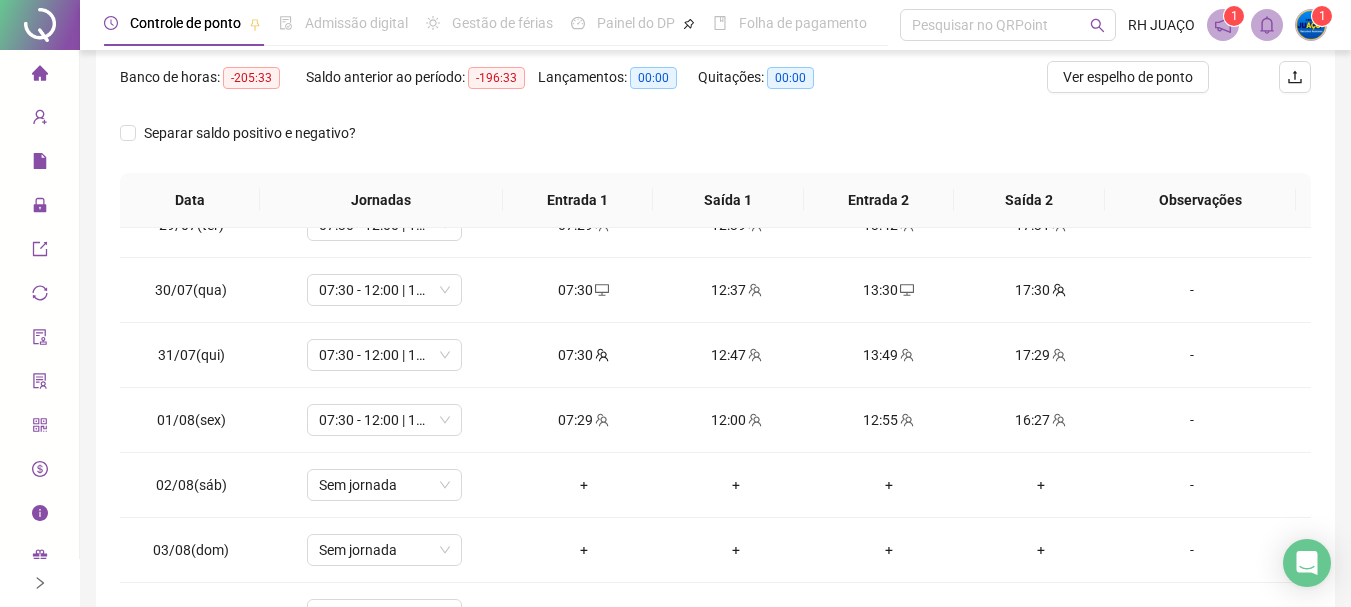 scroll, scrollTop: 313, scrollLeft: 0, axis: vertical 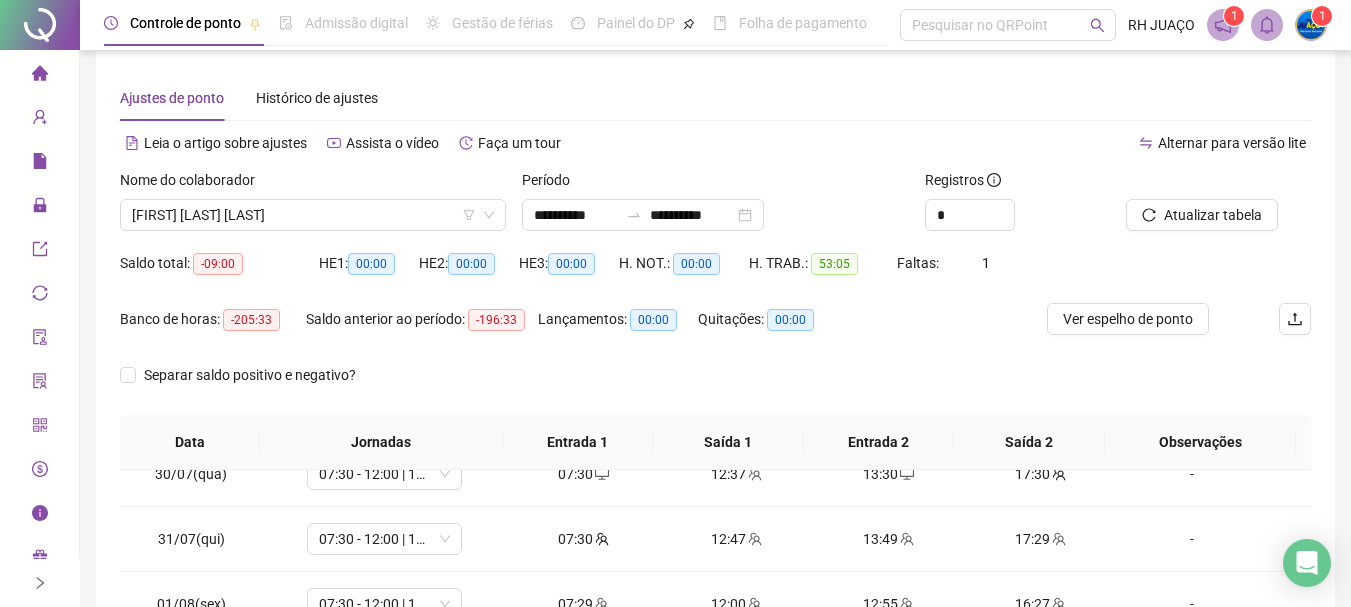 click on "Separar saldo positivo e negativo?" at bounding box center [715, 387] 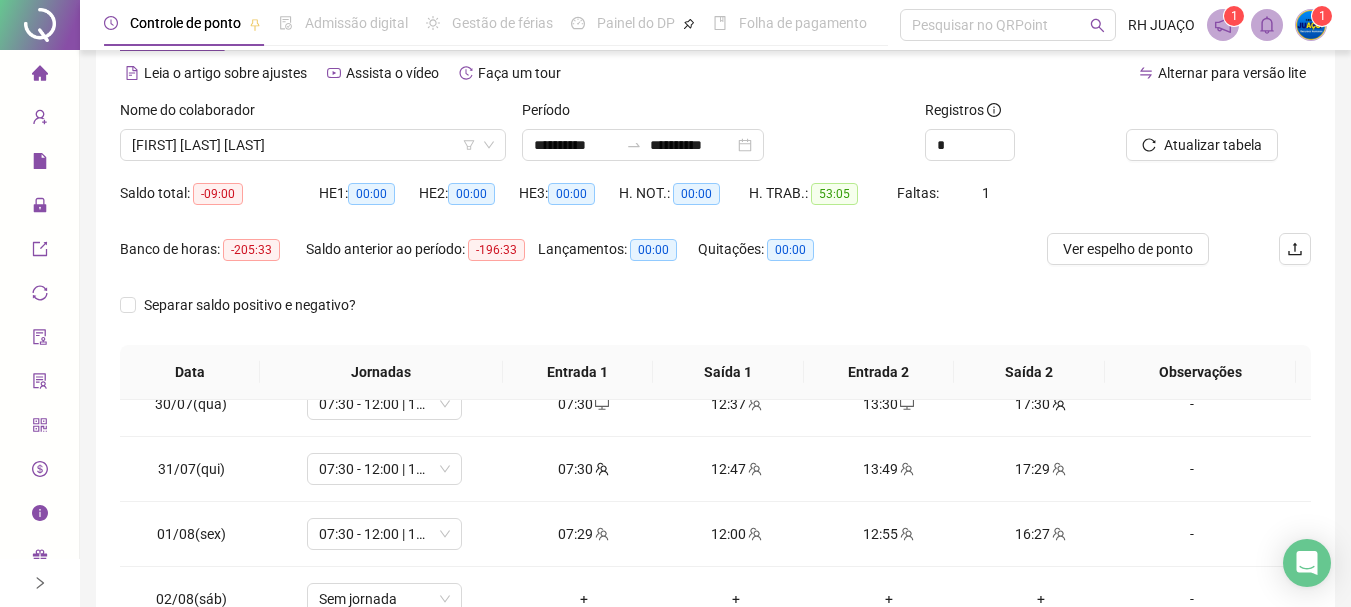 scroll, scrollTop: 215, scrollLeft: 0, axis: vertical 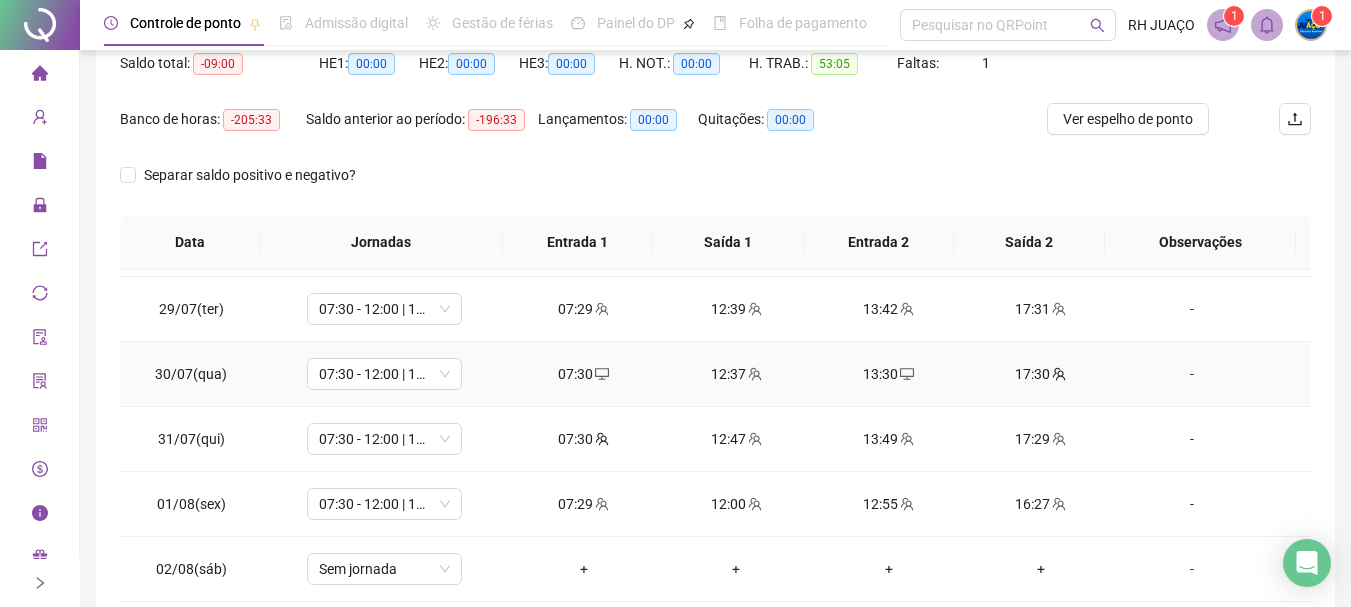 click on "07:30" at bounding box center (584, 374) 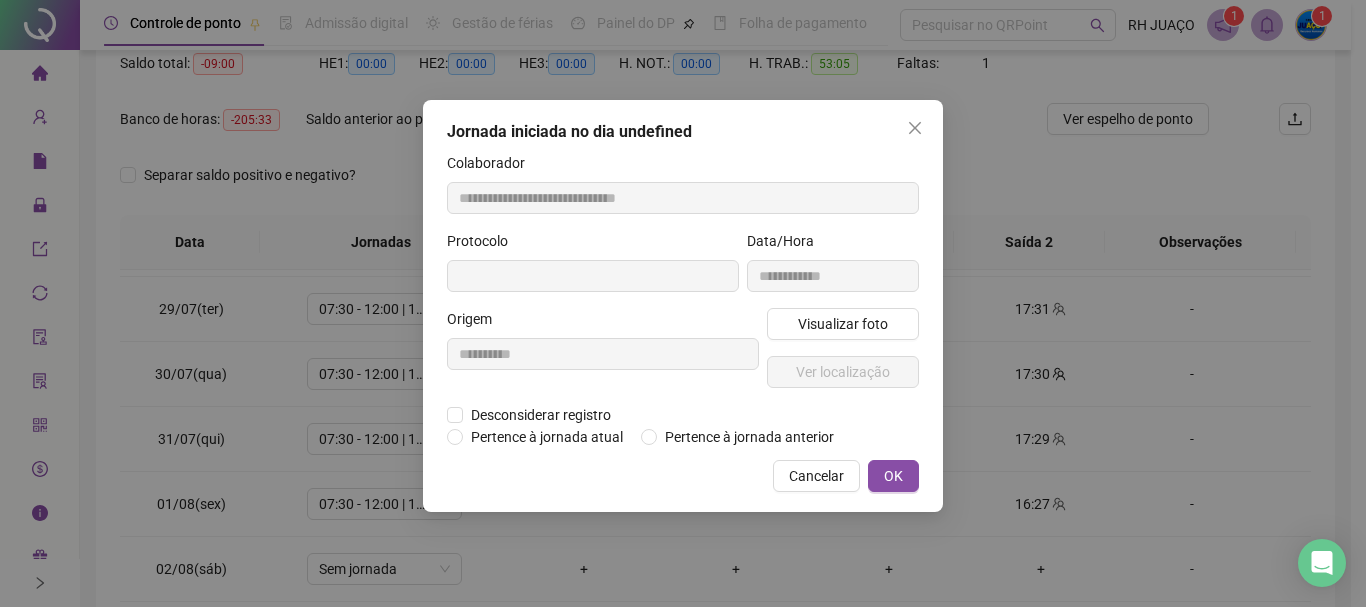 type on "**********" 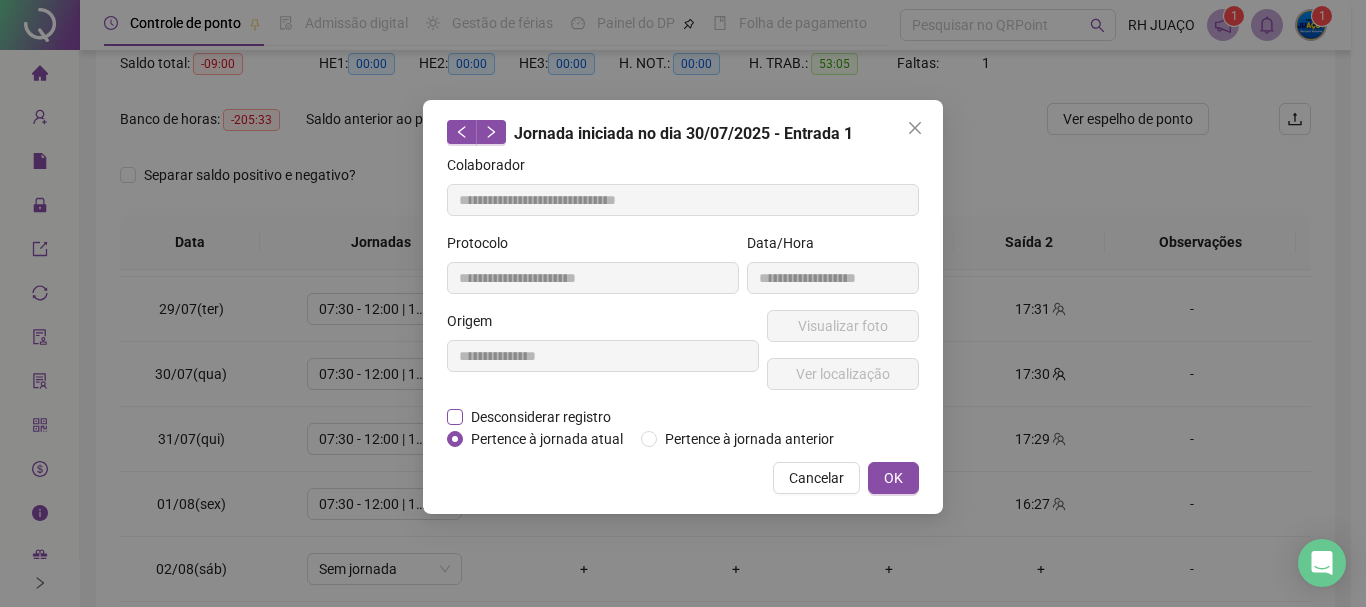 click on "Desconsiderar registro" at bounding box center (541, 417) 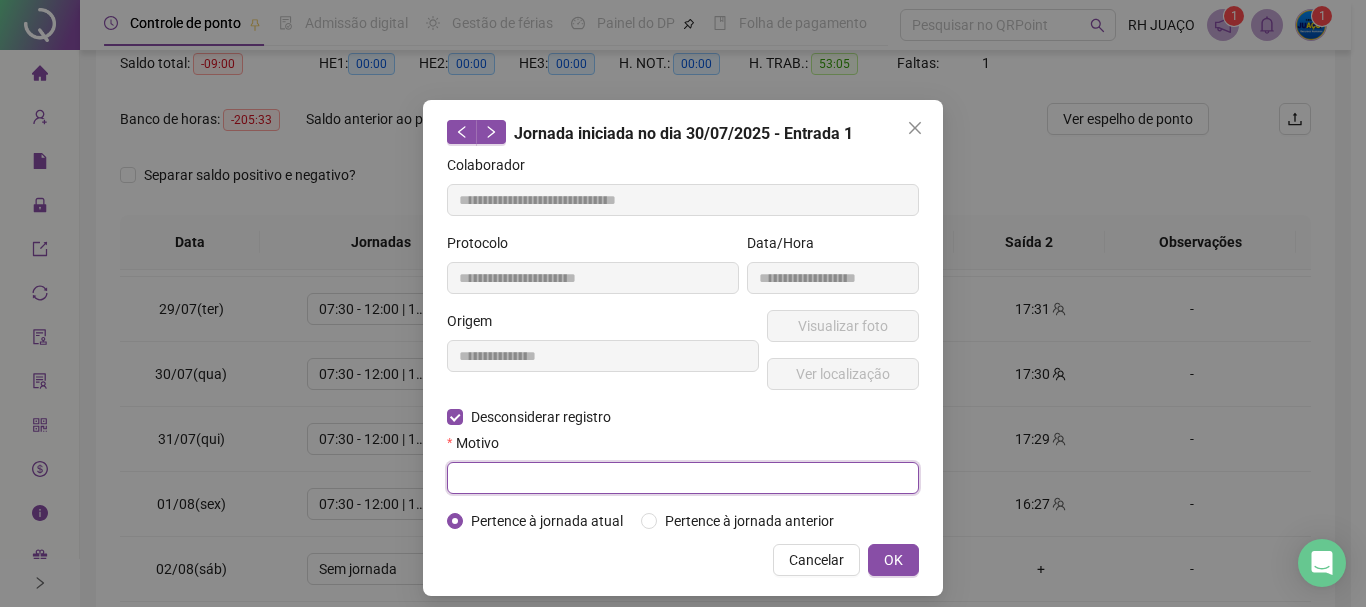 click at bounding box center (683, 478) 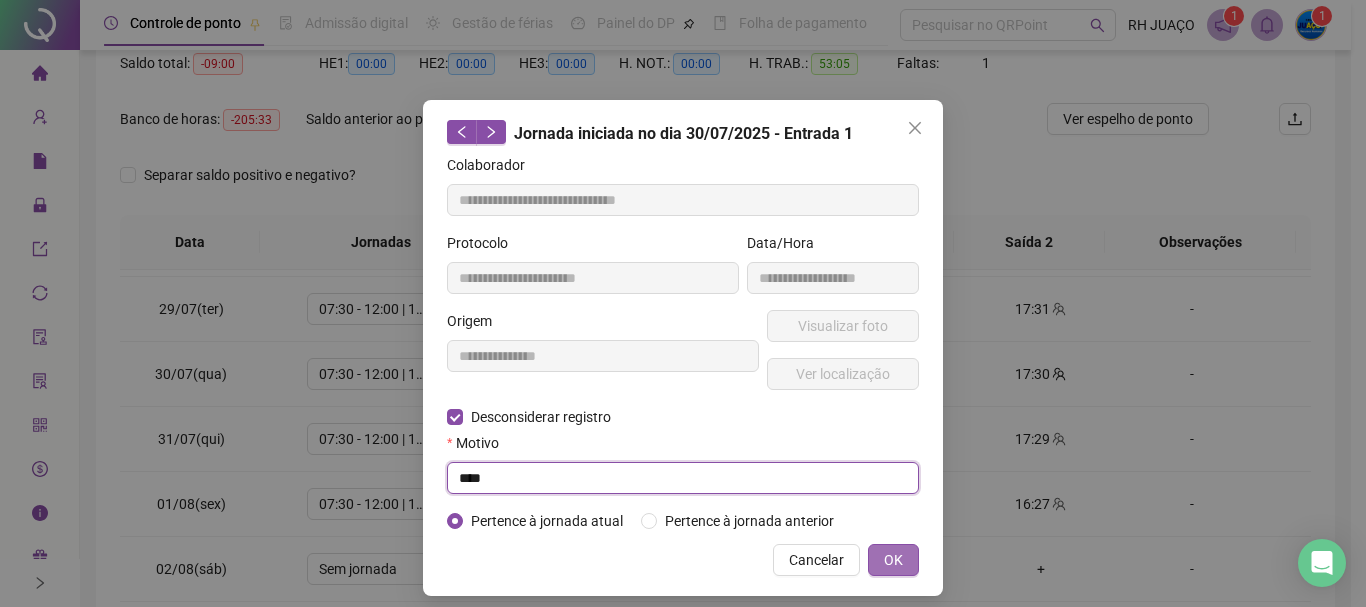 type on "****" 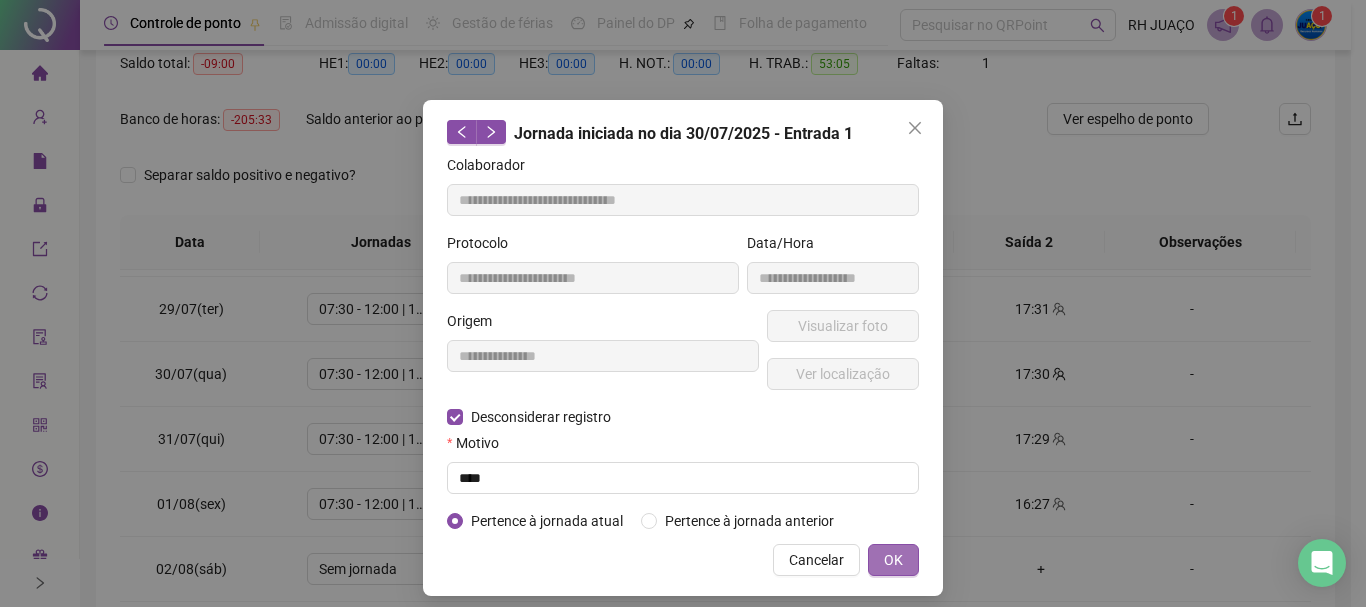 click on "OK" at bounding box center (893, 560) 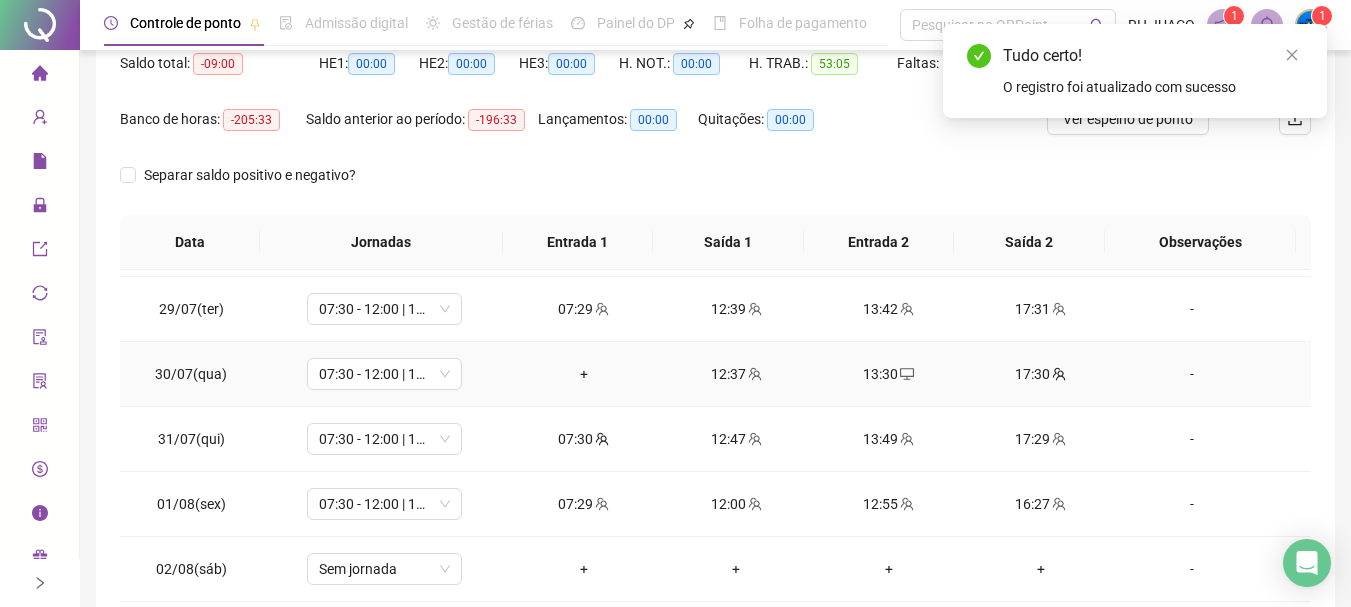 click on "13:30" at bounding box center [888, 374] 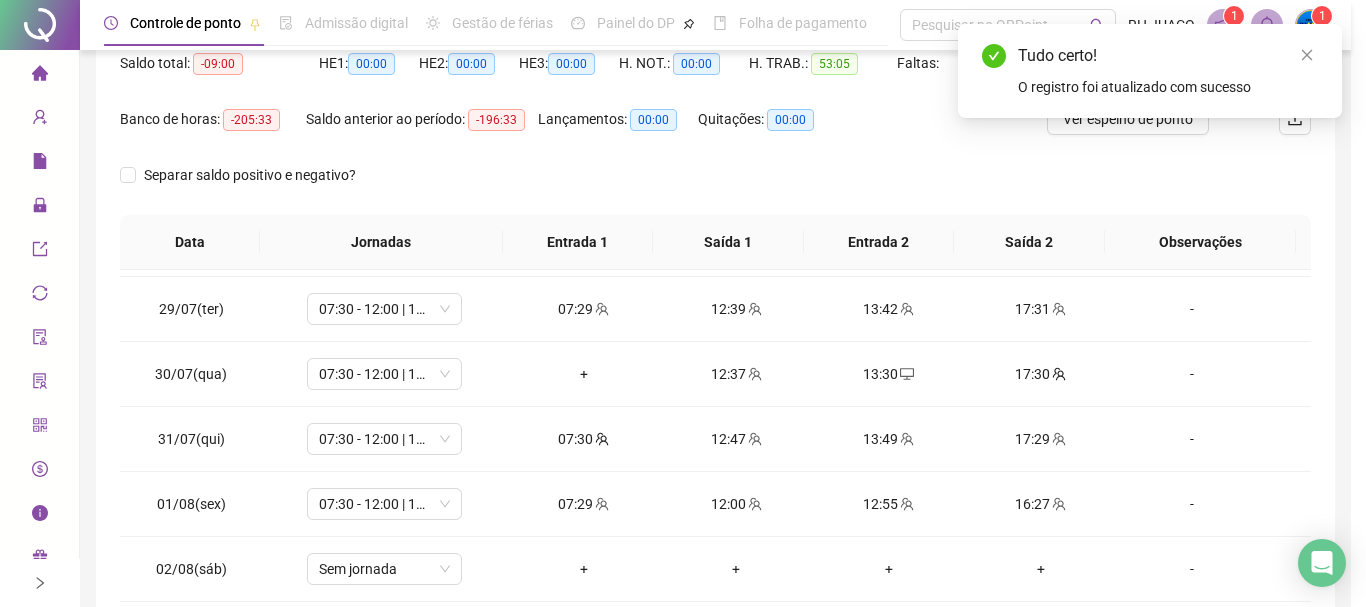 type on "**********" 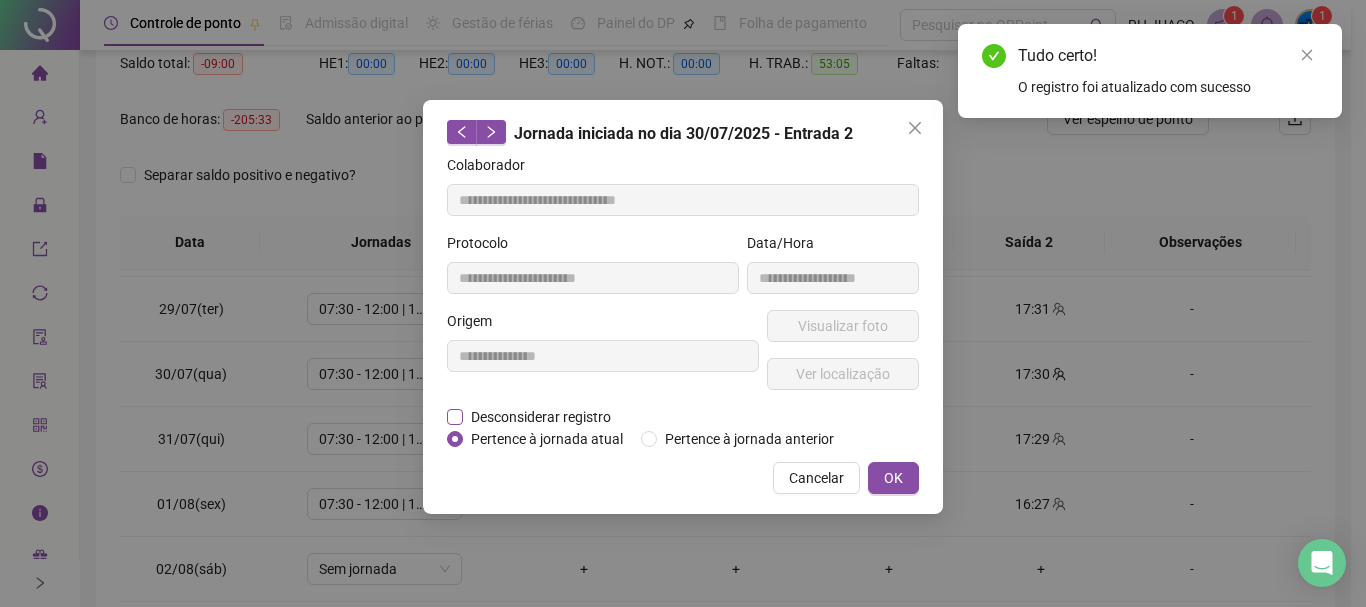 click on "Desconsiderar registro" at bounding box center (541, 417) 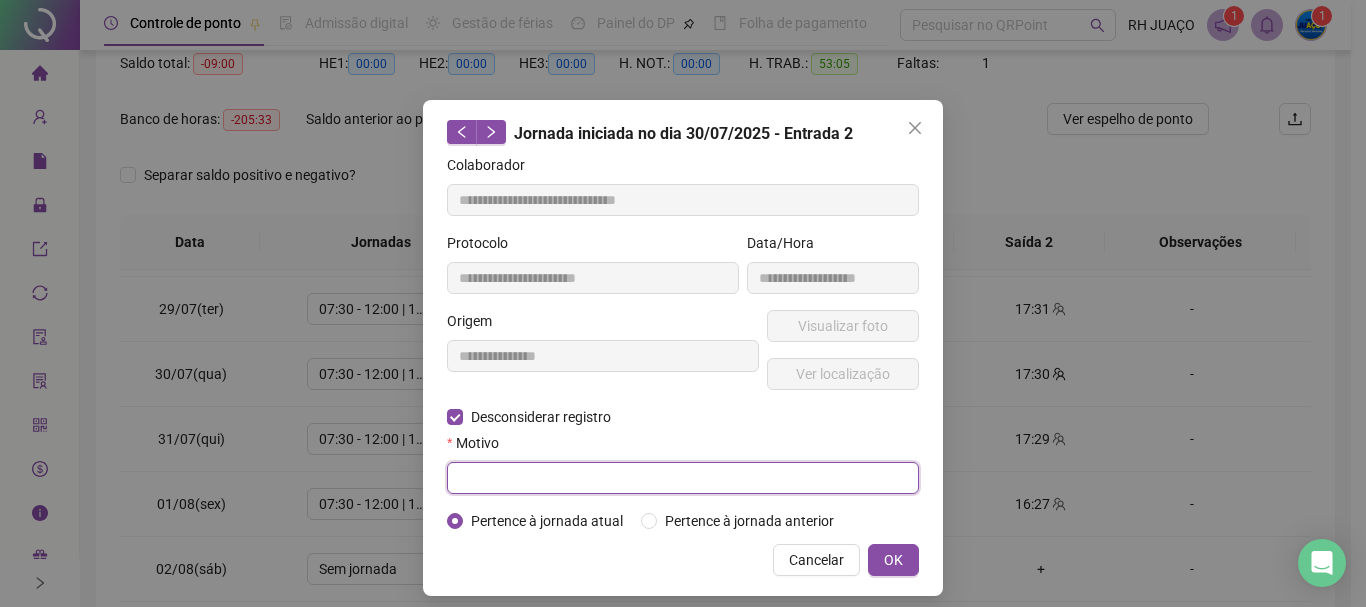 click at bounding box center (683, 478) 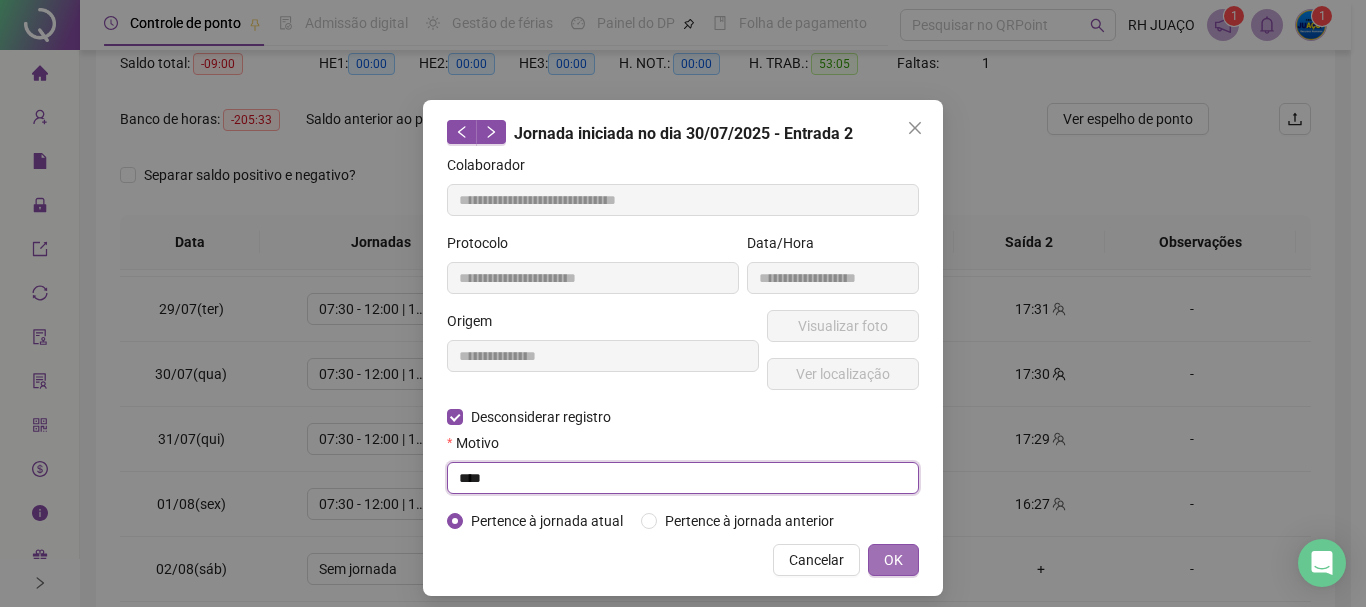 type on "****" 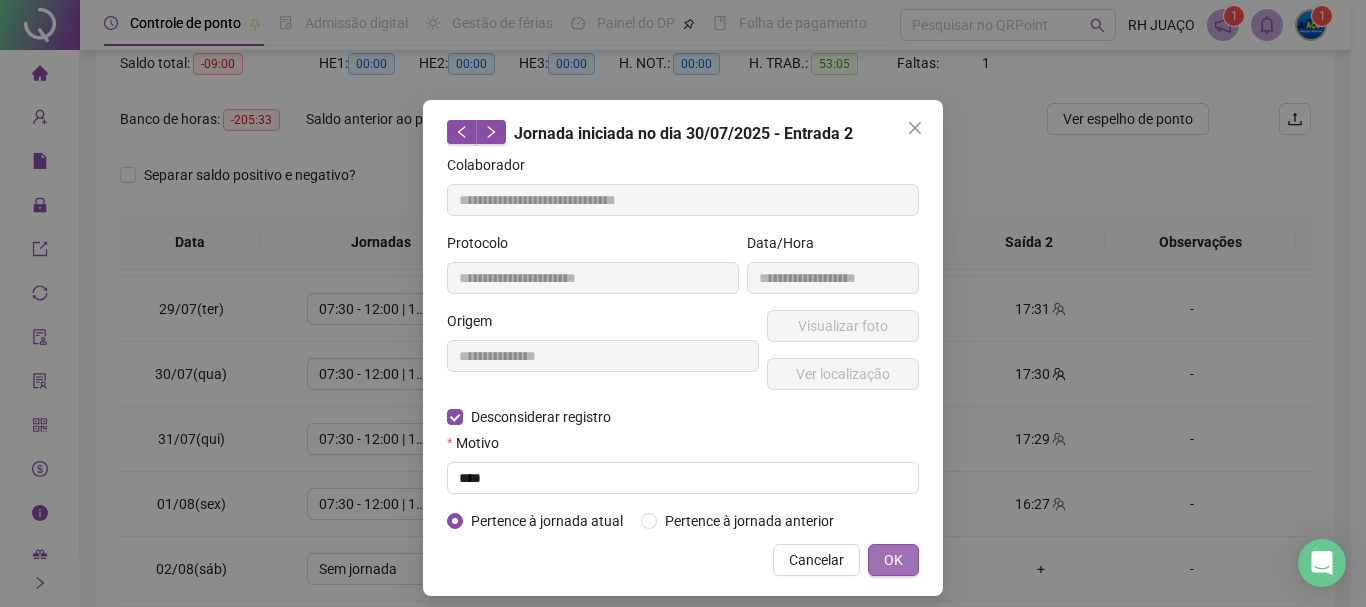 click on "OK" at bounding box center (893, 560) 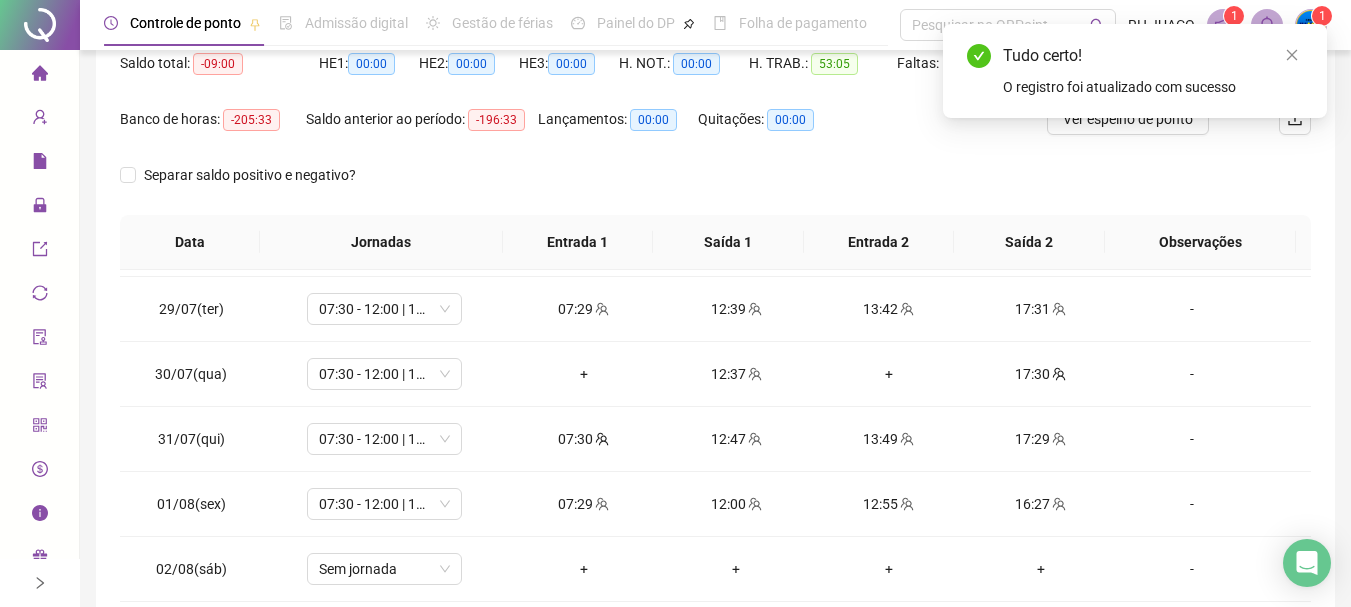 scroll, scrollTop: 115, scrollLeft: 0, axis: vertical 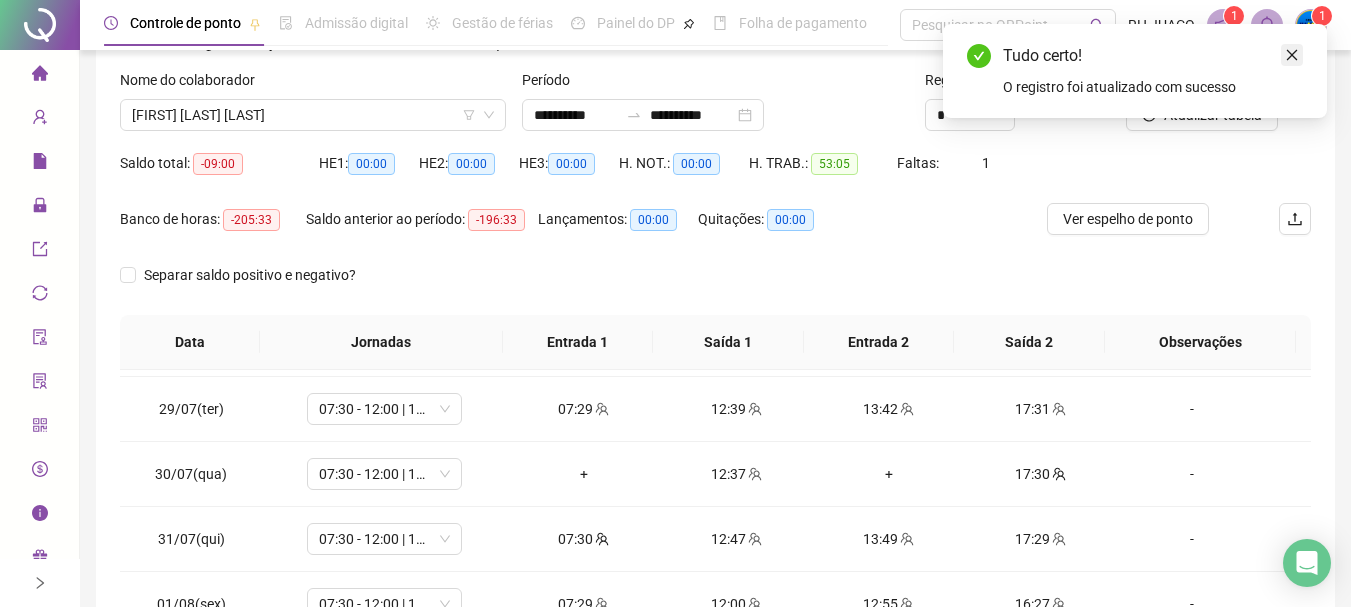 click at bounding box center [1292, 55] 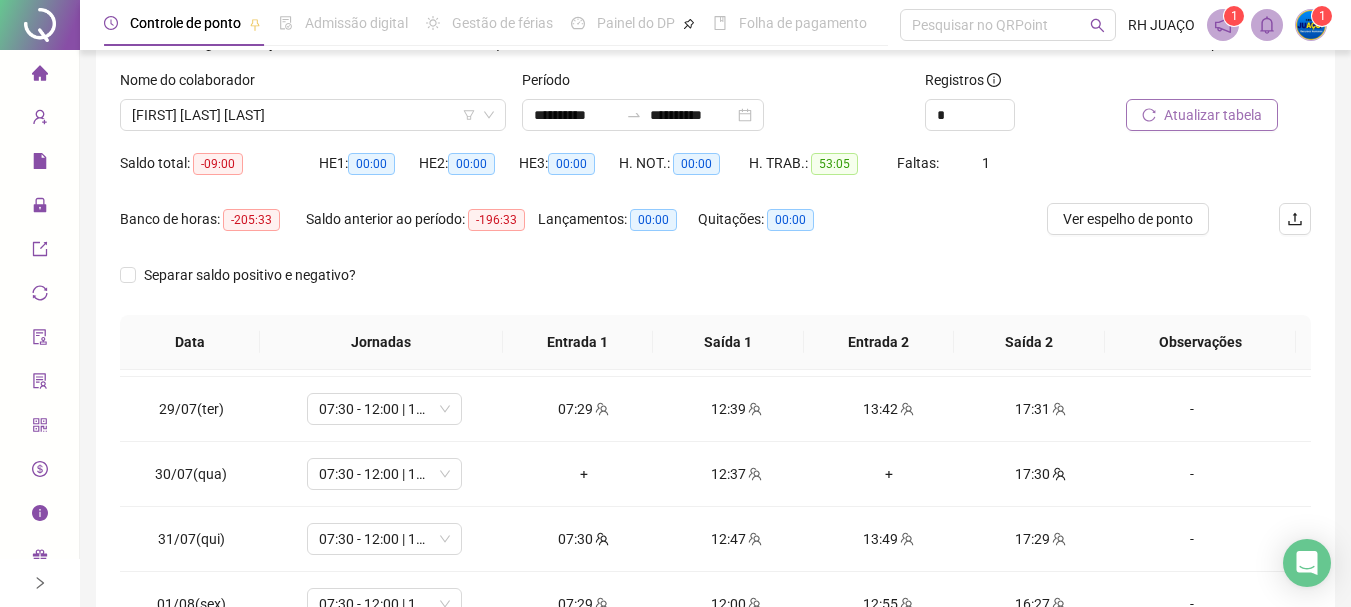 click on "Atualizar tabela" at bounding box center (1213, 115) 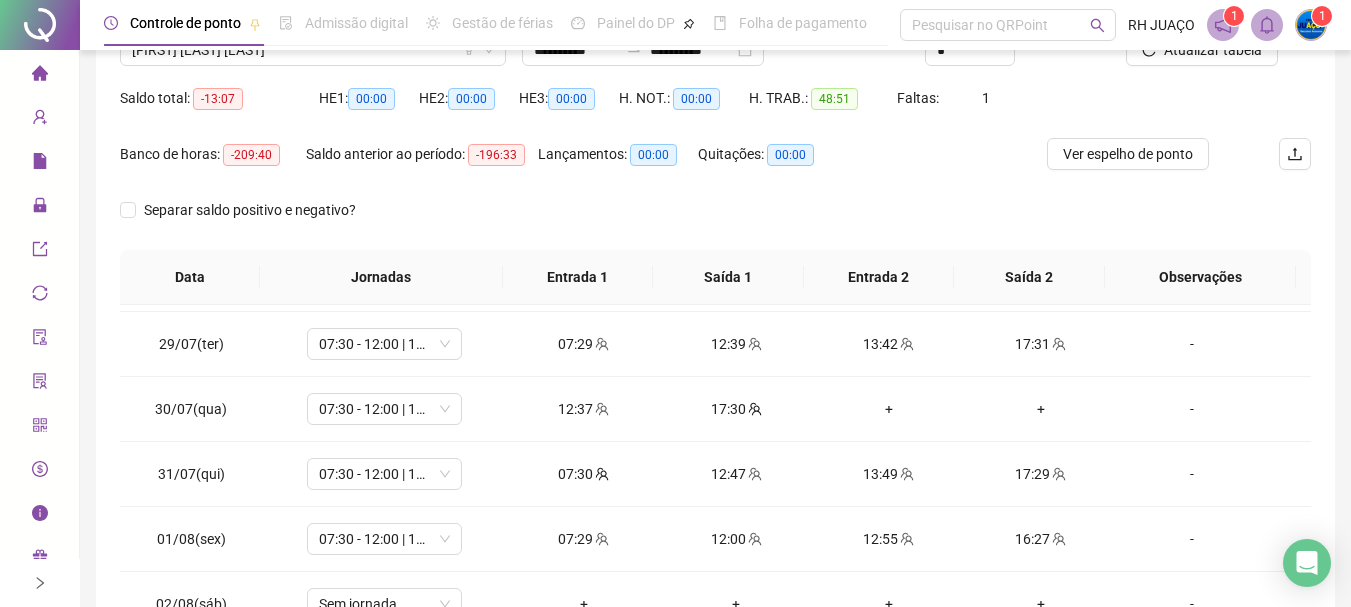 scroll, scrollTop: 215, scrollLeft: 0, axis: vertical 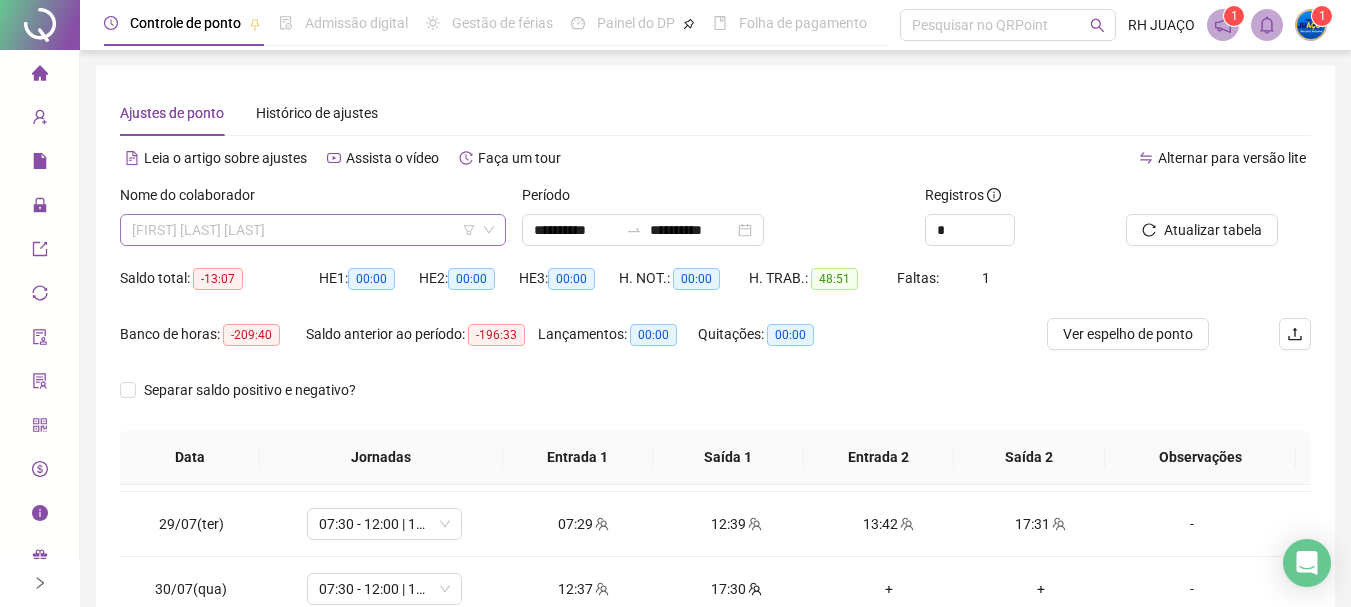click on "[FIRST] [LAST] [LAST]" at bounding box center [313, 230] 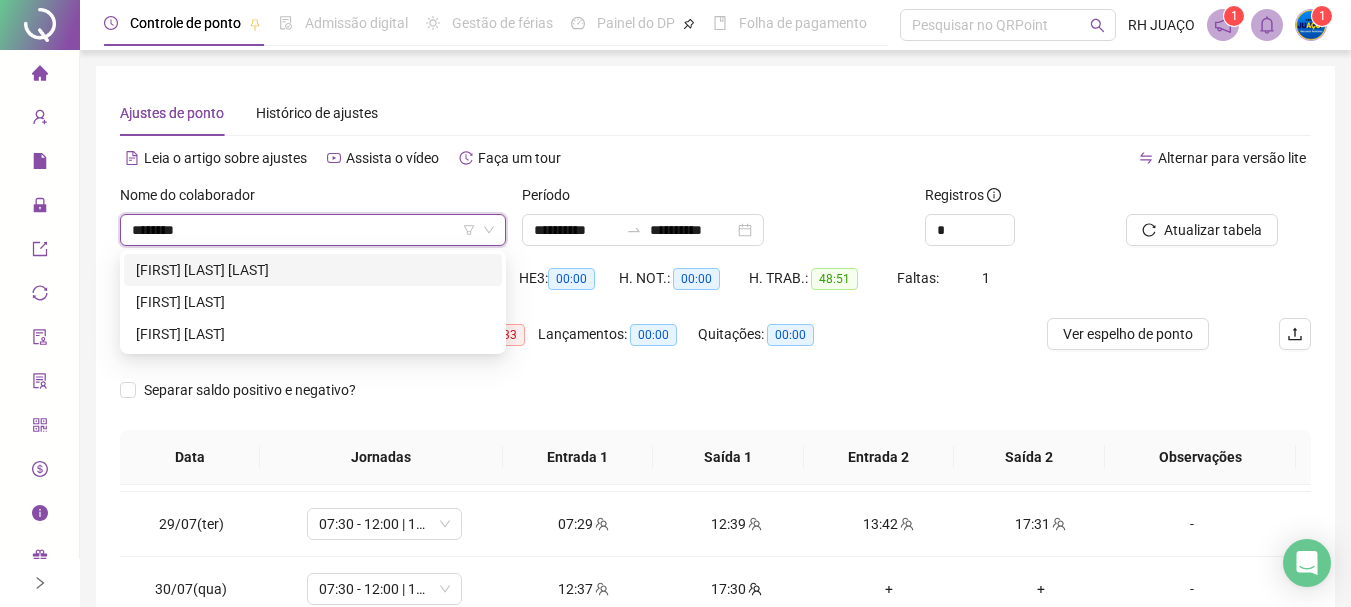 scroll, scrollTop: 0, scrollLeft: 0, axis: both 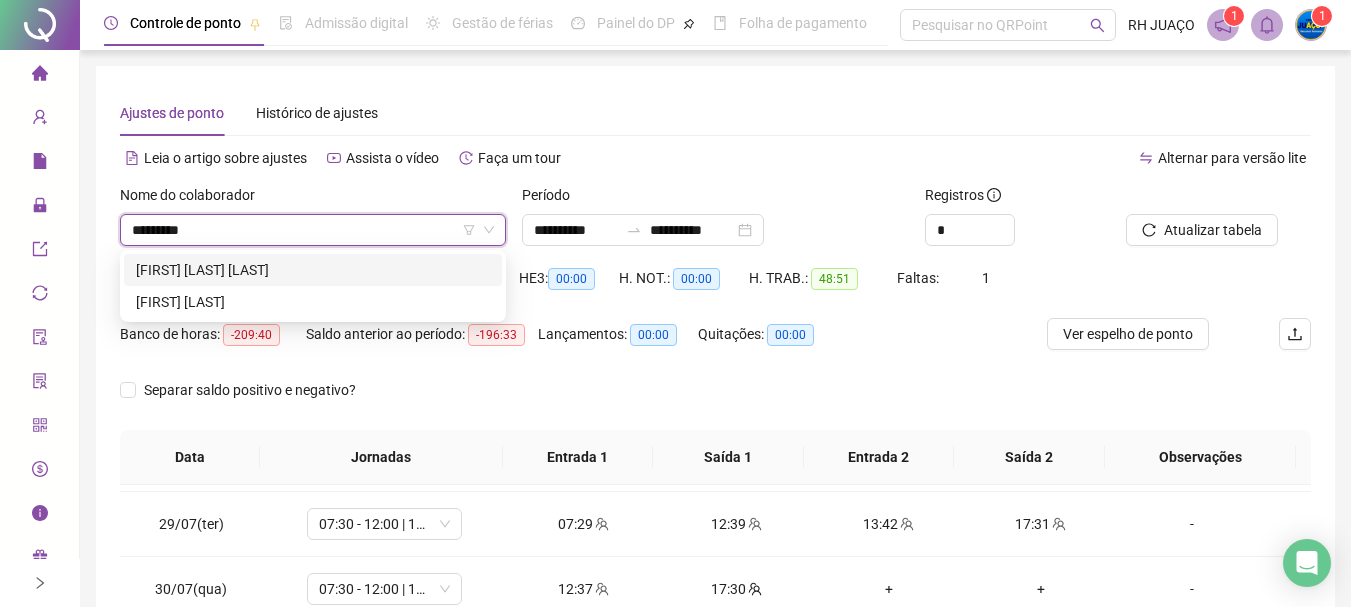 type on "**********" 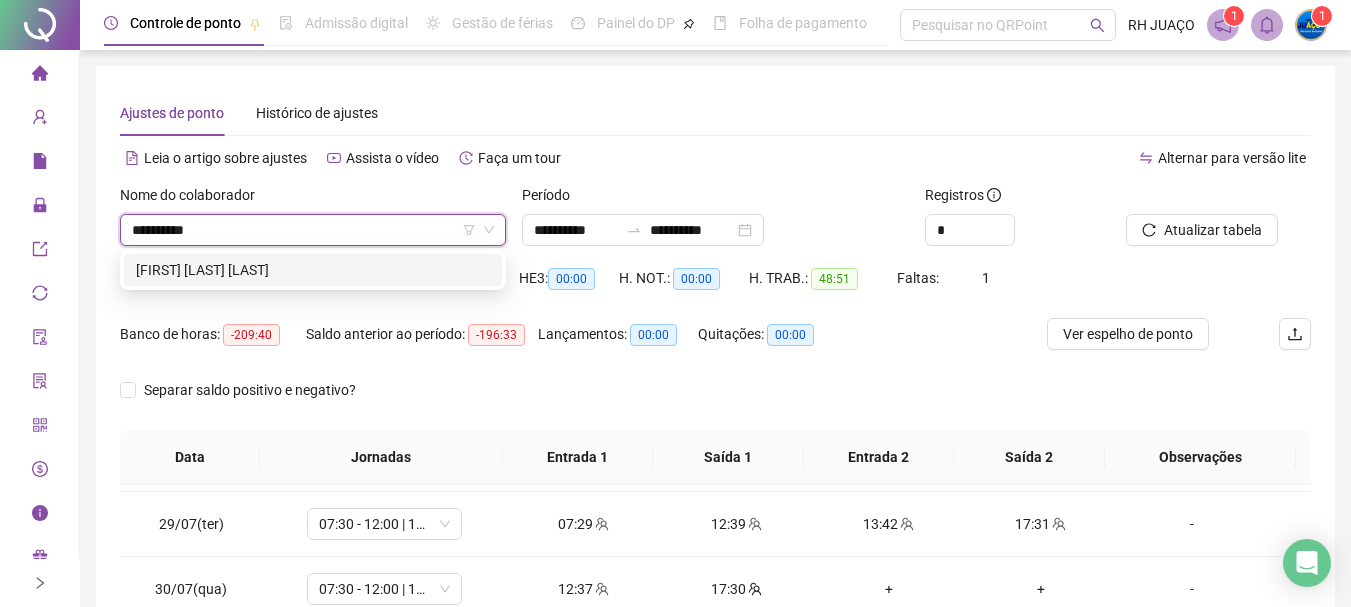 click on "[FIRST] [LAST] [LAST]" at bounding box center [313, 270] 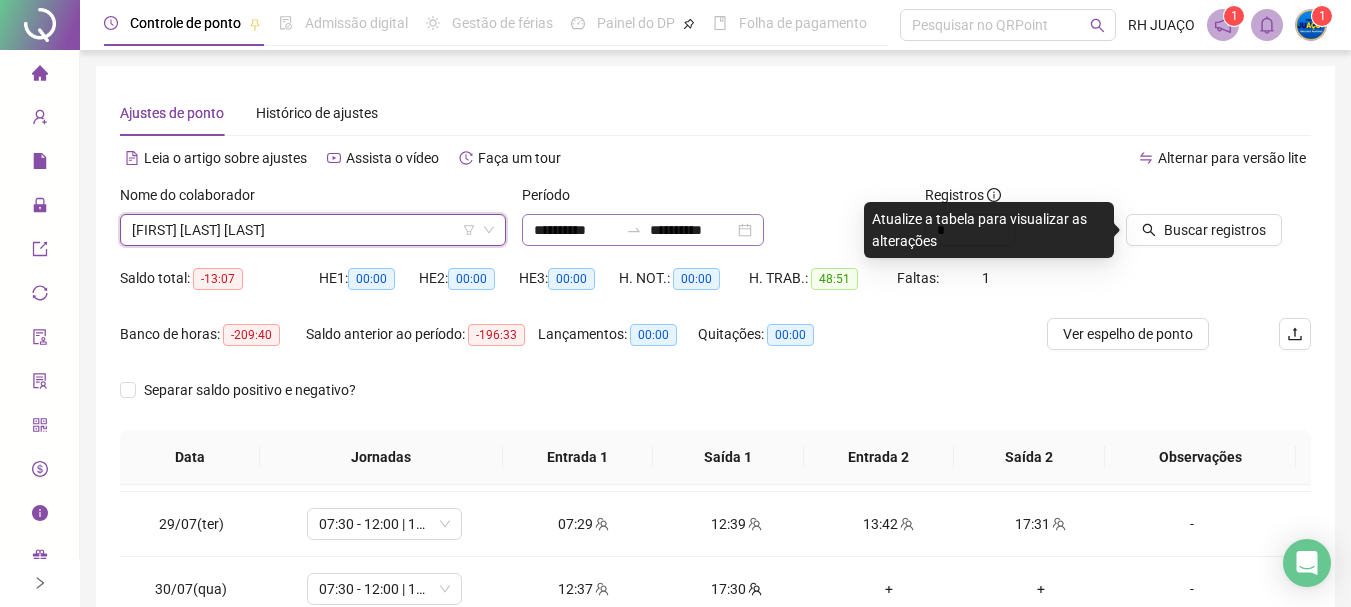 click 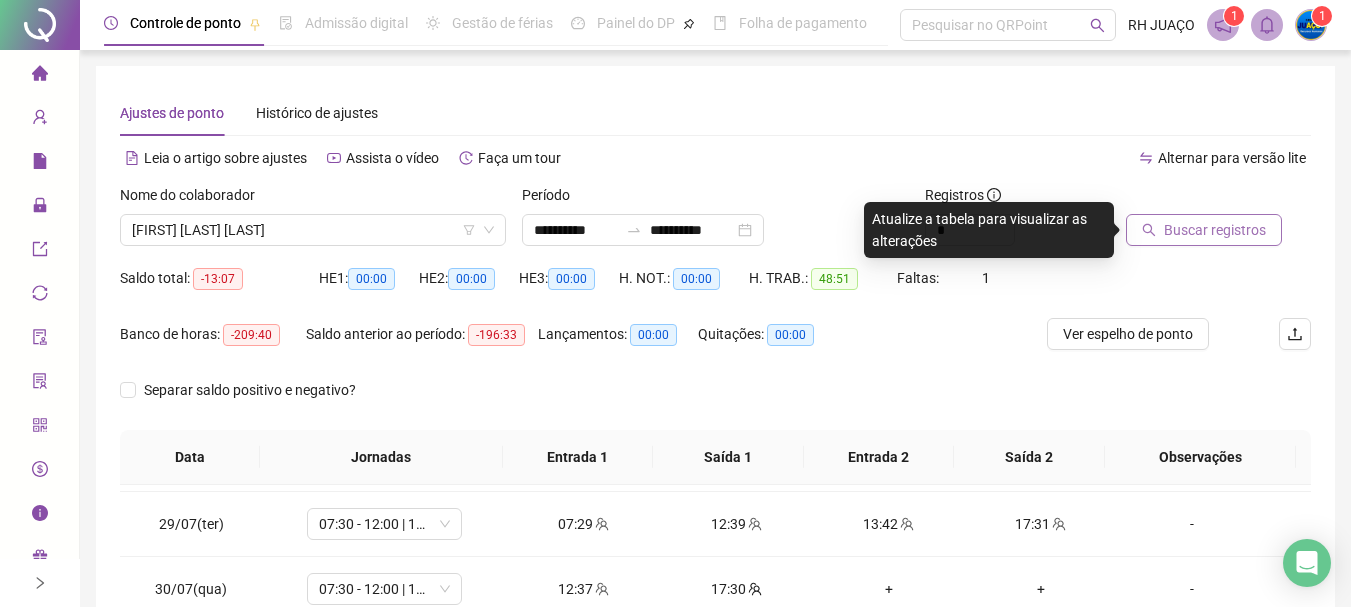 click on "Buscar registros" at bounding box center (1215, 230) 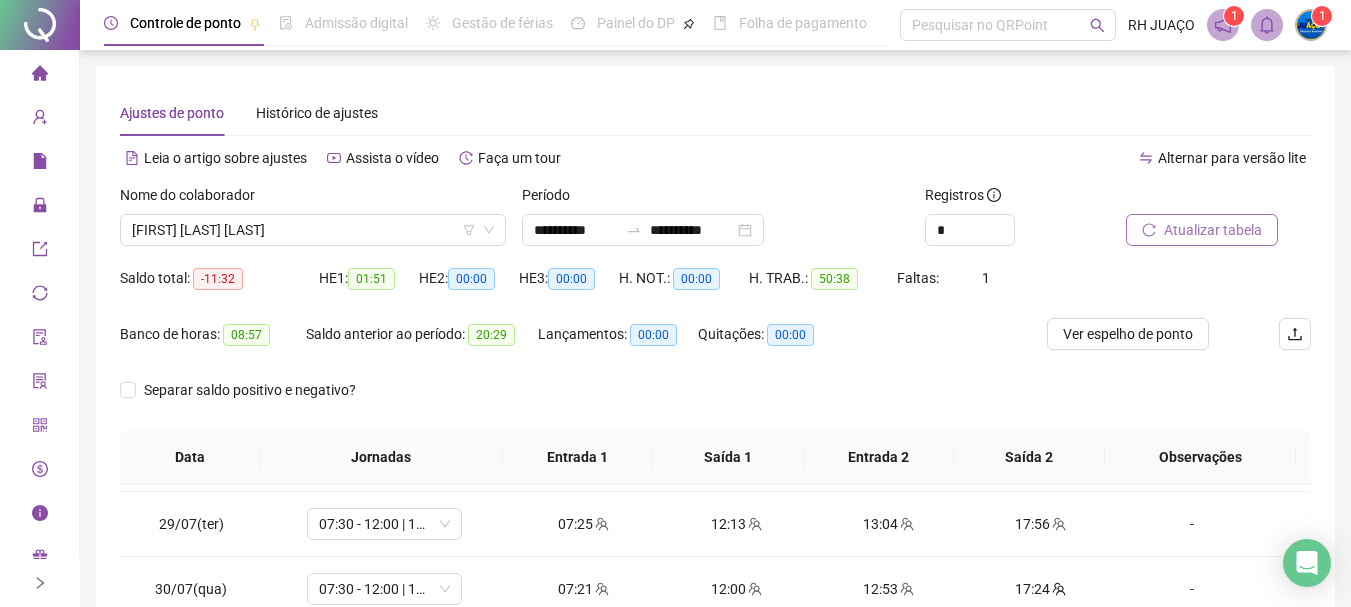 scroll, scrollTop: 400, scrollLeft: 0, axis: vertical 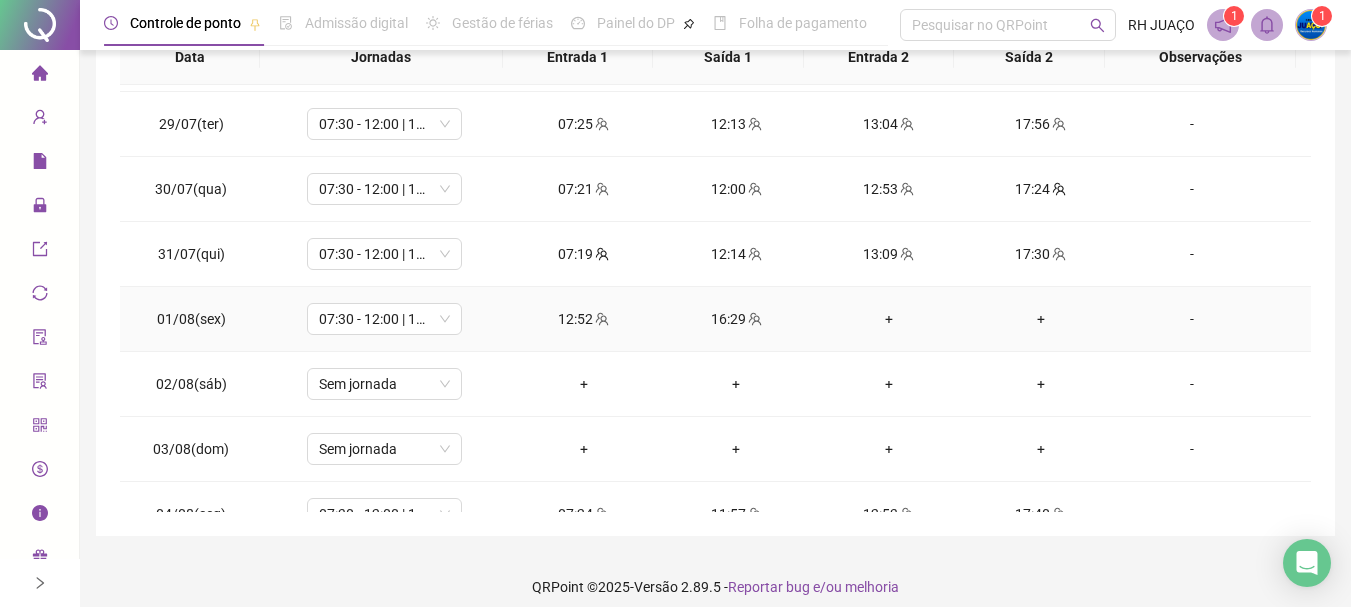 click on "-" at bounding box center (1192, 319) 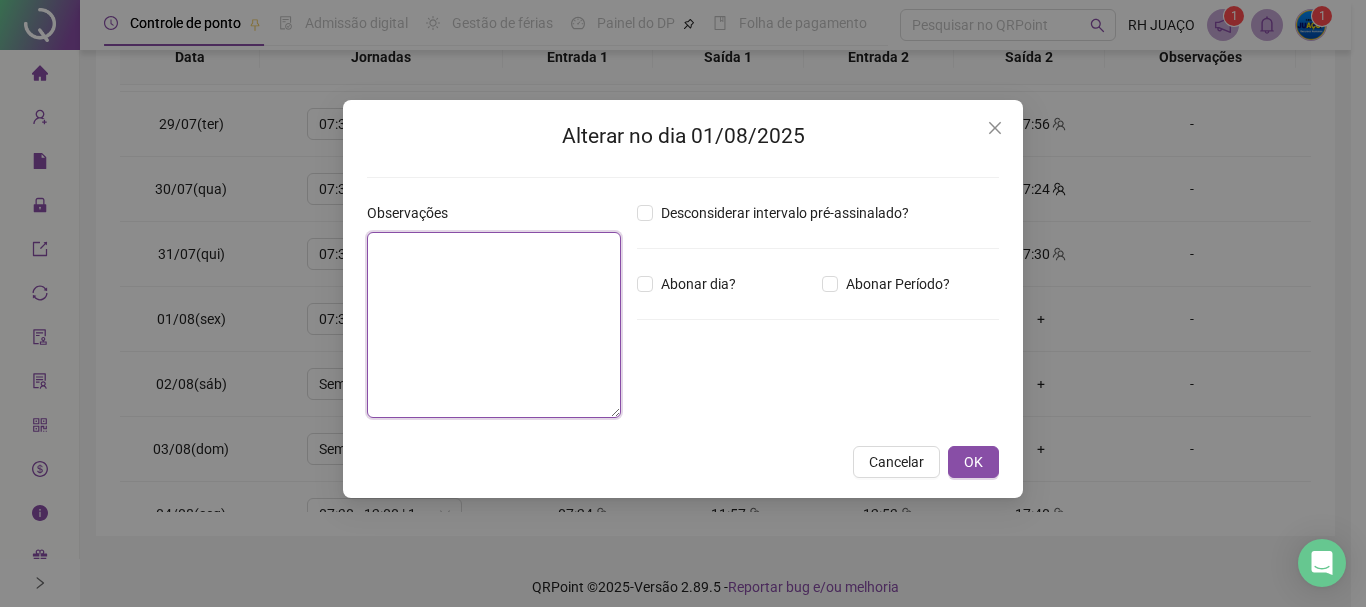 click at bounding box center (494, 325) 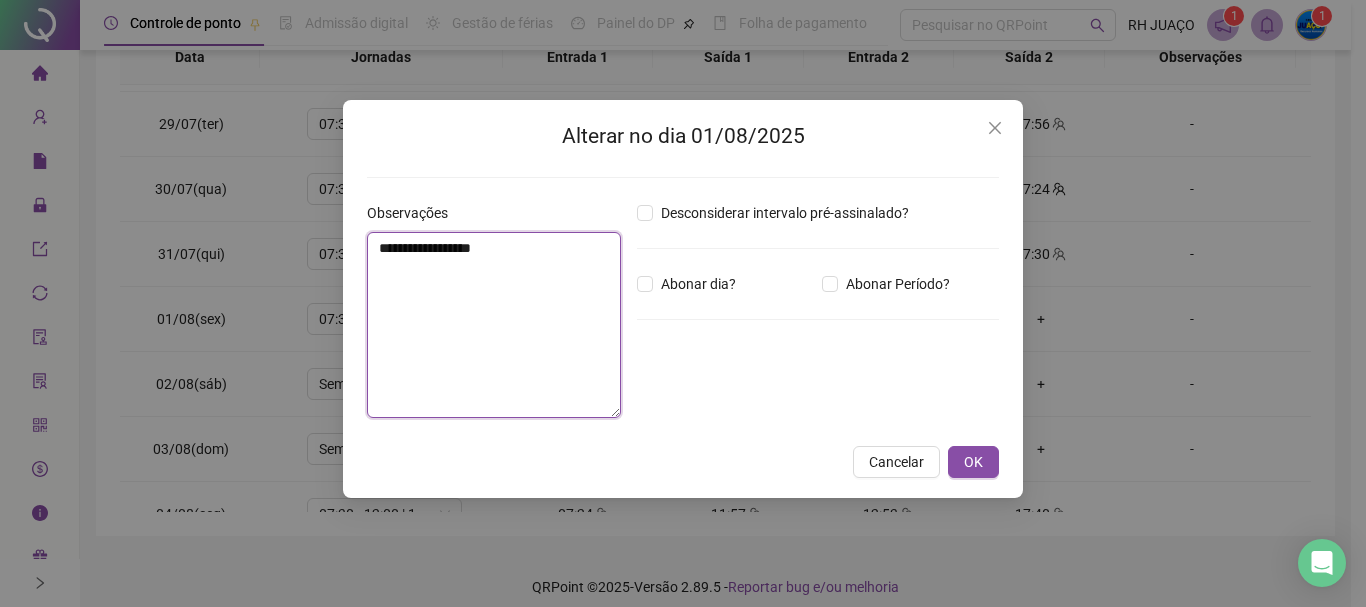 click on "**********" at bounding box center (494, 325) 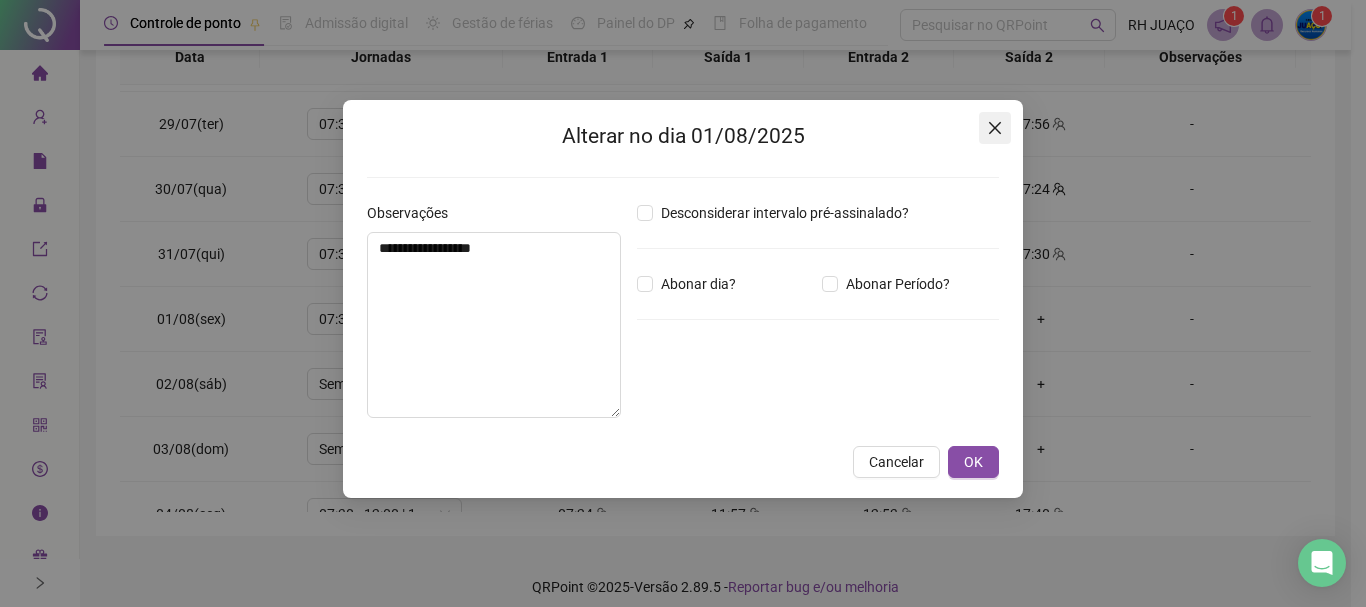 click 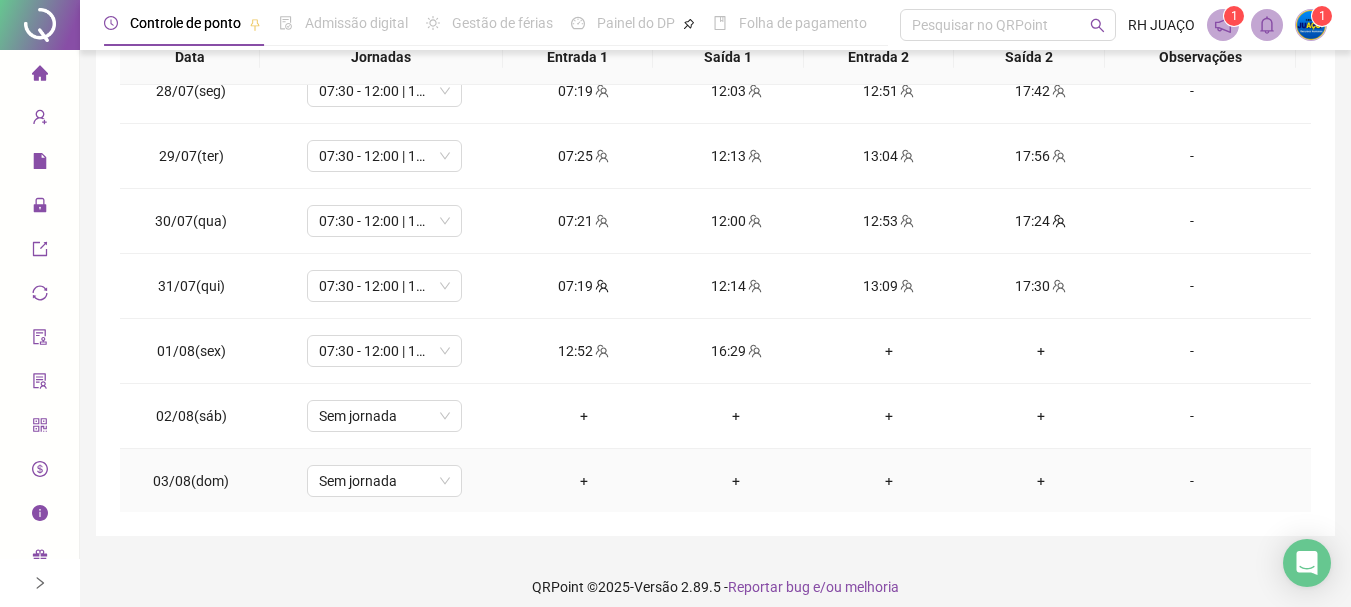 scroll, scrollTop: 0, scrollLeft: 0, axis: both 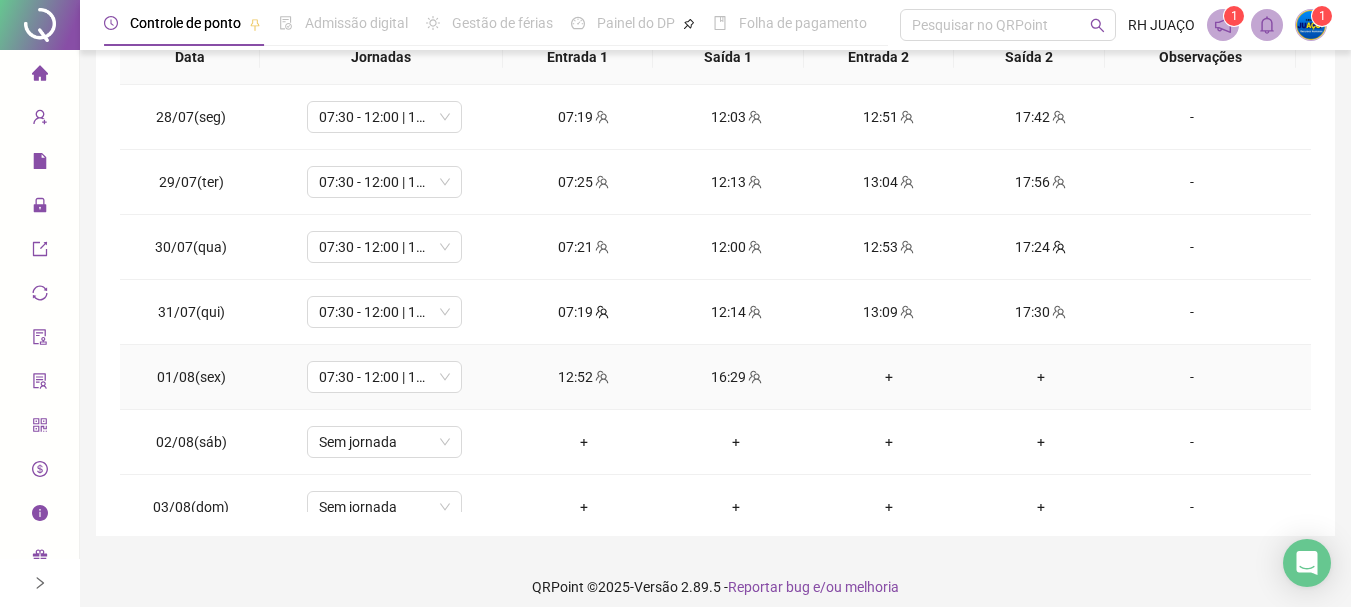 click on "-" at bounding box center (1192, 377) 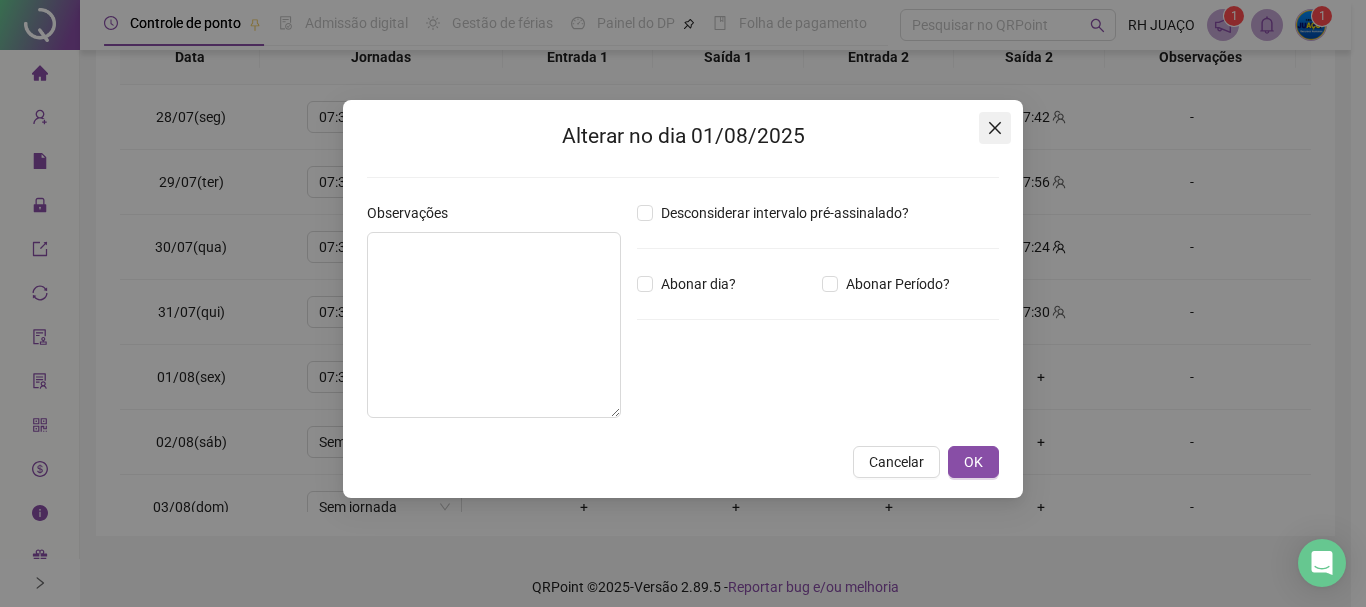click 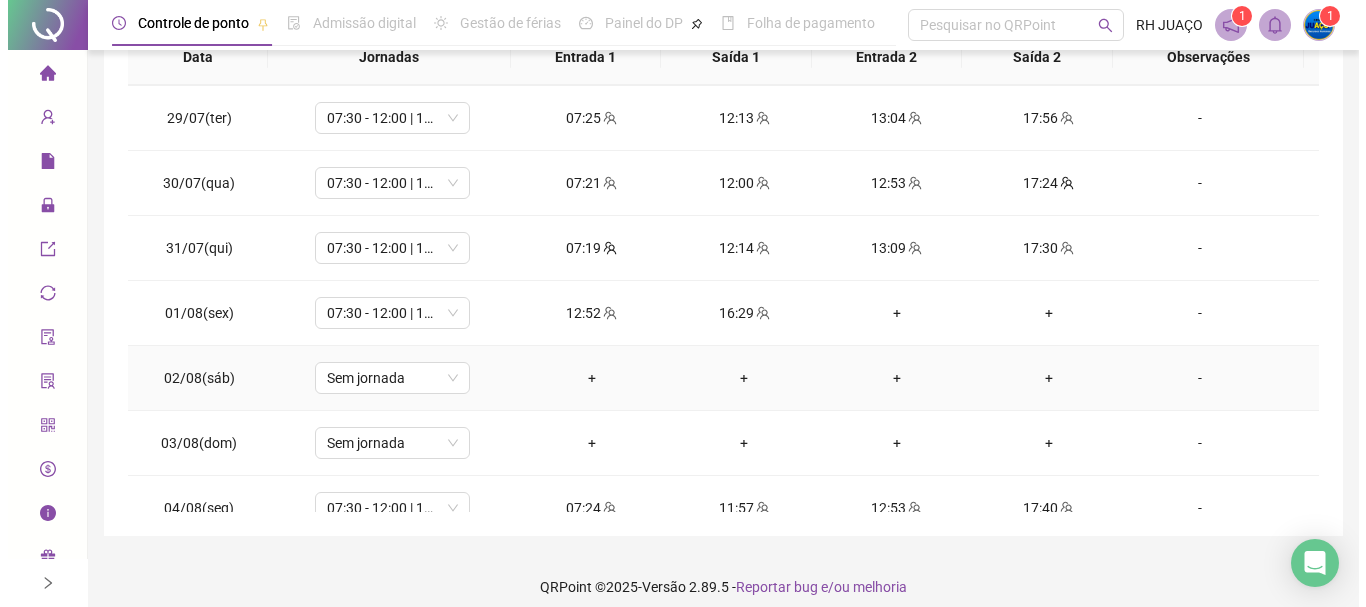 scroll, scrollTop: 100, scrollLeft: 0, axis: vertical 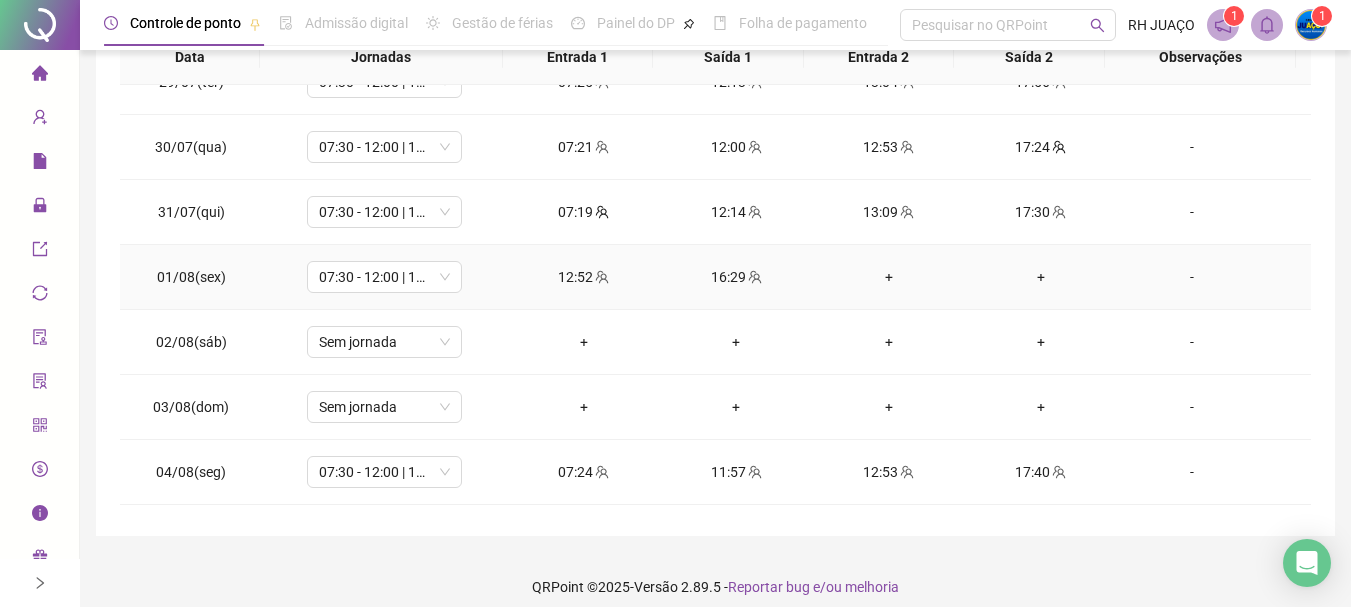 click on "-" at bounding box center [1192, 277] 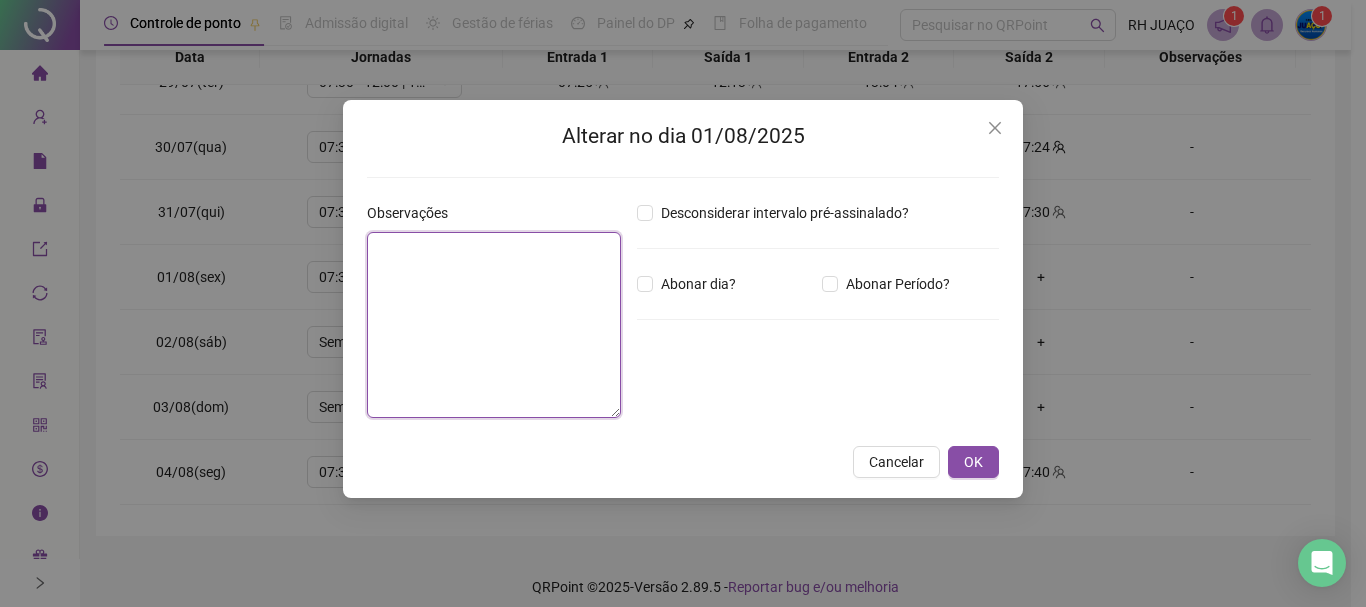 click at bounding box center (494, 325) 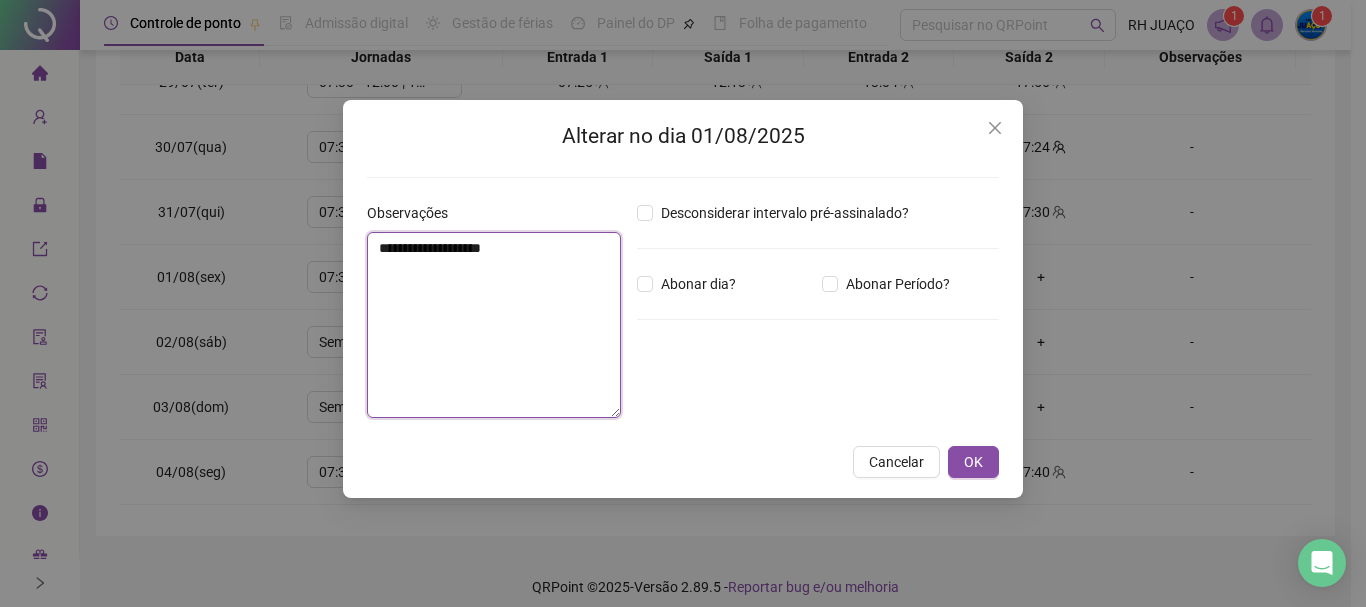 click on "**********" at bounding box center [494, 325] 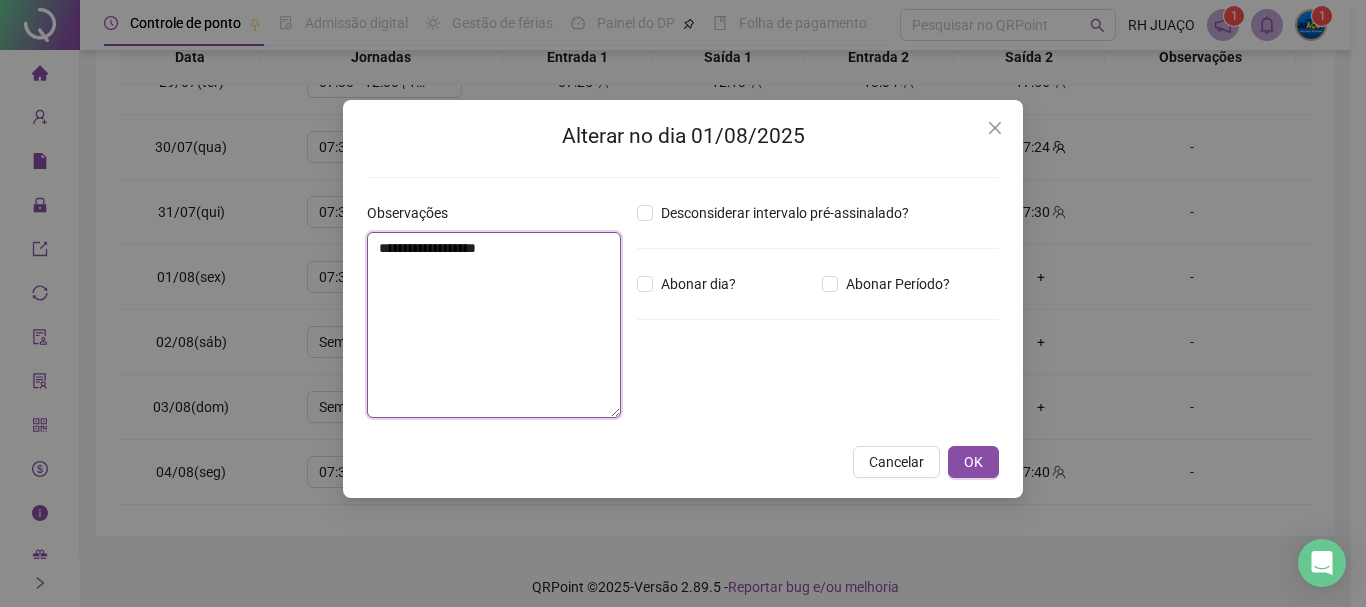 click on "**********" at bounding box center (494, 325) 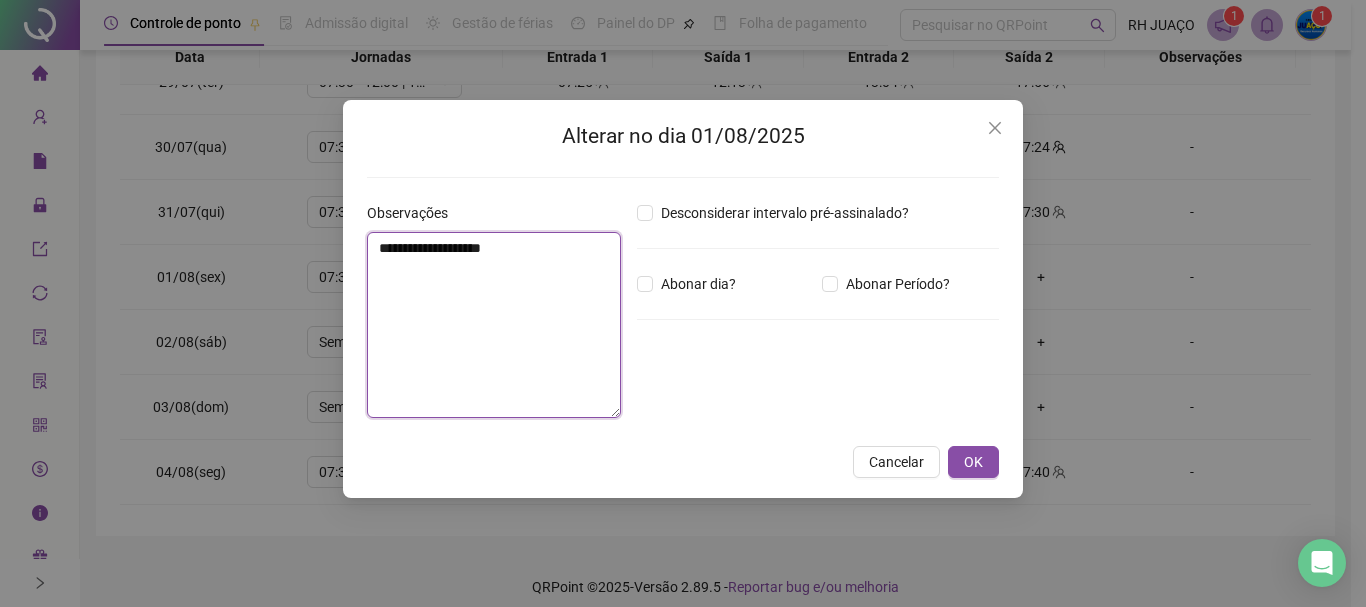 type on "**********" 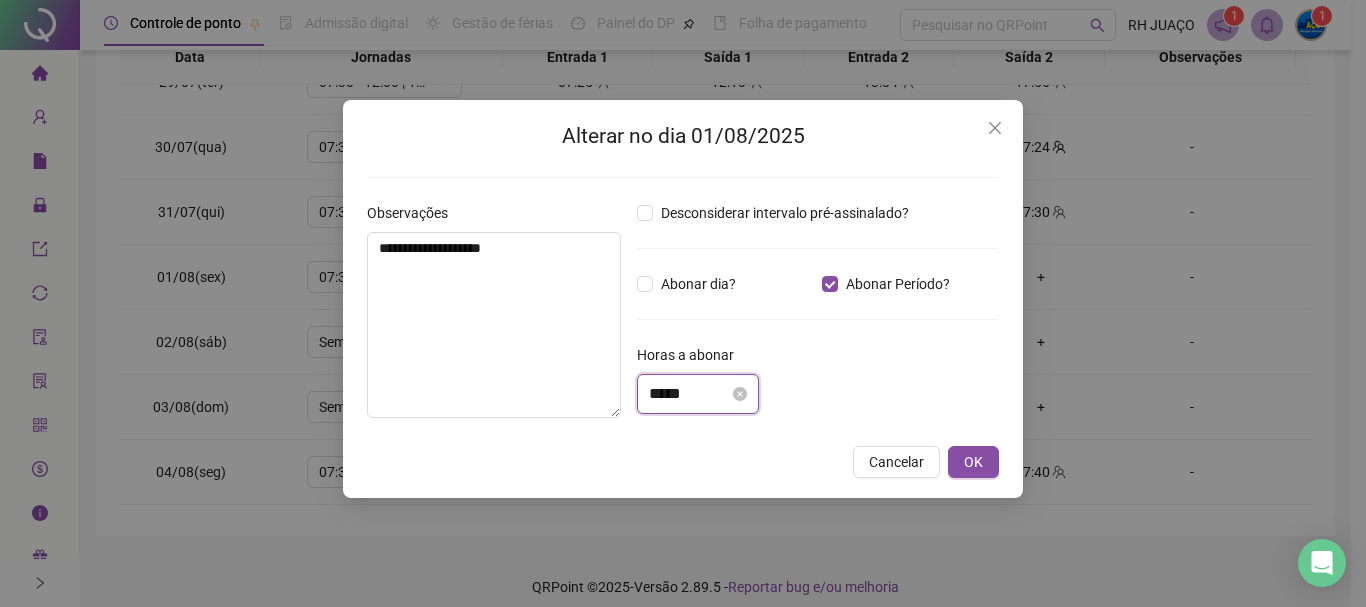 click on "*****" at bounding box center [689, 394] 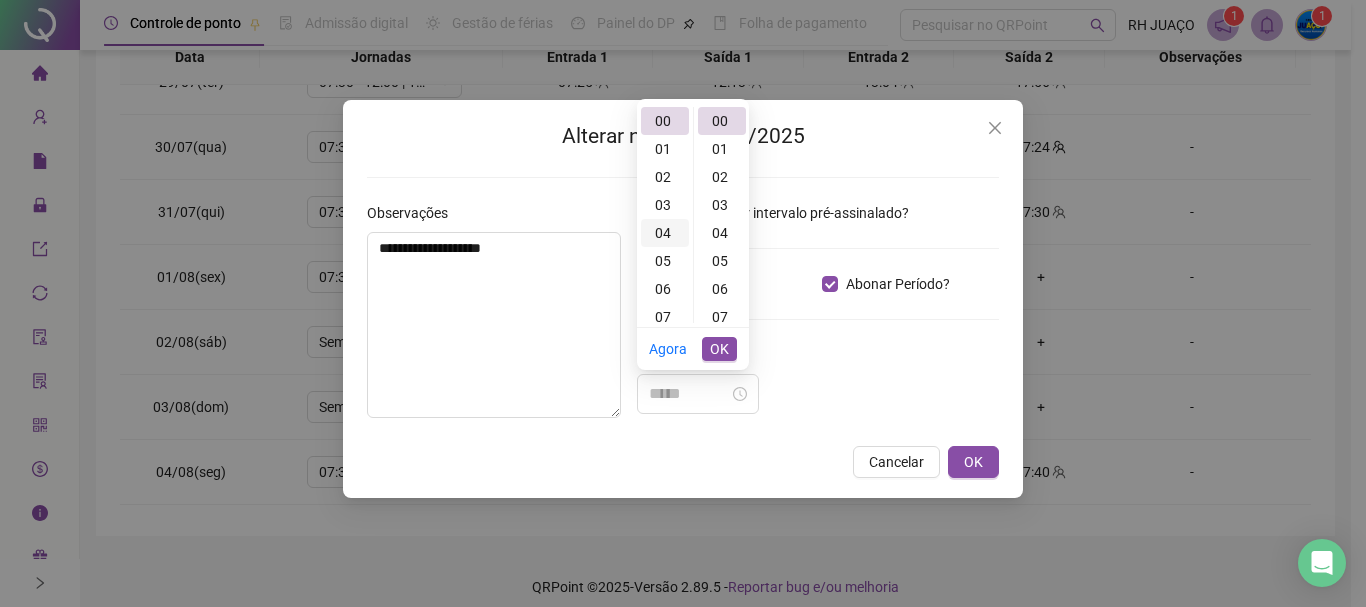 click on "04" at bounding box center [665, 233] 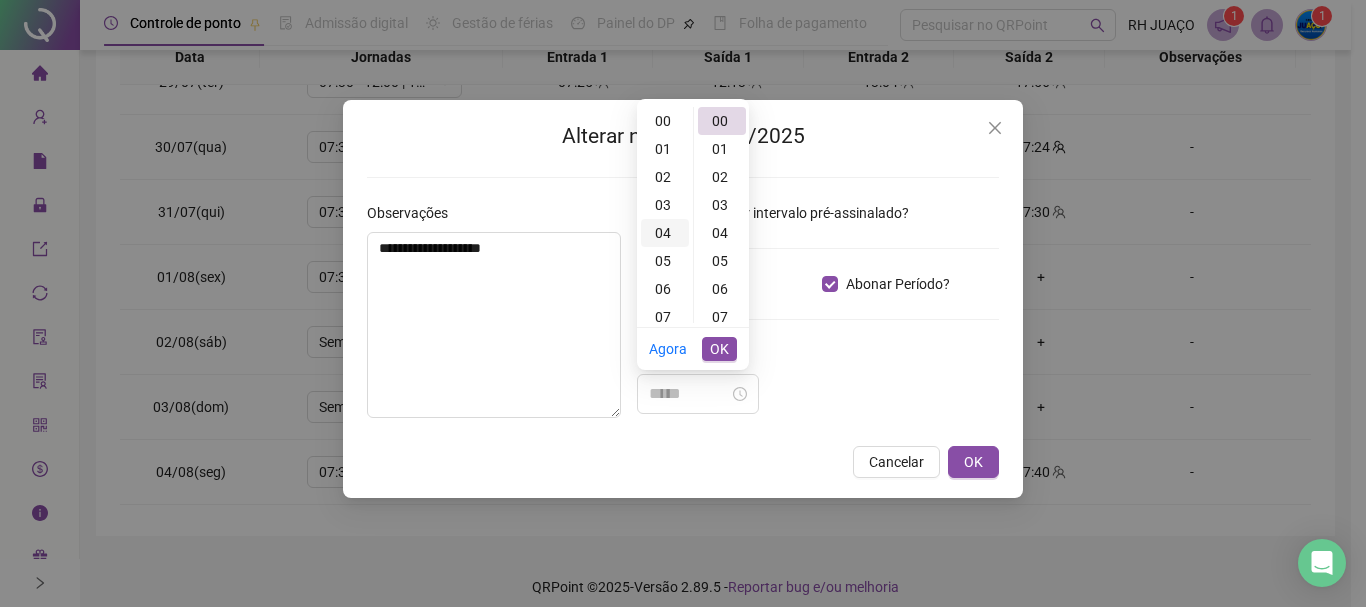 scroll, scrollTop: 112, scrollLeft: 0, axis: vertical 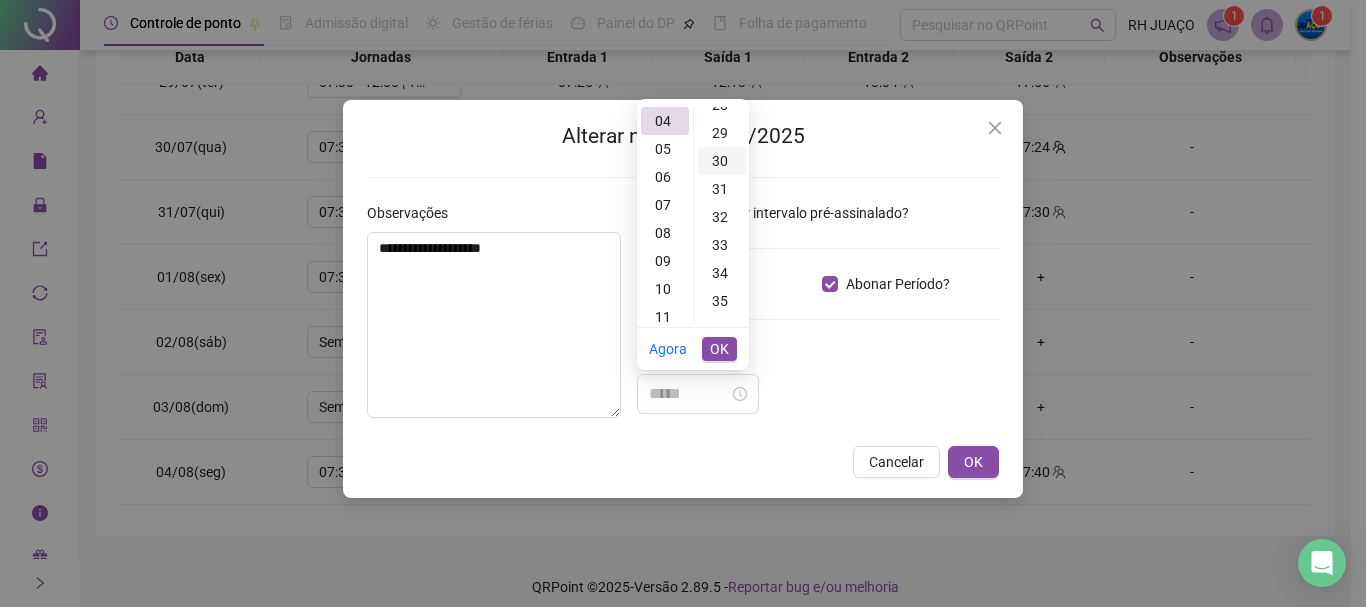 click on "30" at bounding box center [722, 161] 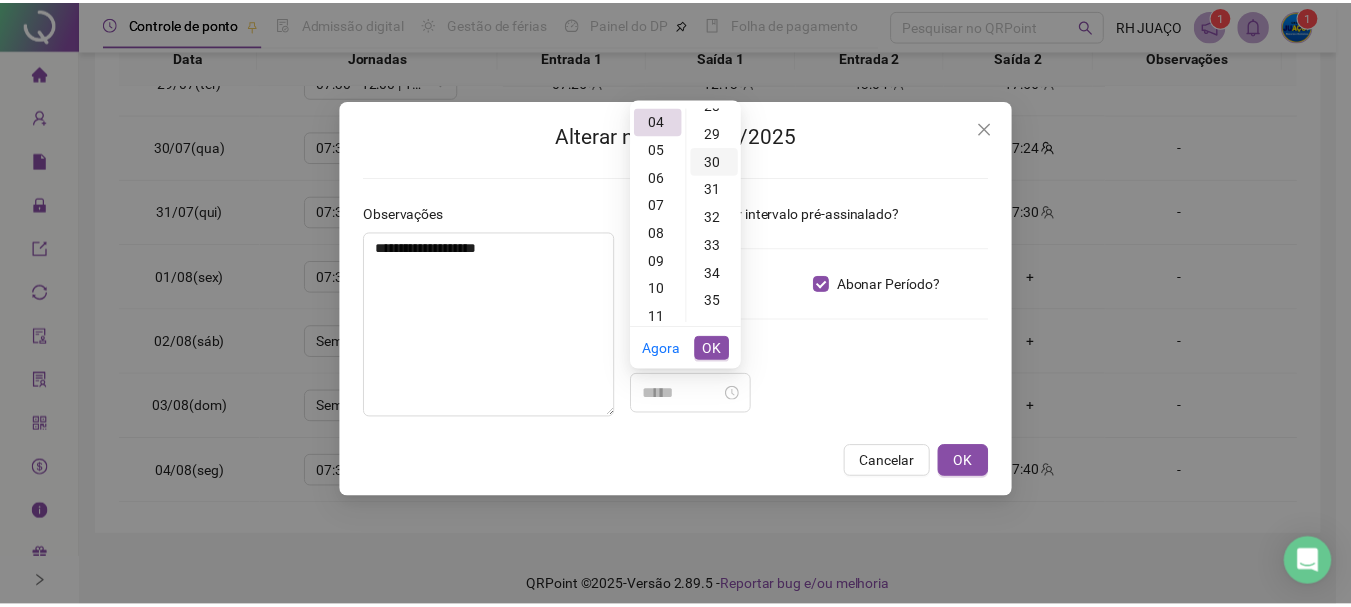 scroll, scrollTop: 840, scrollLeft: 0, axis: vertical 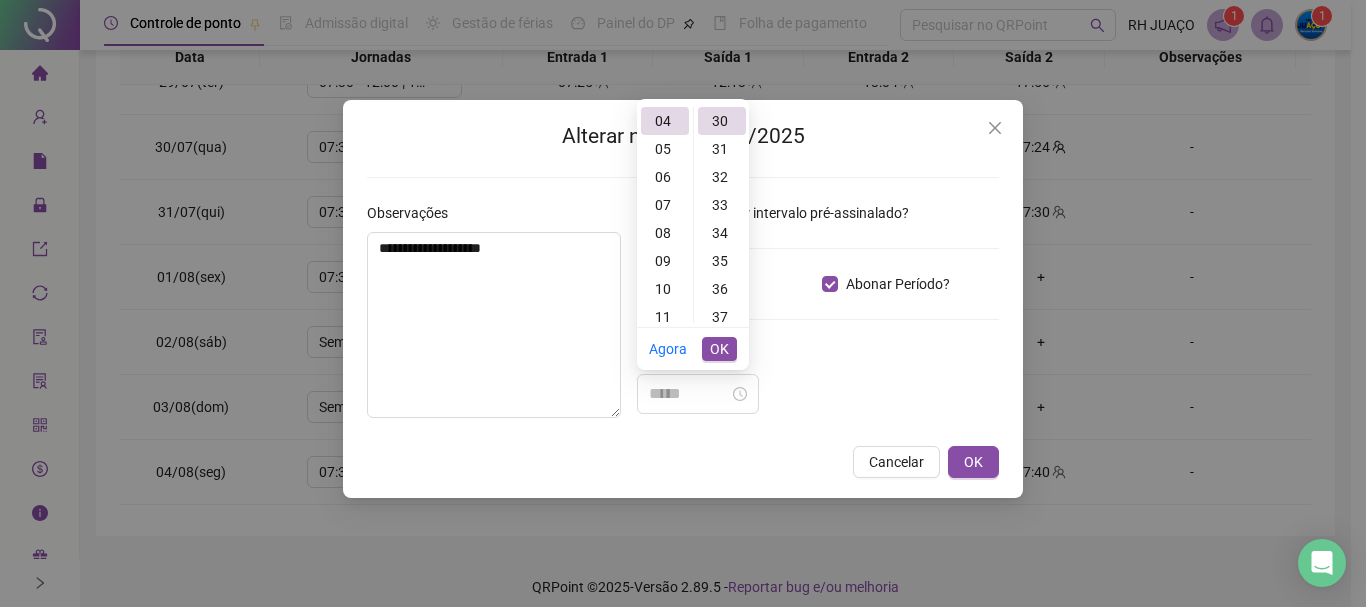 type on "*****" 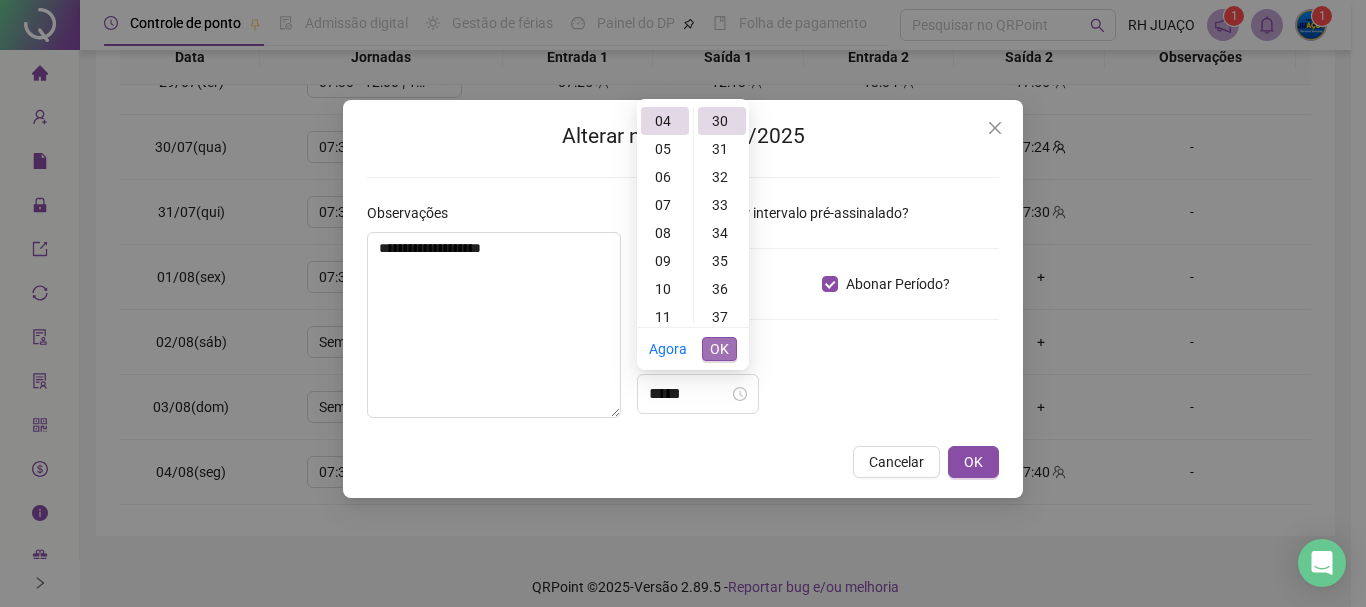 click on "OK" at bounding box center [719, 349] 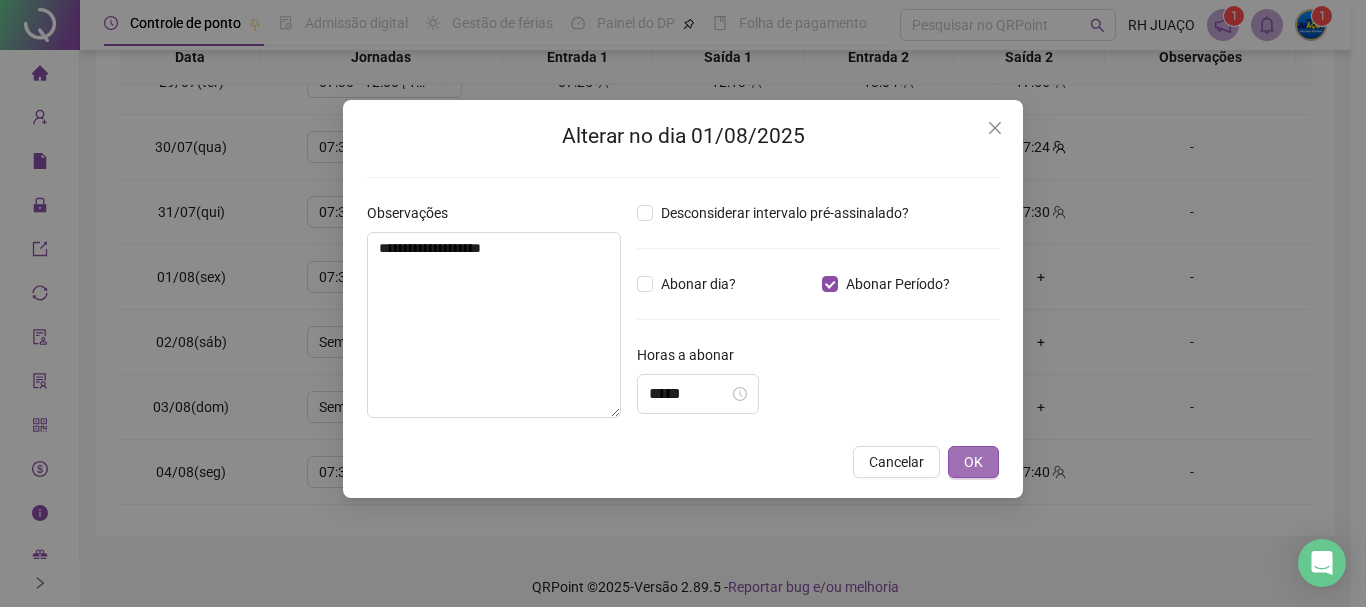 click on "OK" at bounding box center [973, 462] 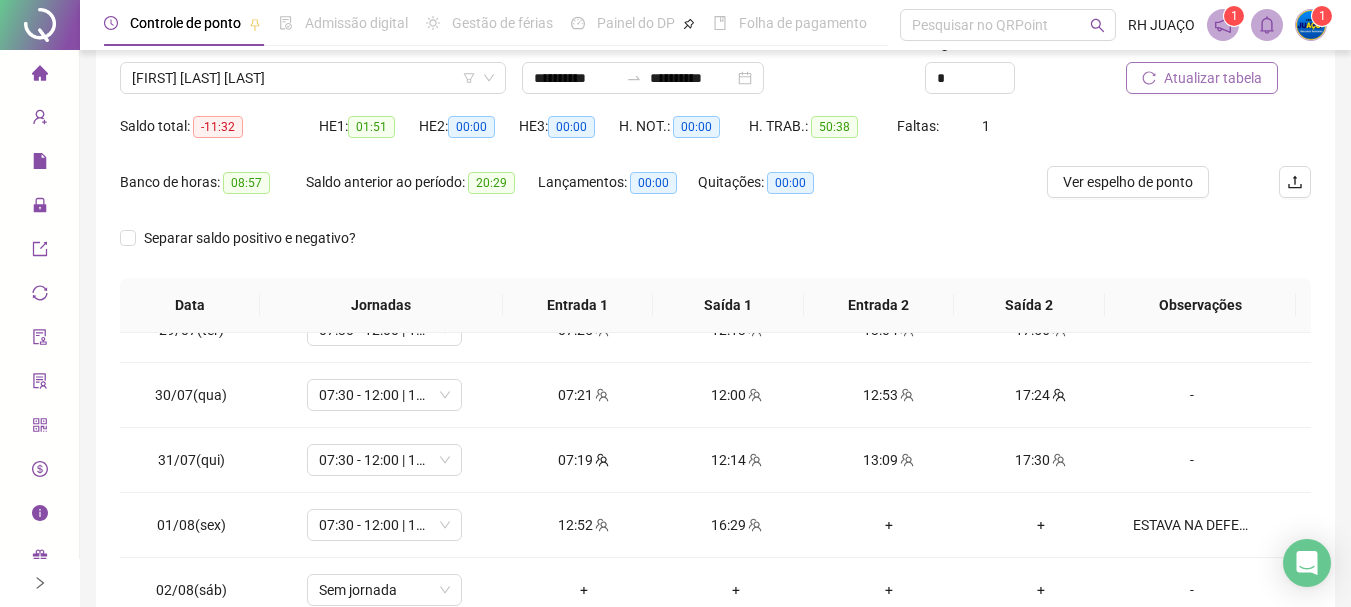 scroll, scrollTop: 100, scrollLeft: 0, axis: vertical 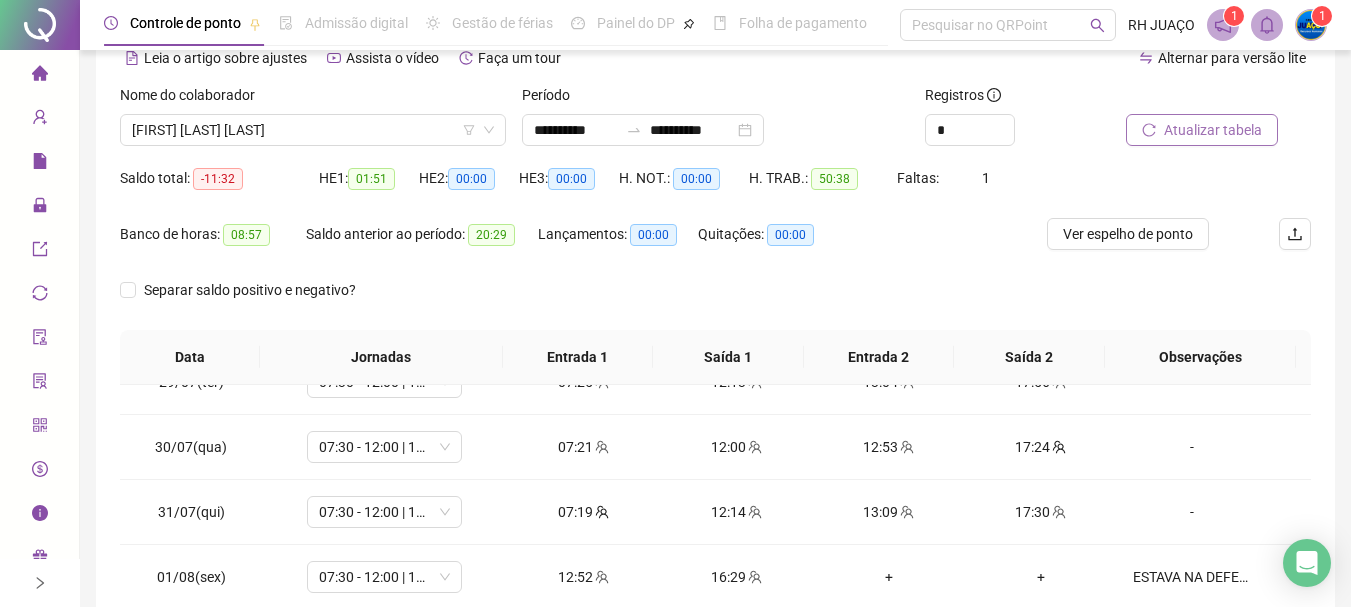 click on "Atualizar tabela" at bounding box center [1213, 130] 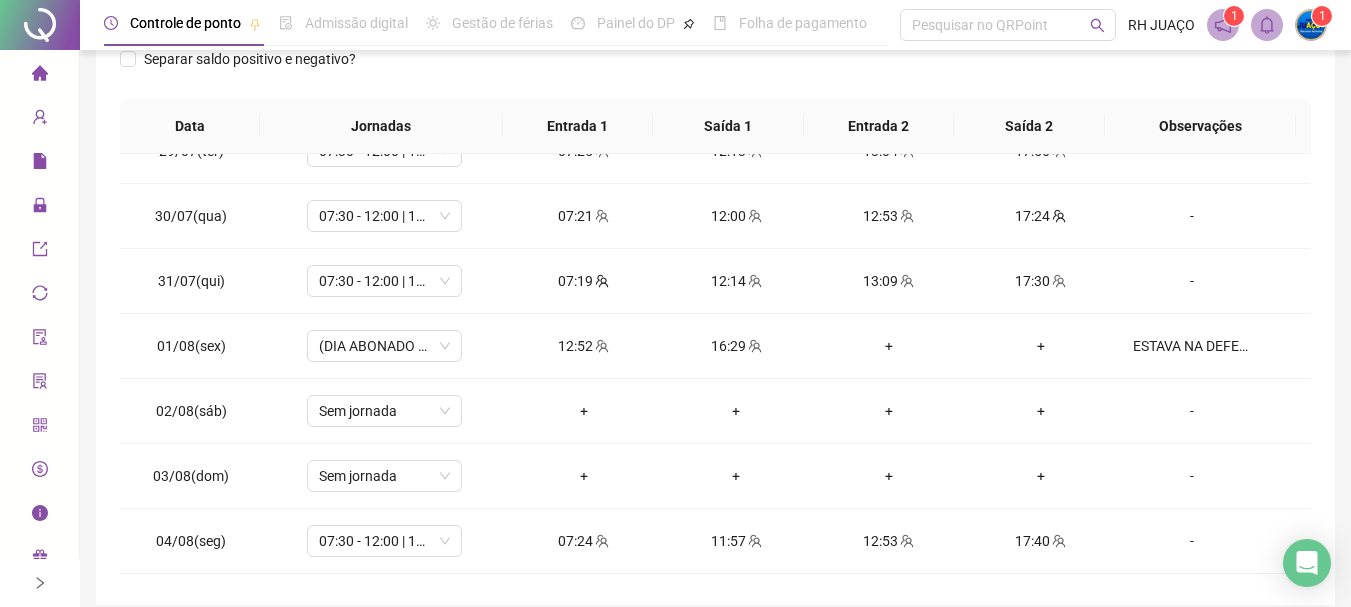 scroll, scrollTop: 400, scrollLeft: 0, axis: vertical 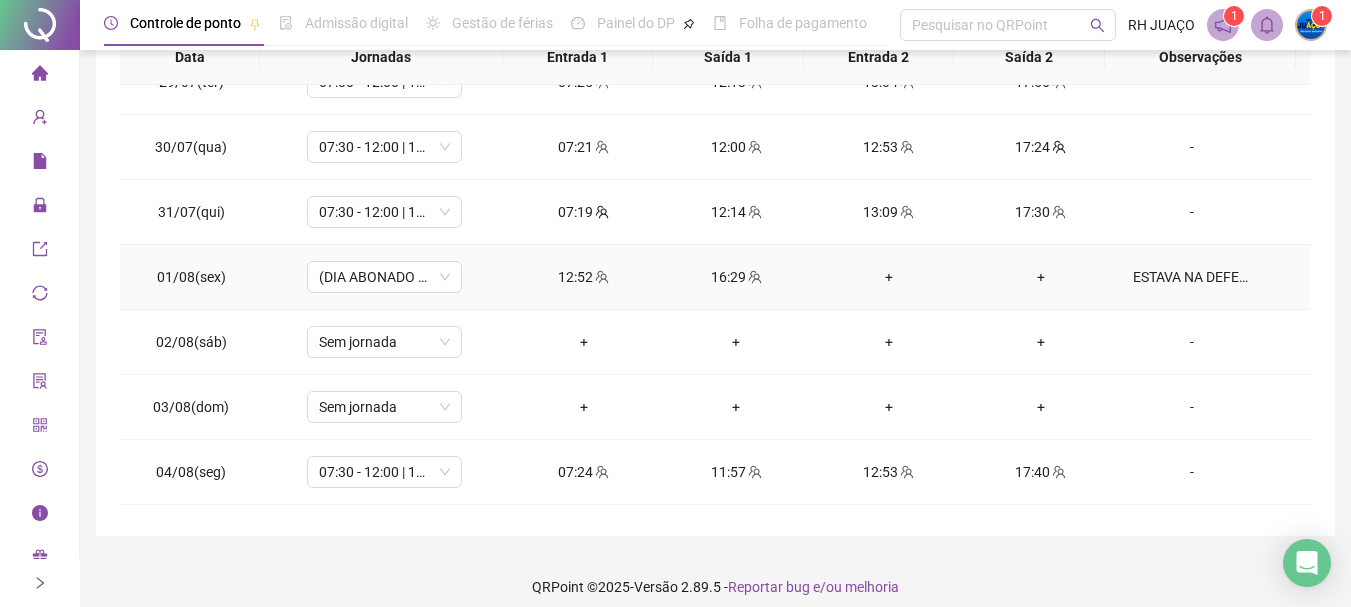 click on "ESTAVA NA DEFENSORIA" at bounding box center (1192, 277) 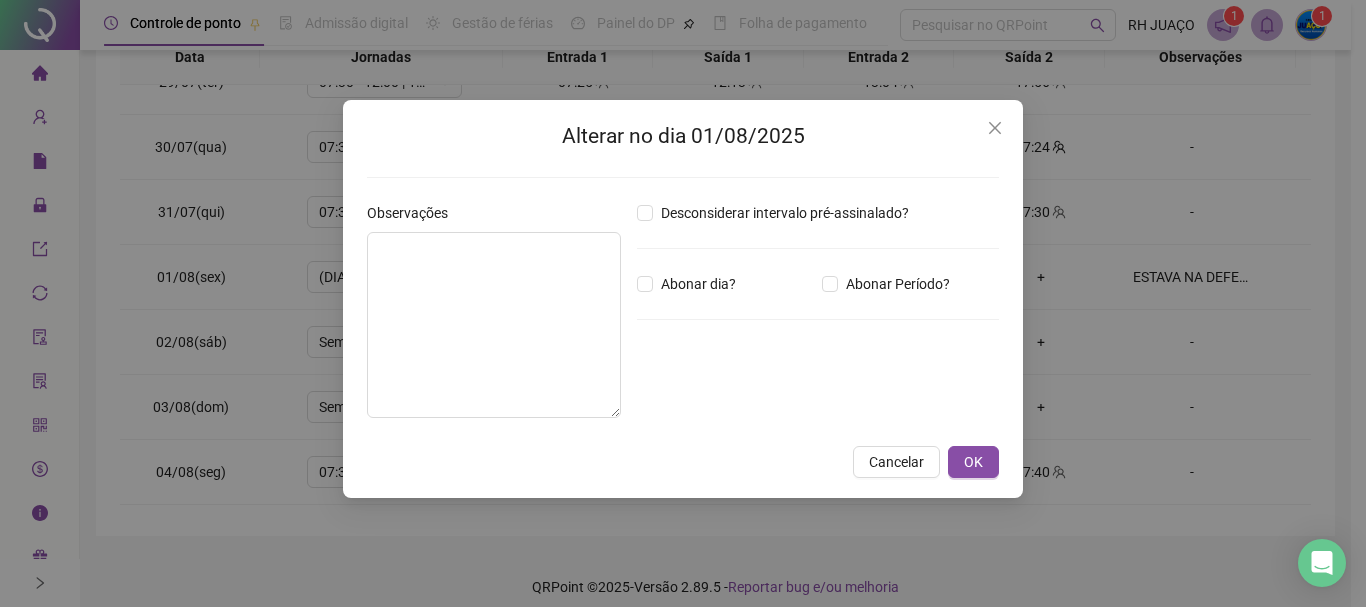type on "**********" 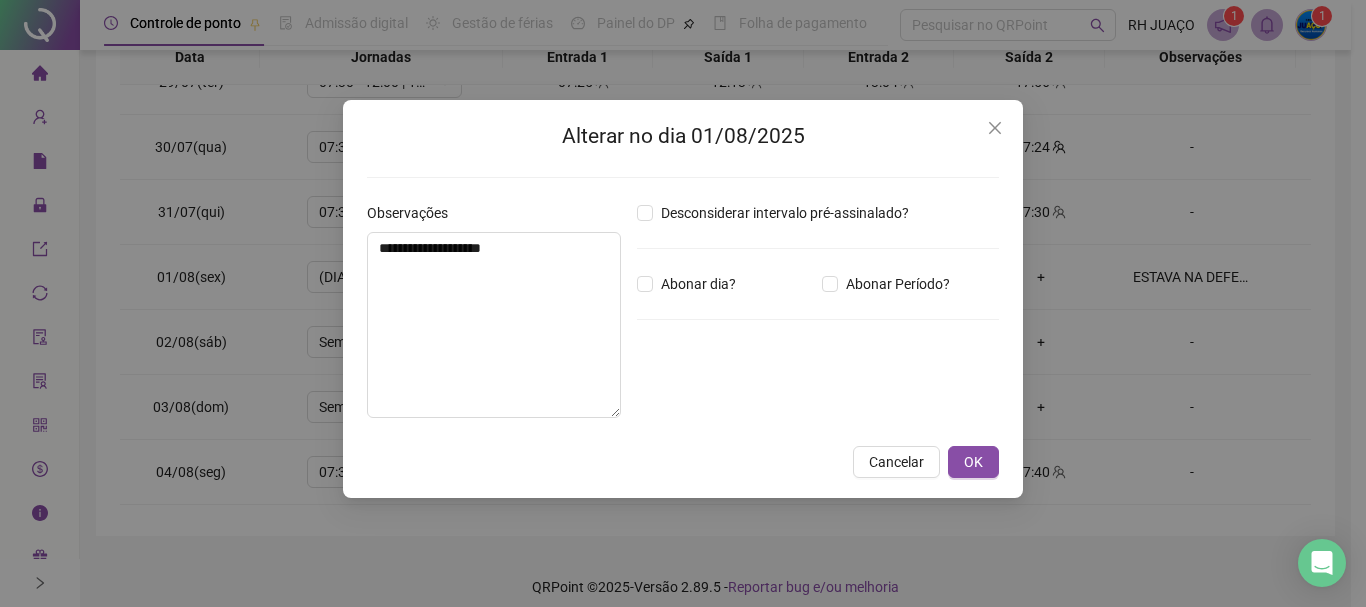 type on "*****" 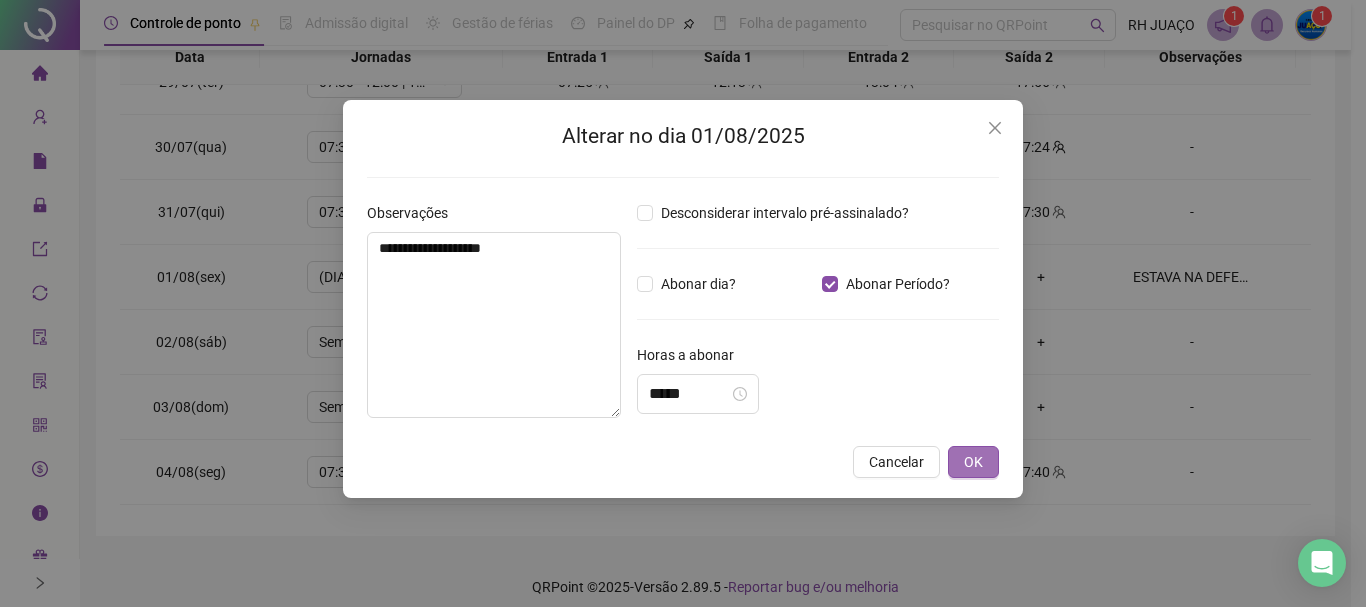 click on "OK" at bounding box center [973, 462] 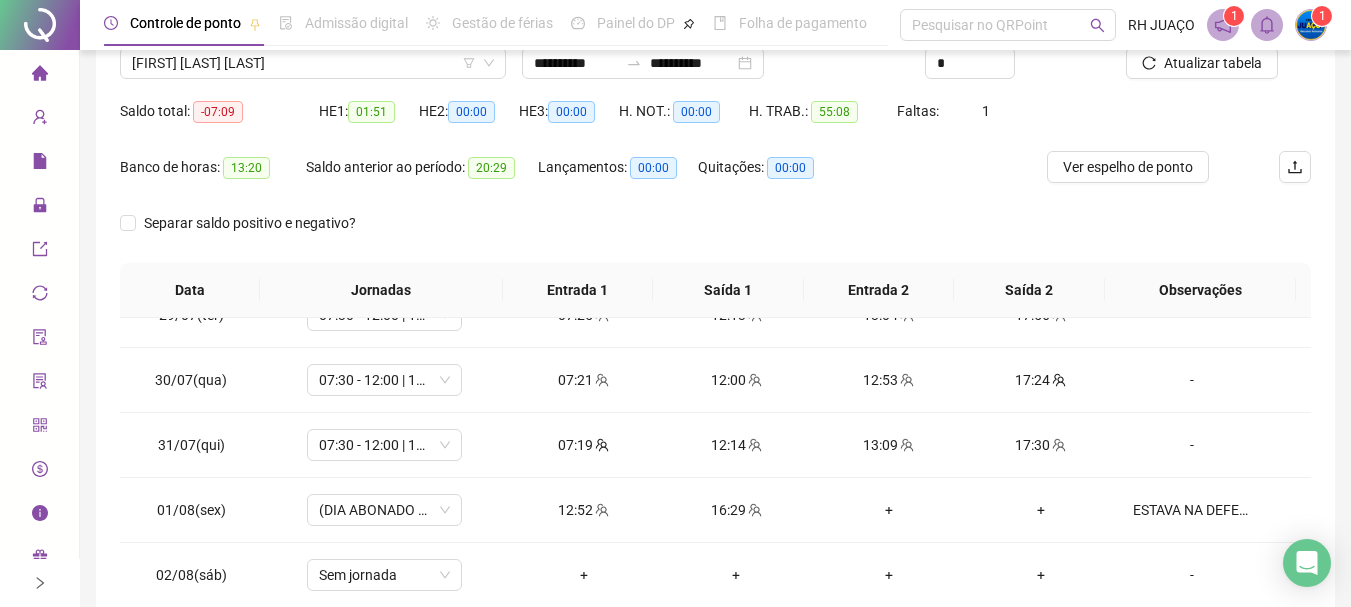 scroll, scrollTop: 200, scrollLeft: 0, axis: vertical 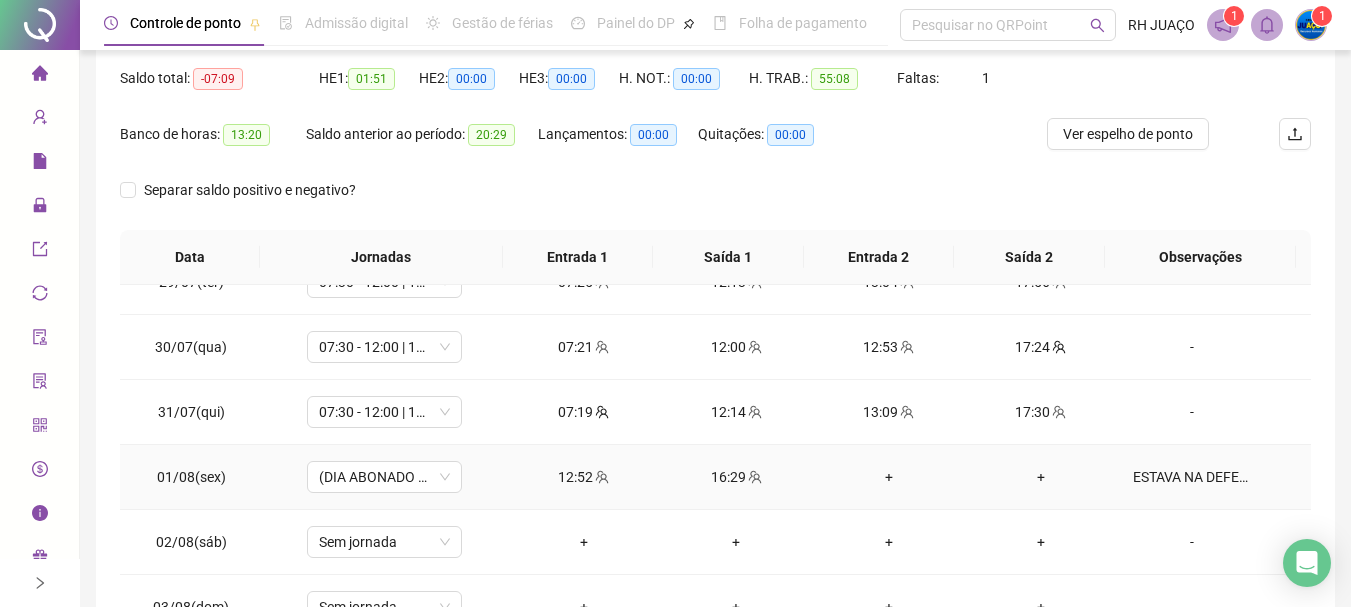 click on "ESTAVA NA DEFENSORIA" at bounding box center (1192, 477) 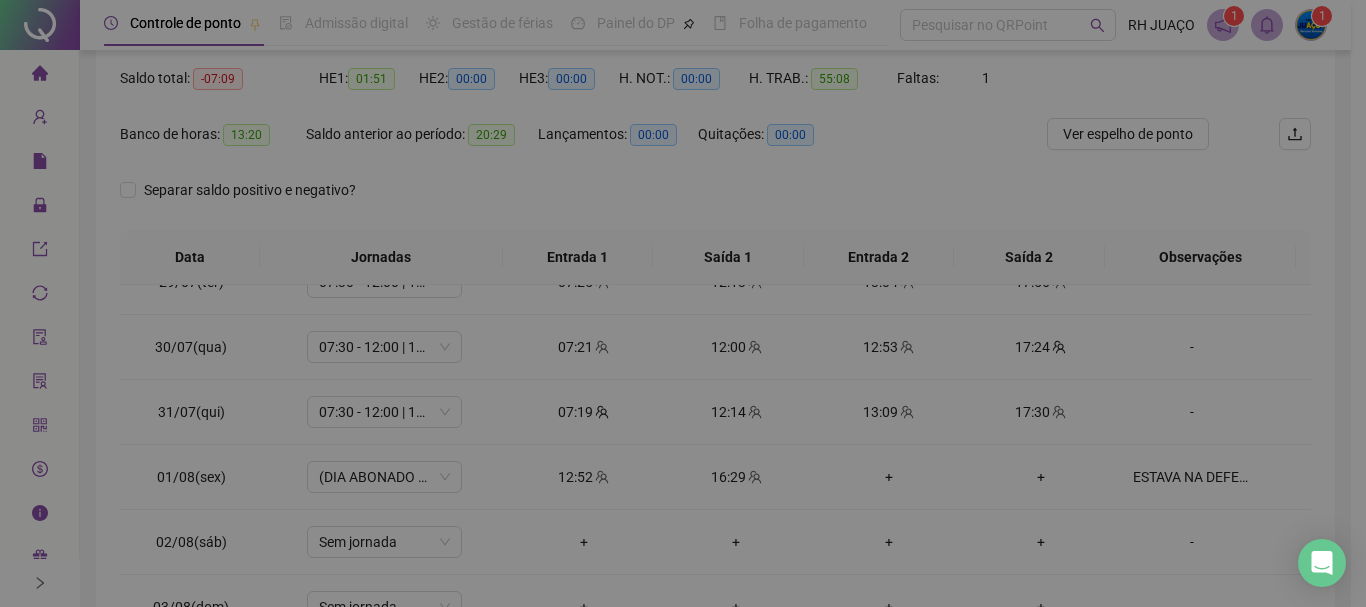 type on "**********" 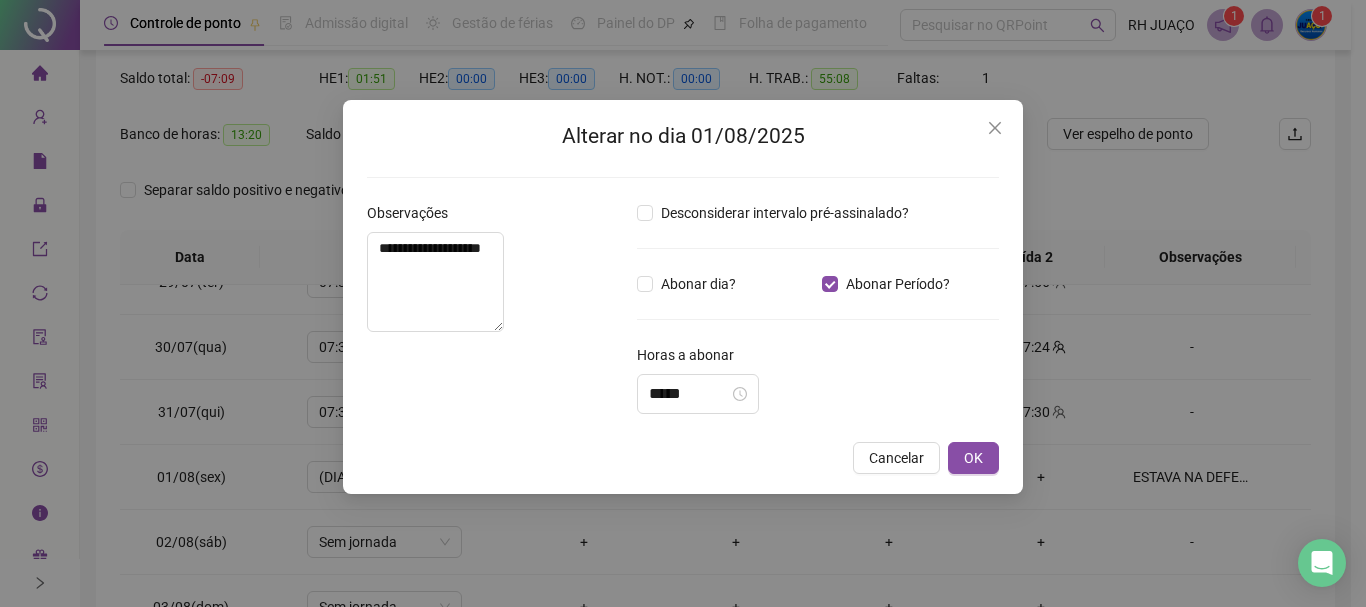 type on "*****" 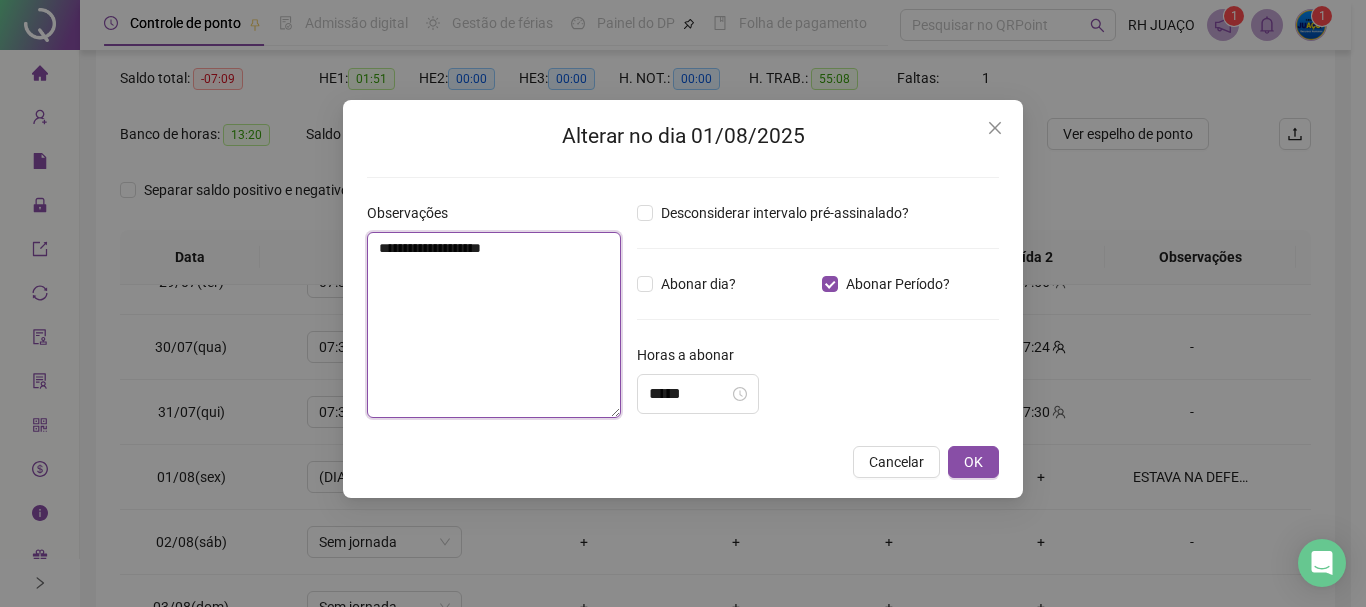 click on "**********" at bounding box center (494, 325) 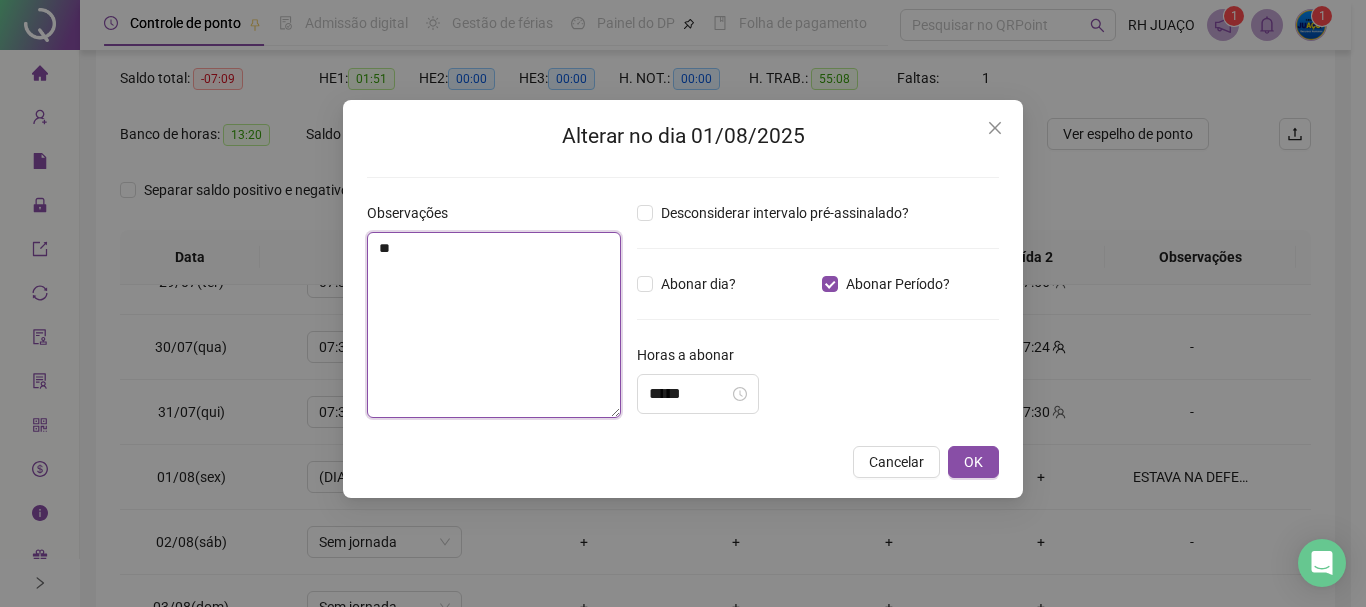 type on "*" 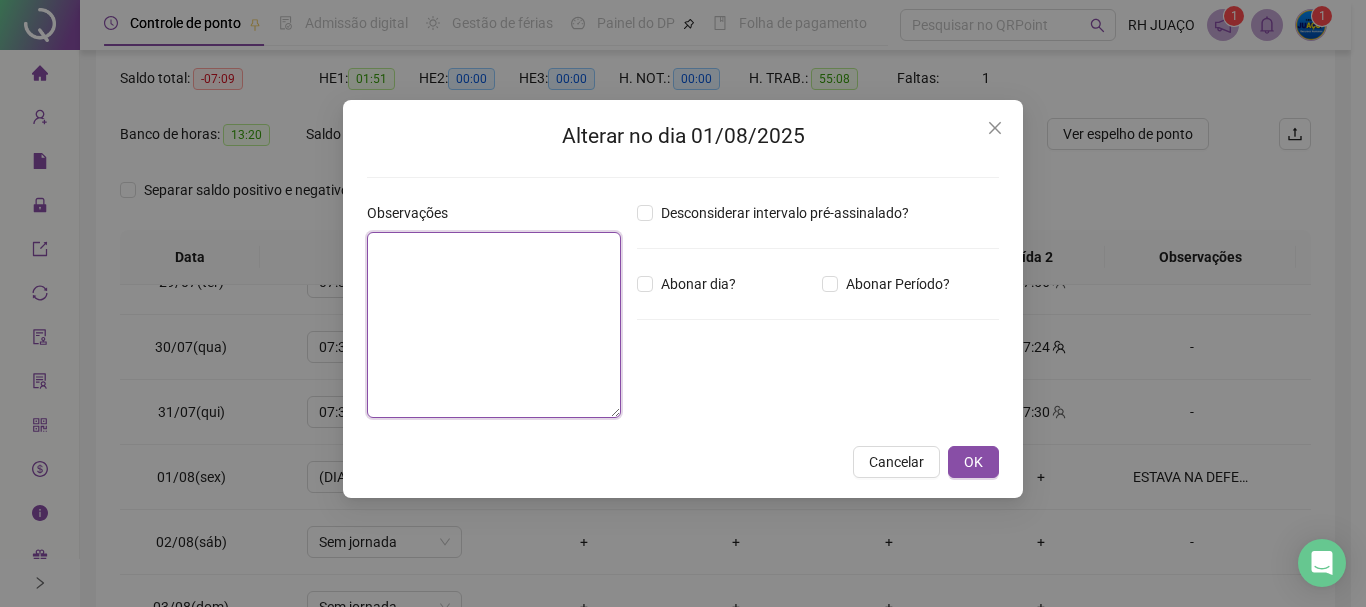 click at bounding box center (494, 325) 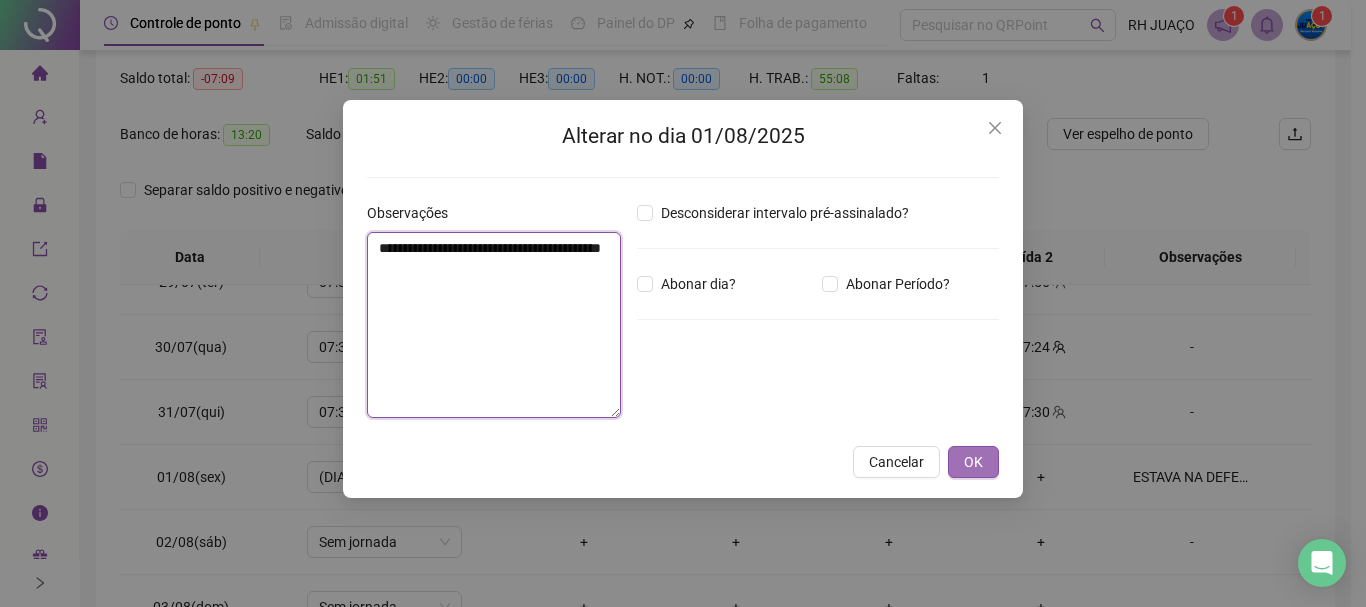 type on "**********" 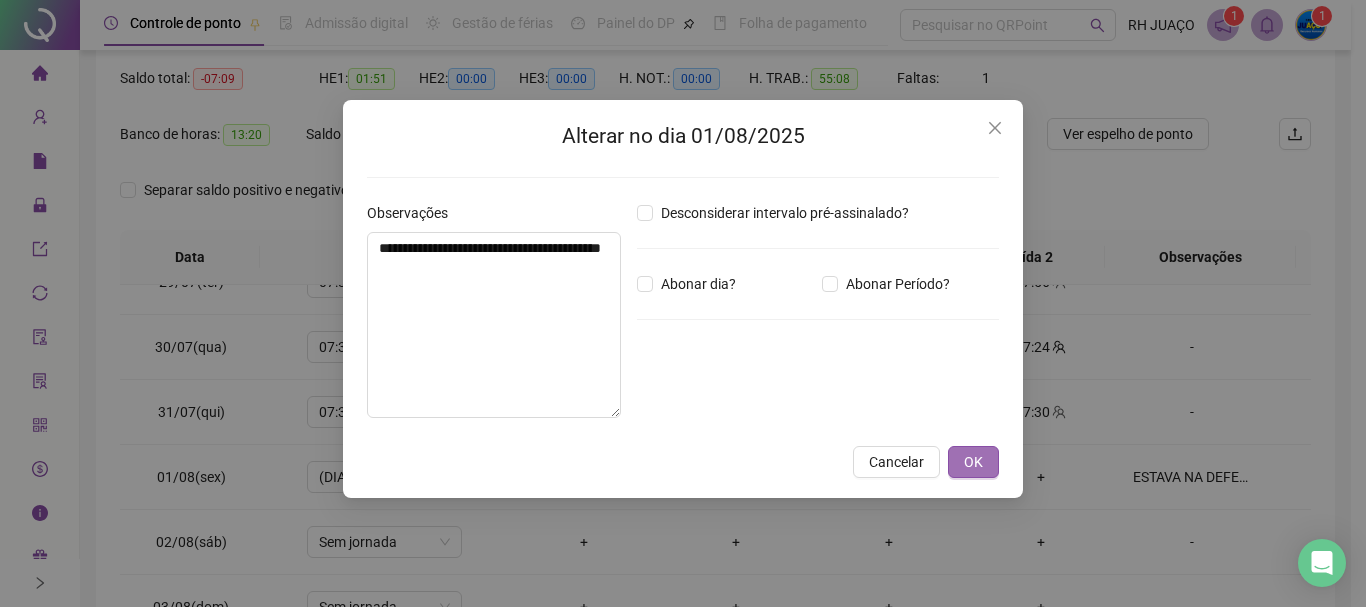 click on "OK" at bounding box center (973, 462) 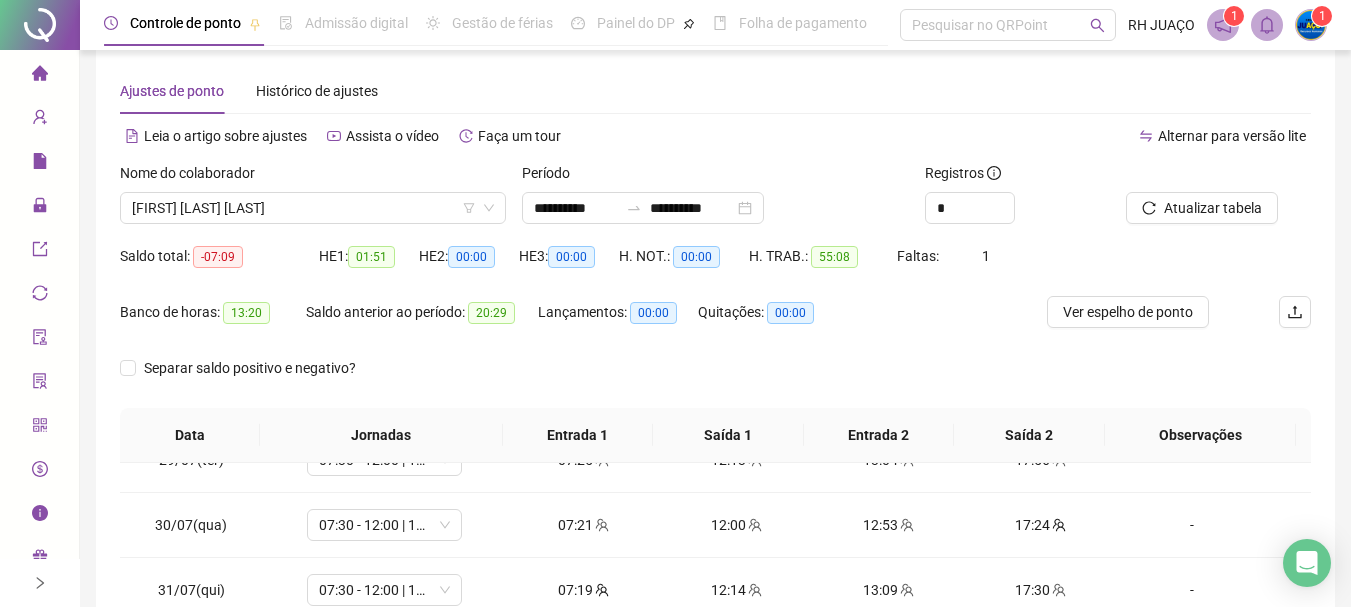 scroll, scrollTop: 0, scrollLeft: 0, axis: both 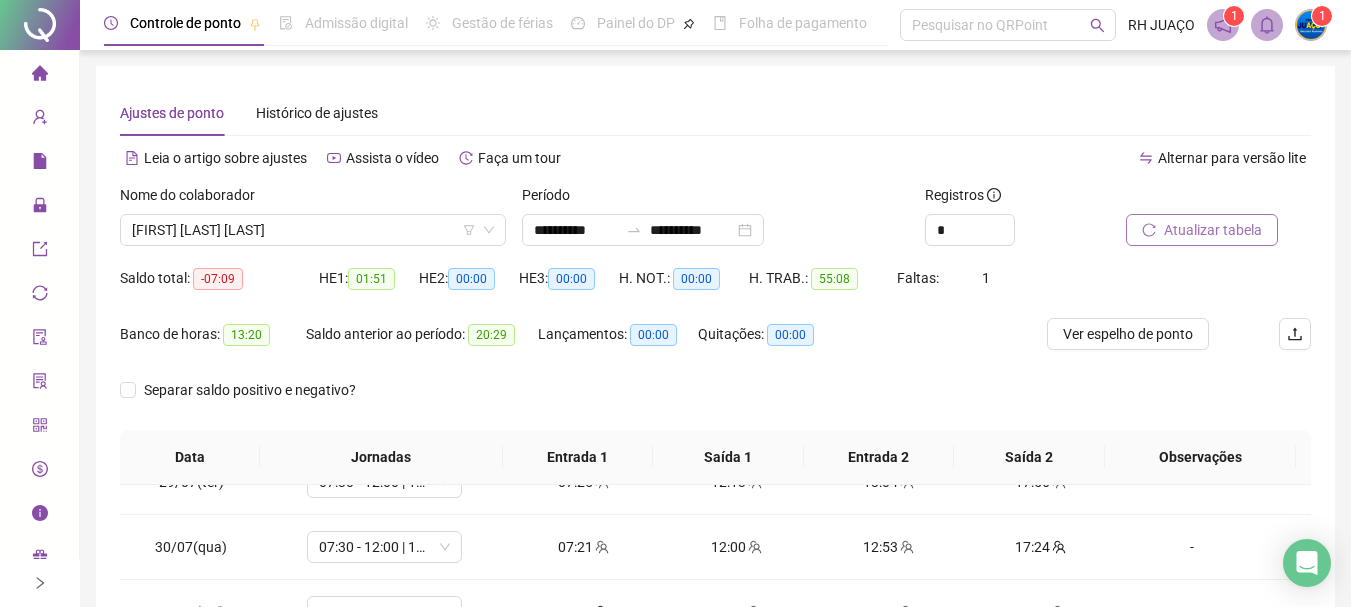 click on "Atualizar tabela" at bounding box center (1202, 230) 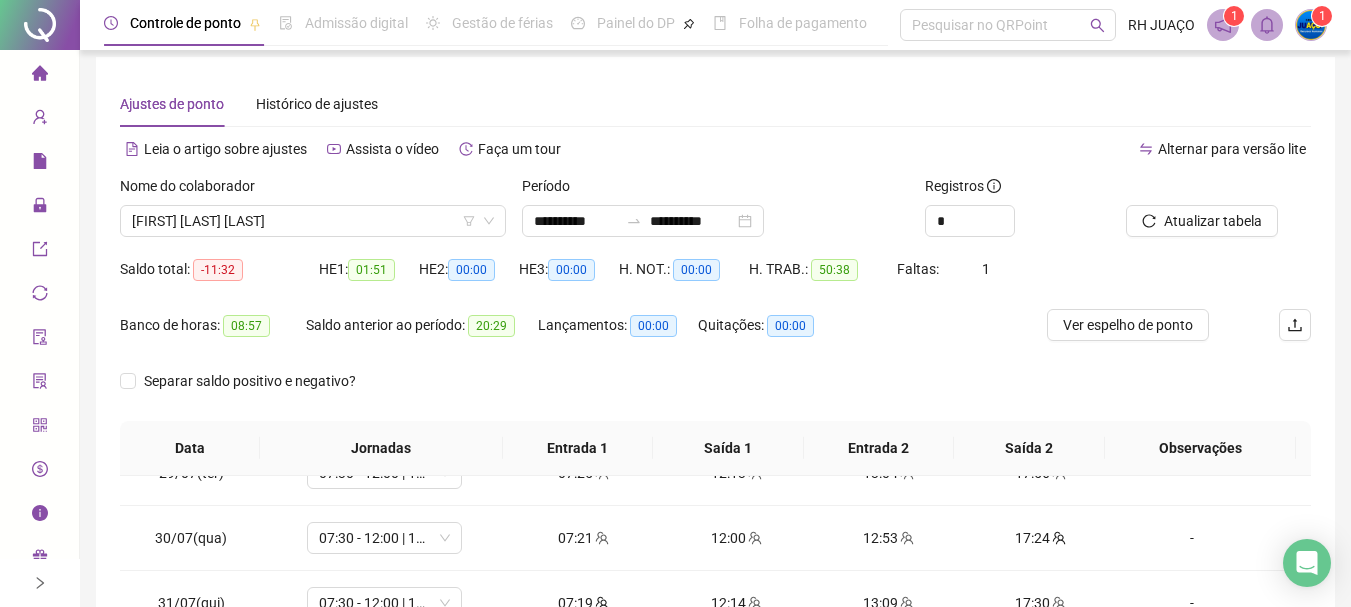 scroll, scrollTop: 0, scrollLeft: 0, axis: both 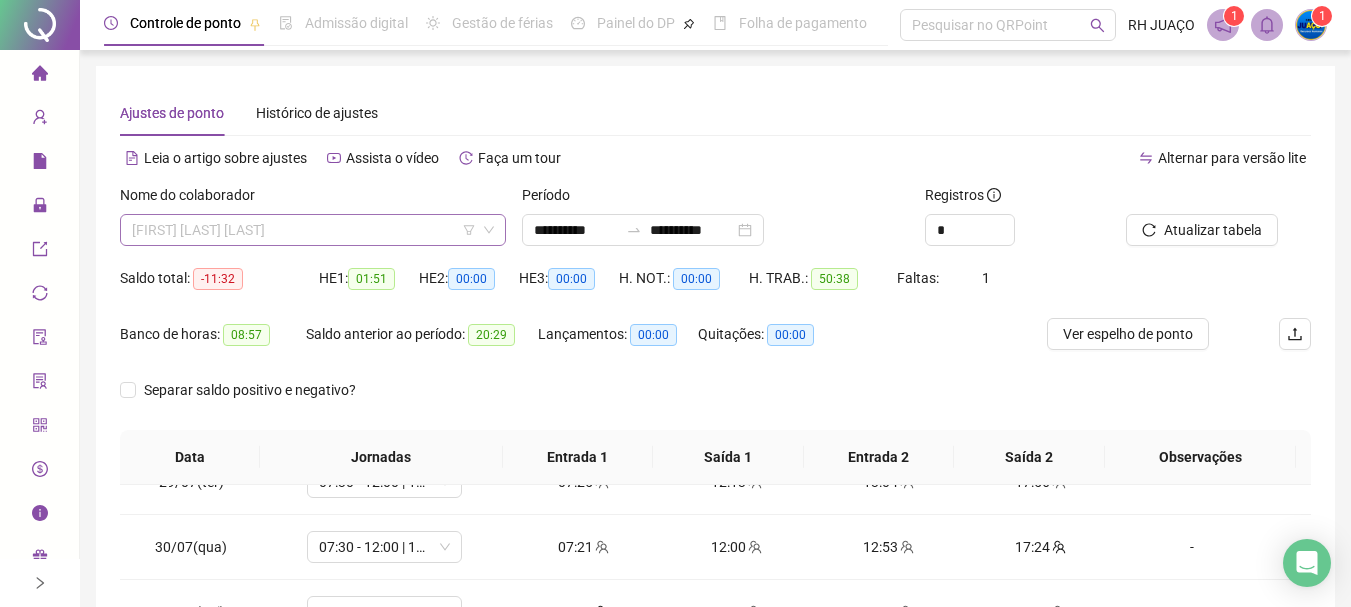 click on "[FIRST] [LAST] [LAST]" at bounding box center (313, 230) 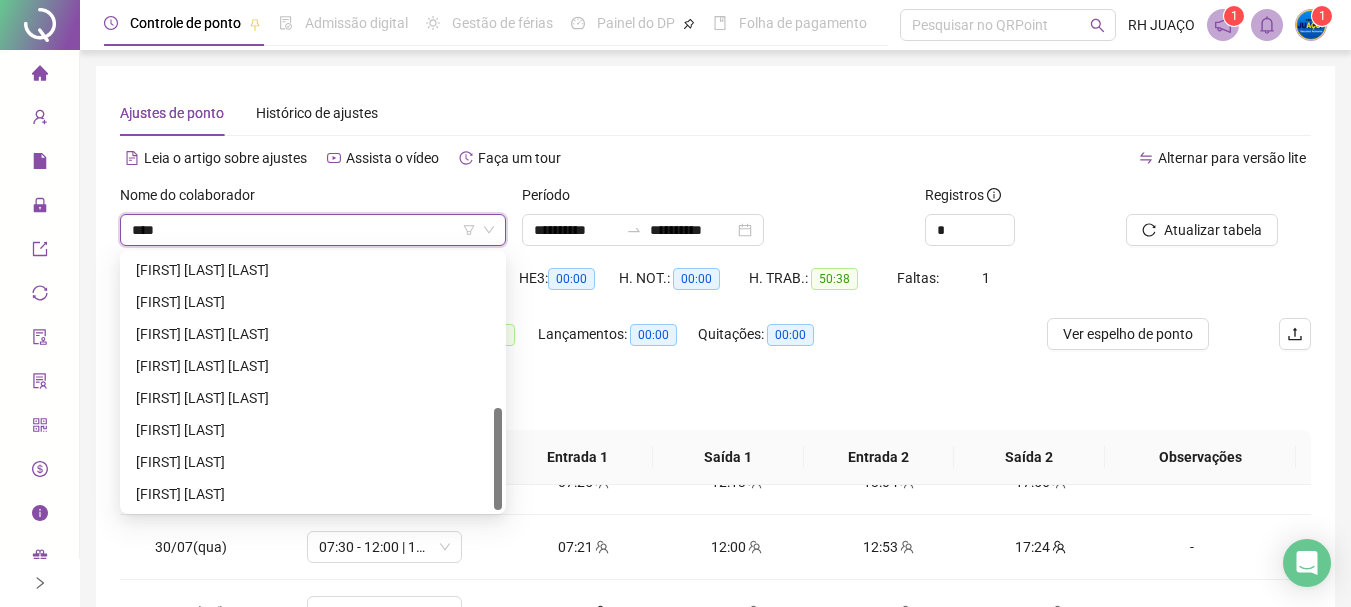 scroll, scrollTop: 352, scrollLeft: 0, axis: vertical 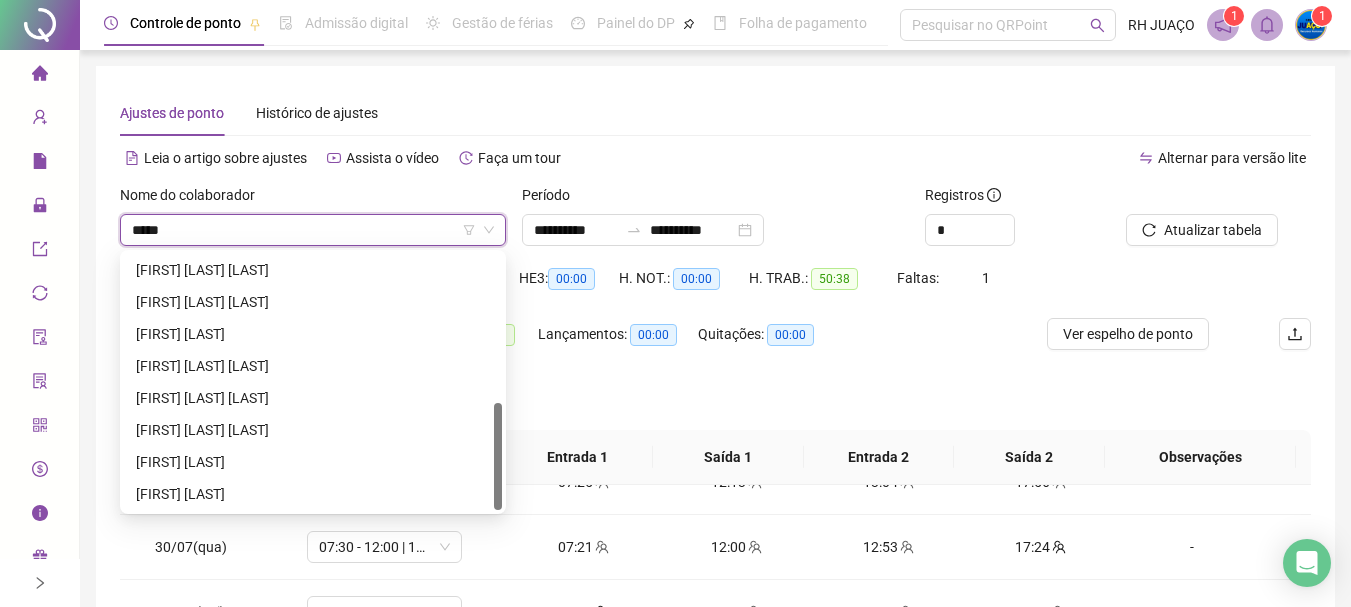 type on "******" 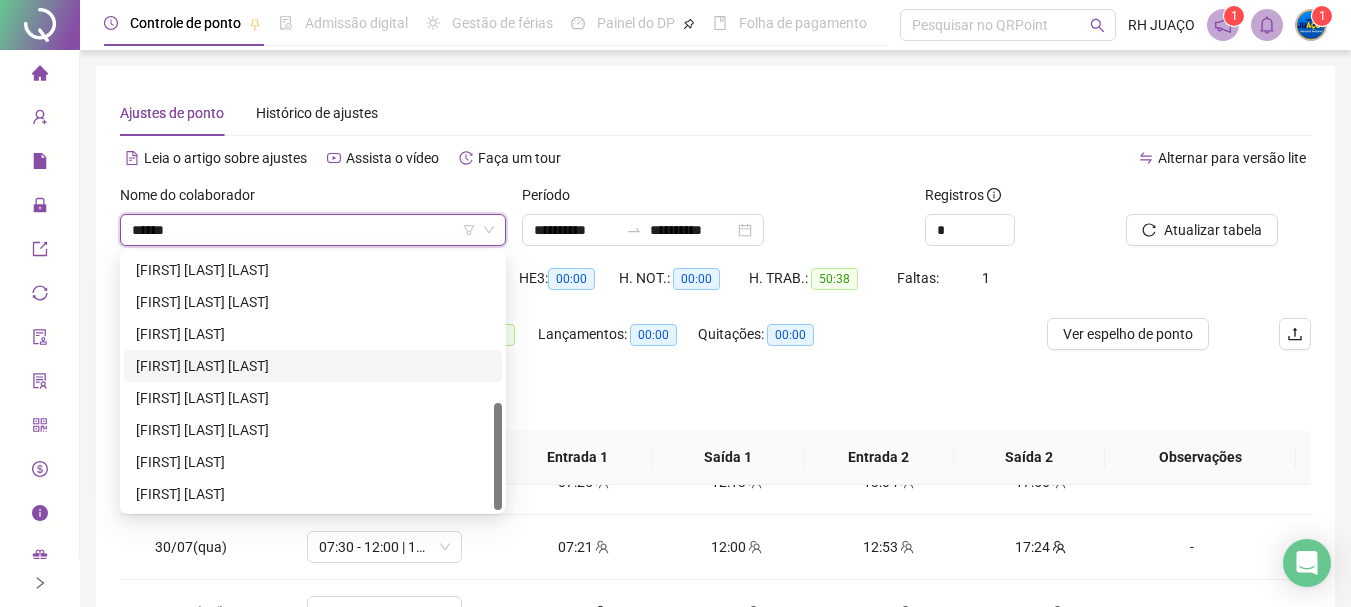 click on "[FIRST] [LAST] [LAST]" at bounding box center (313, 366) 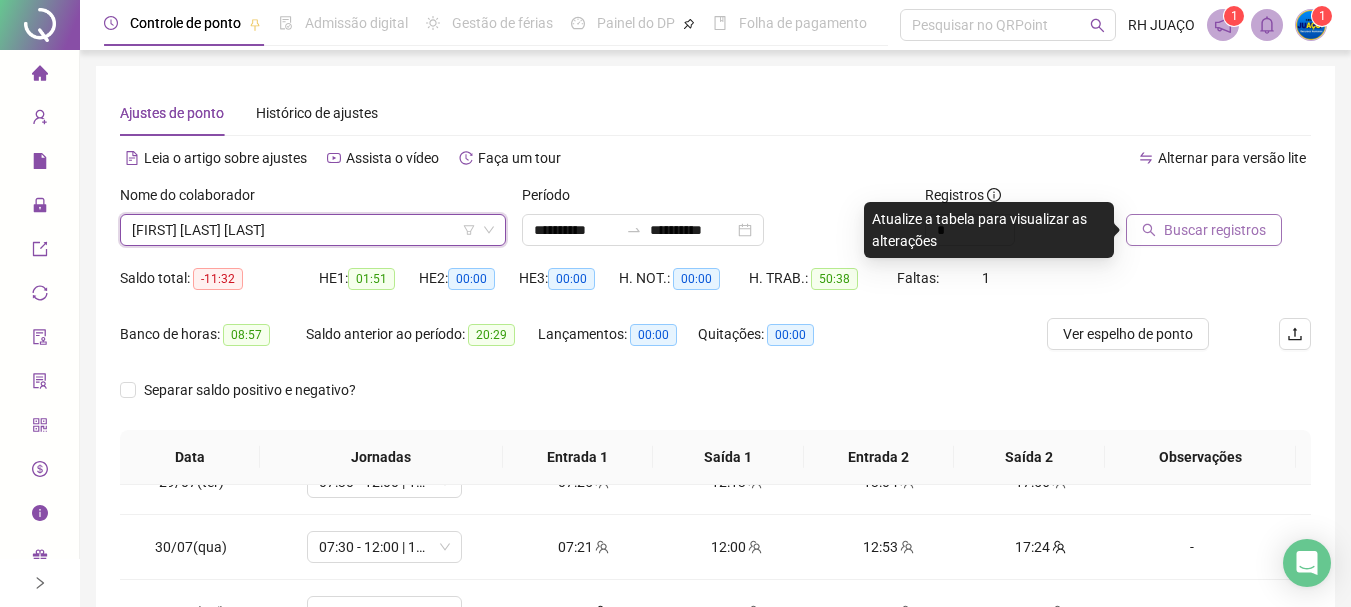 click on "Buscar registros" at bounding box center (1215, 230) 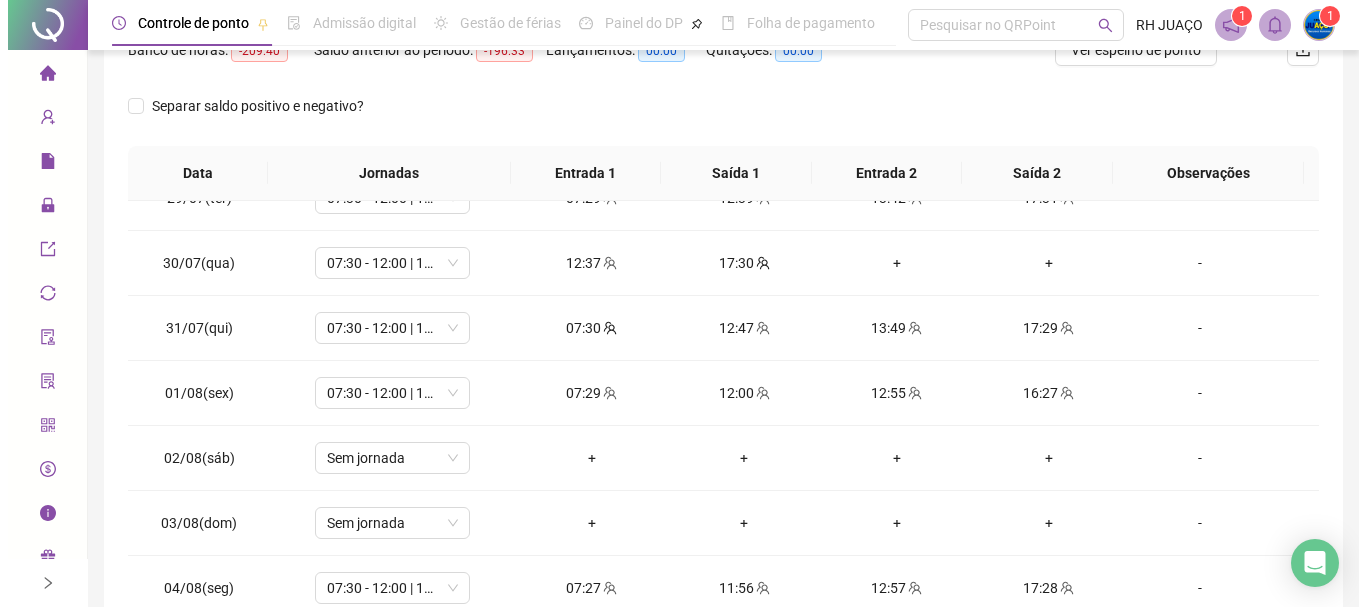 scroll, scrollTop: 300, scrollLeft: 0, axis: vertical 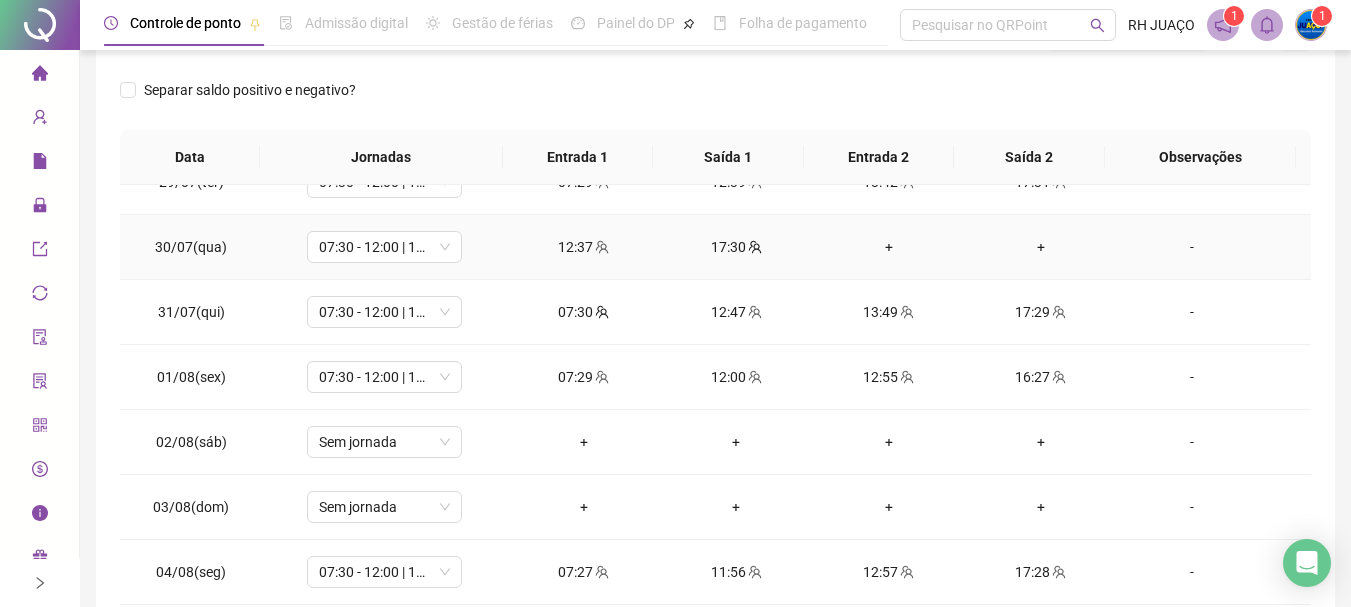 click on "-" at bounding box center (1192, 247) 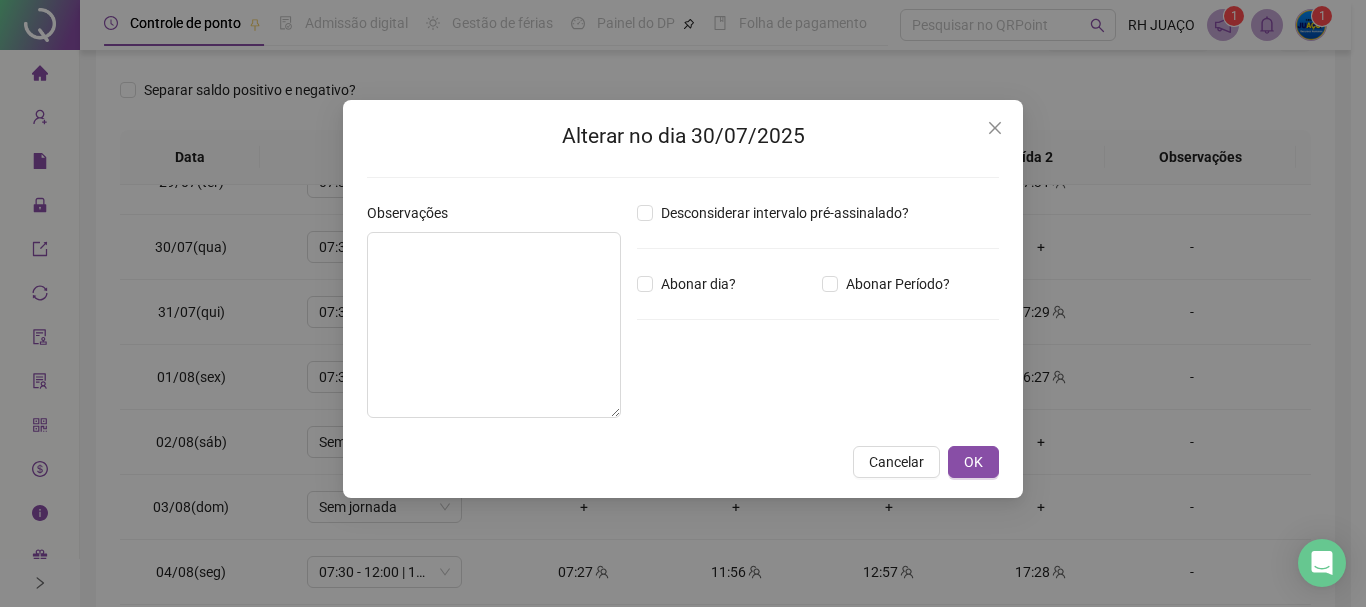 type 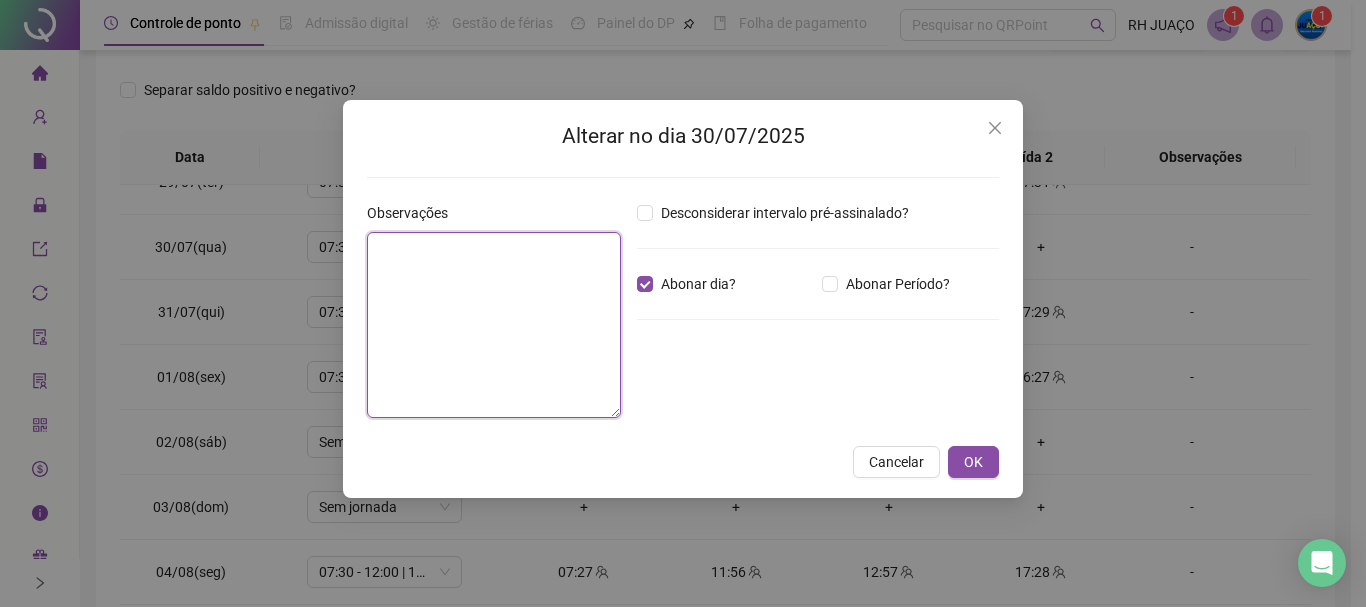 click at bounding box center (494, 325) 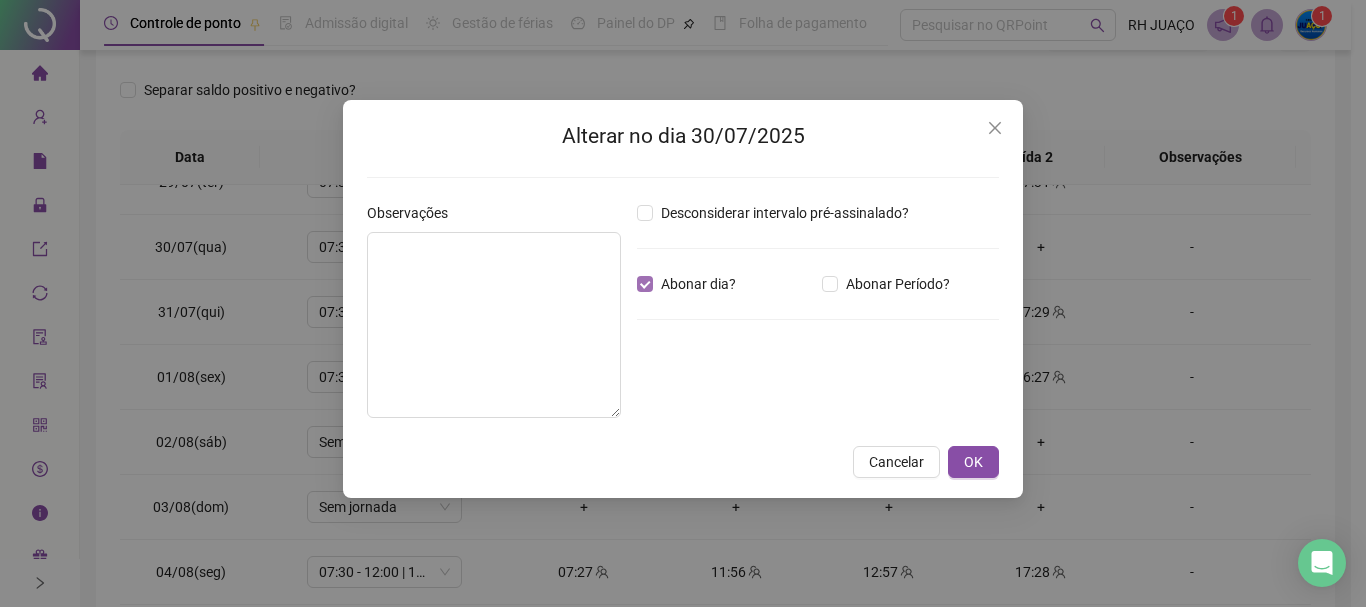 click on "Abonar dia?" at bounding box center [698, 284] 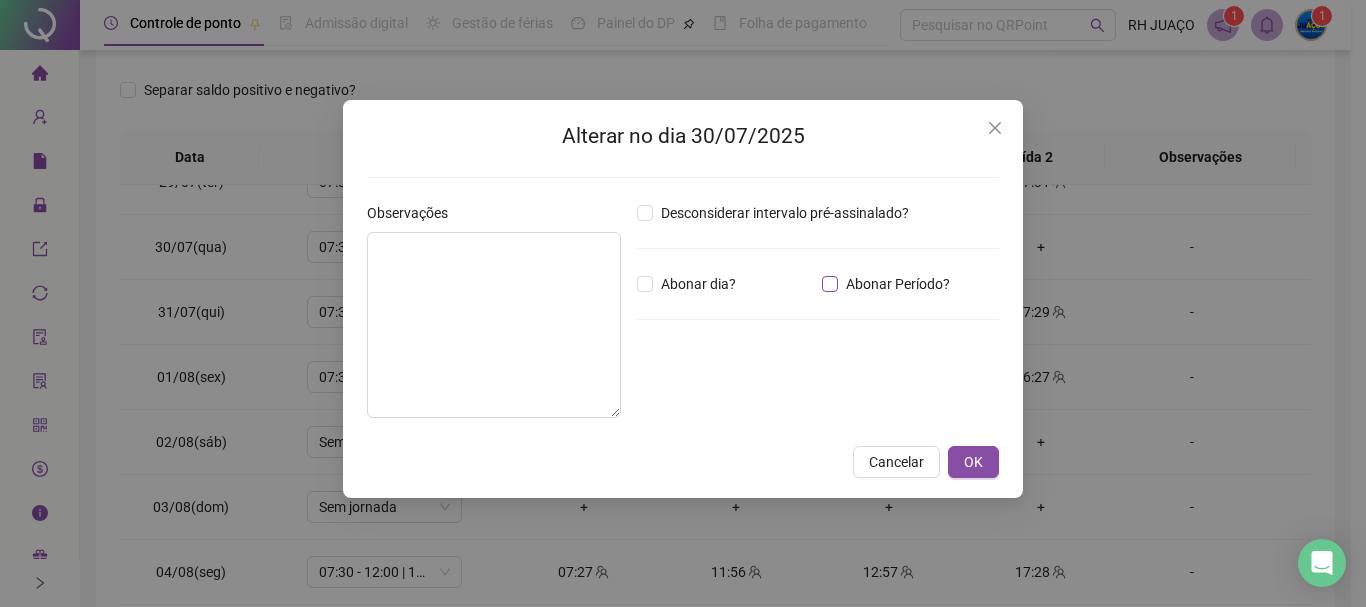 click on "Abonar Período?" at bounding box center (898, 284) 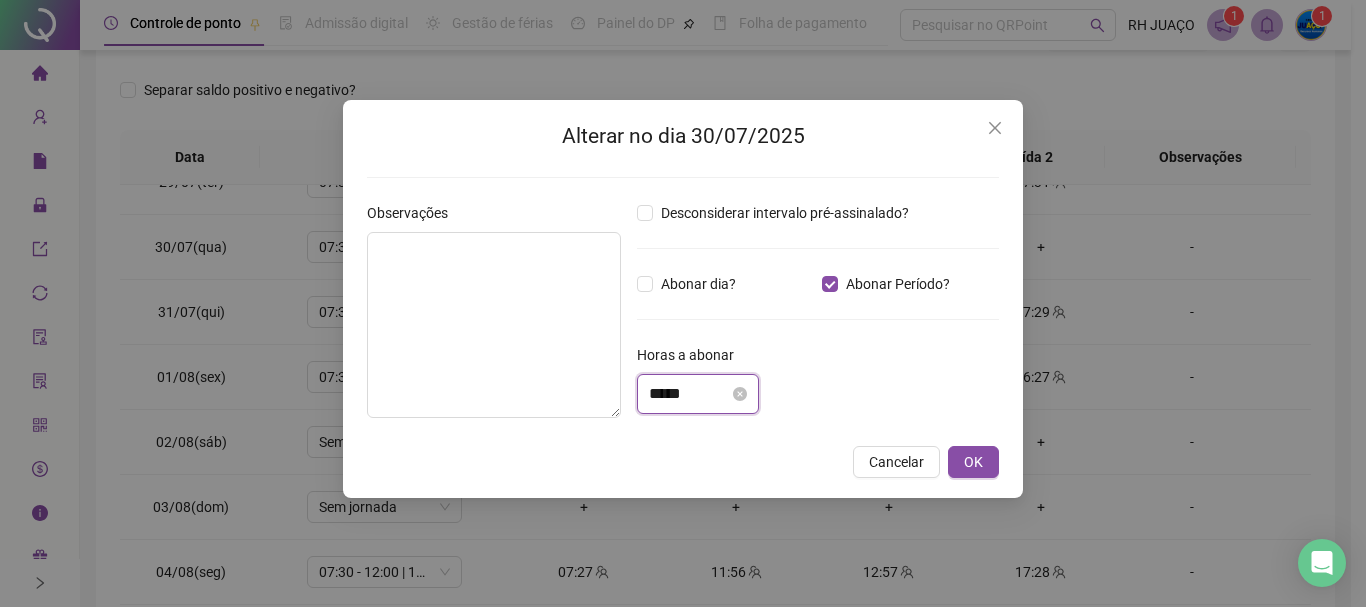 click on "*****" at bounding box center [689, 394] 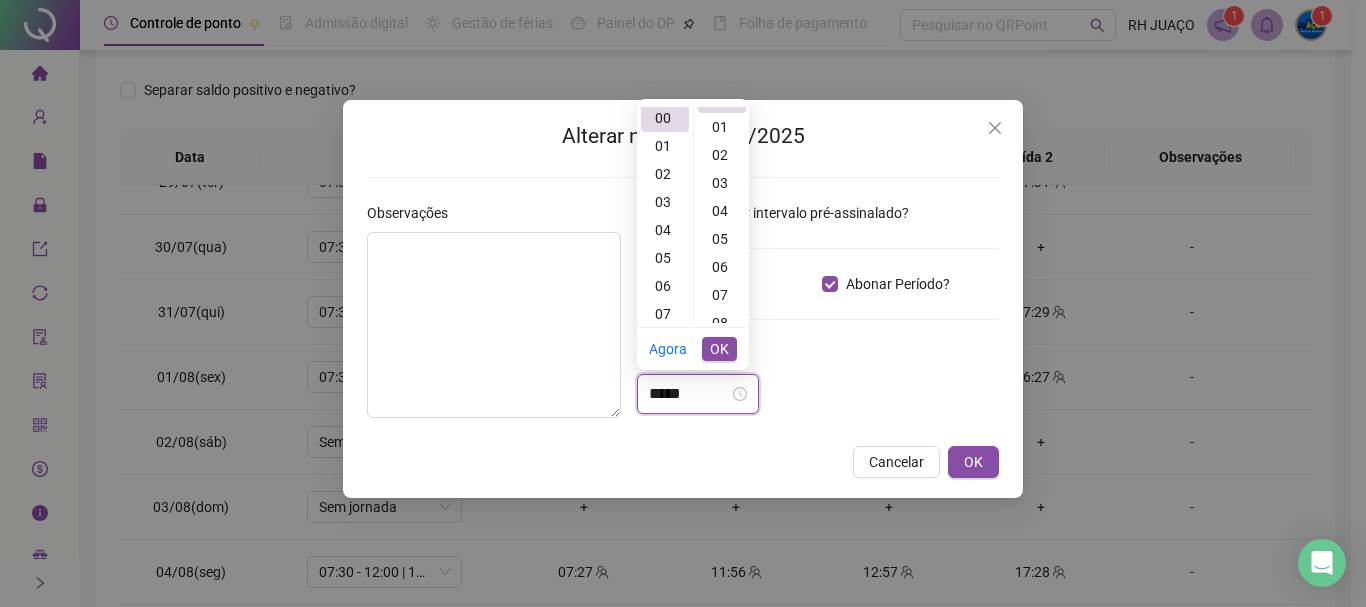scroll, scrollTop: 0, scrollLeft: 0, axis: both 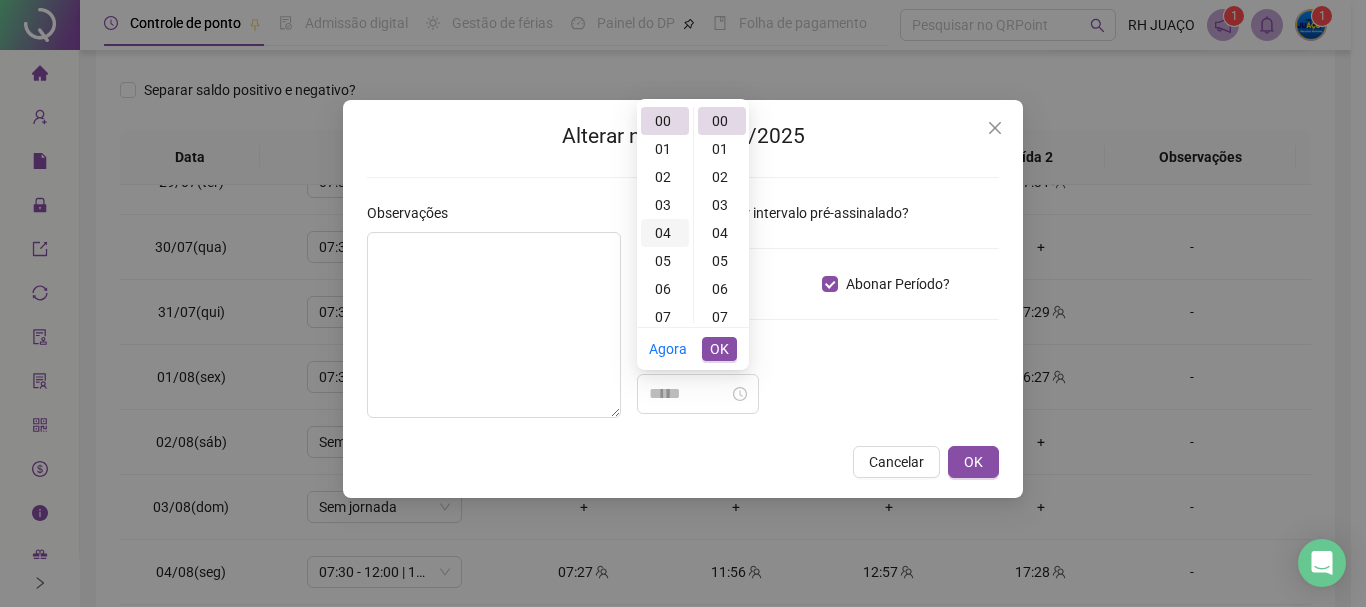 click on "04" at bounding box center [665, 233] 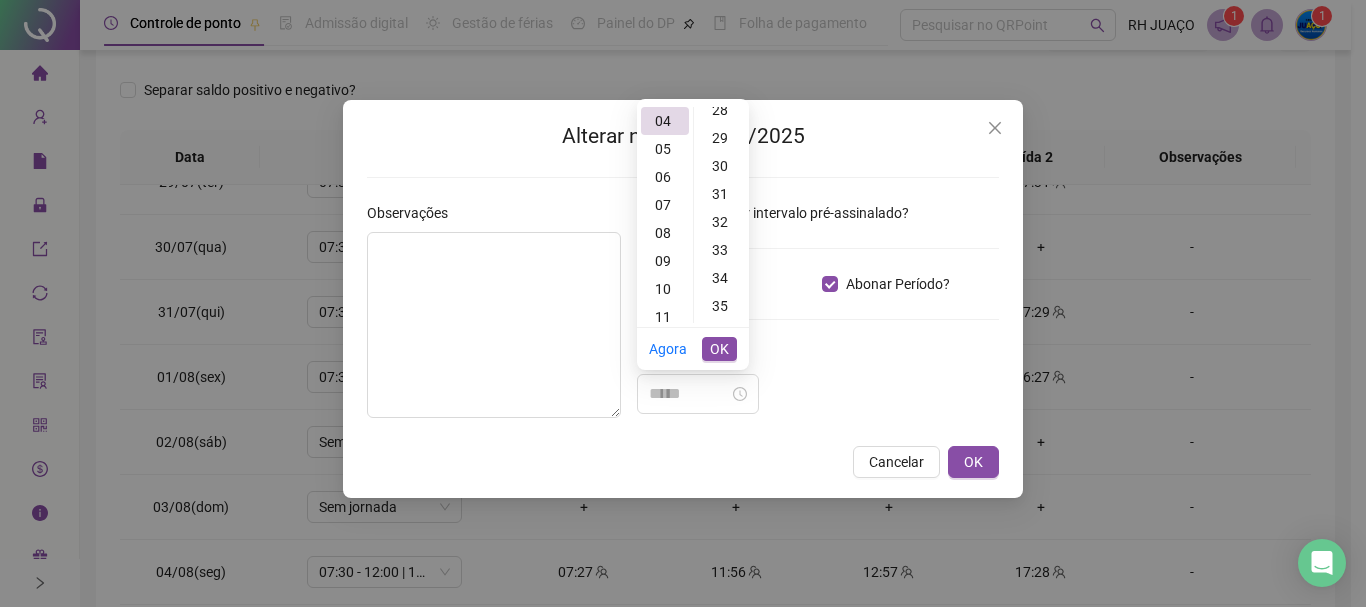 scroll, scrollTop: 800, scrollLeft: 0, axis: vertical 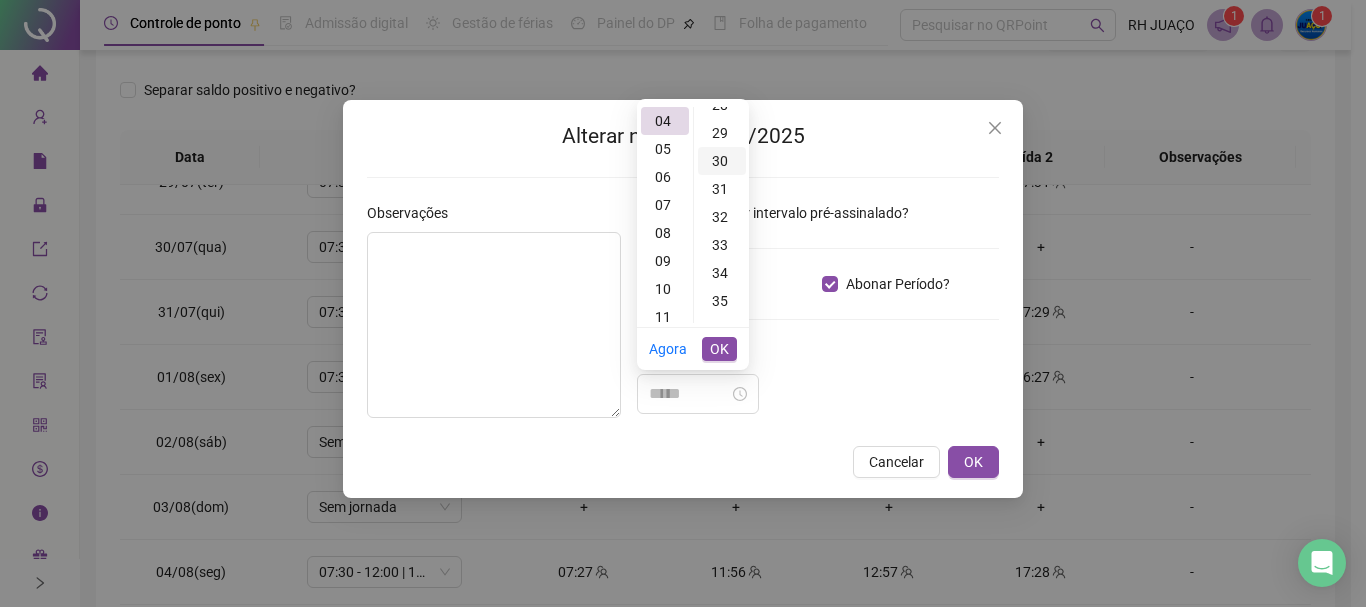 click on "30" at bounding box center [722, 161] 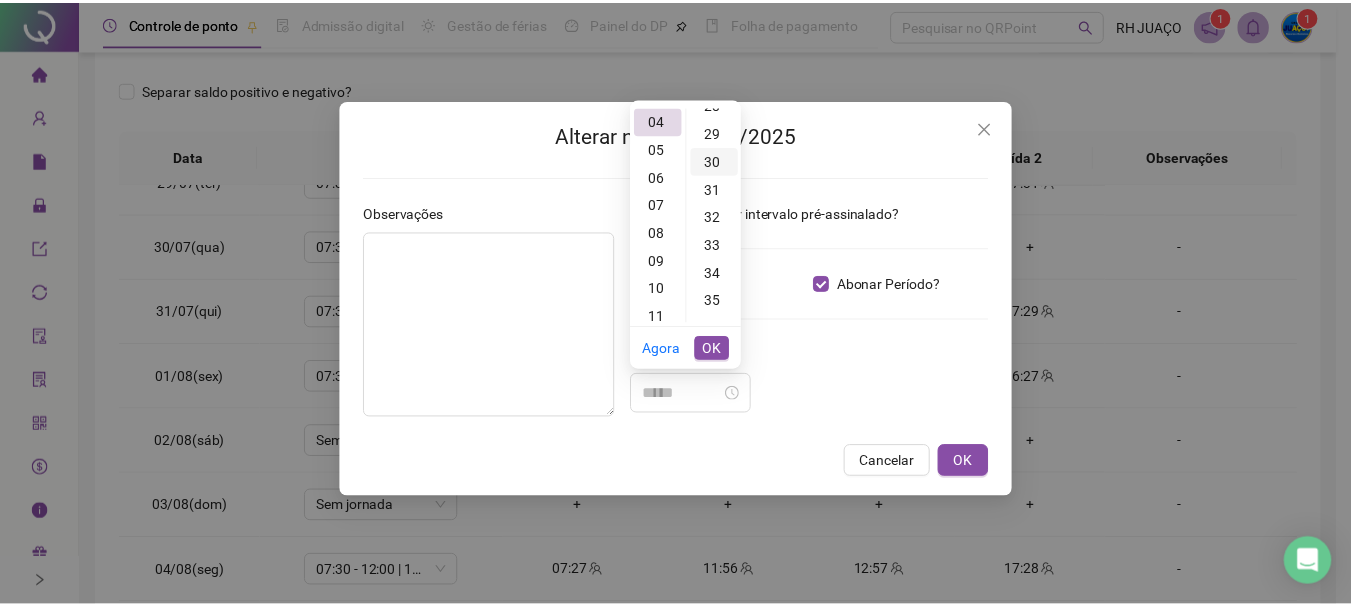 scroll, scrollTop: 840, scrollLeft: 0, axis: vertical 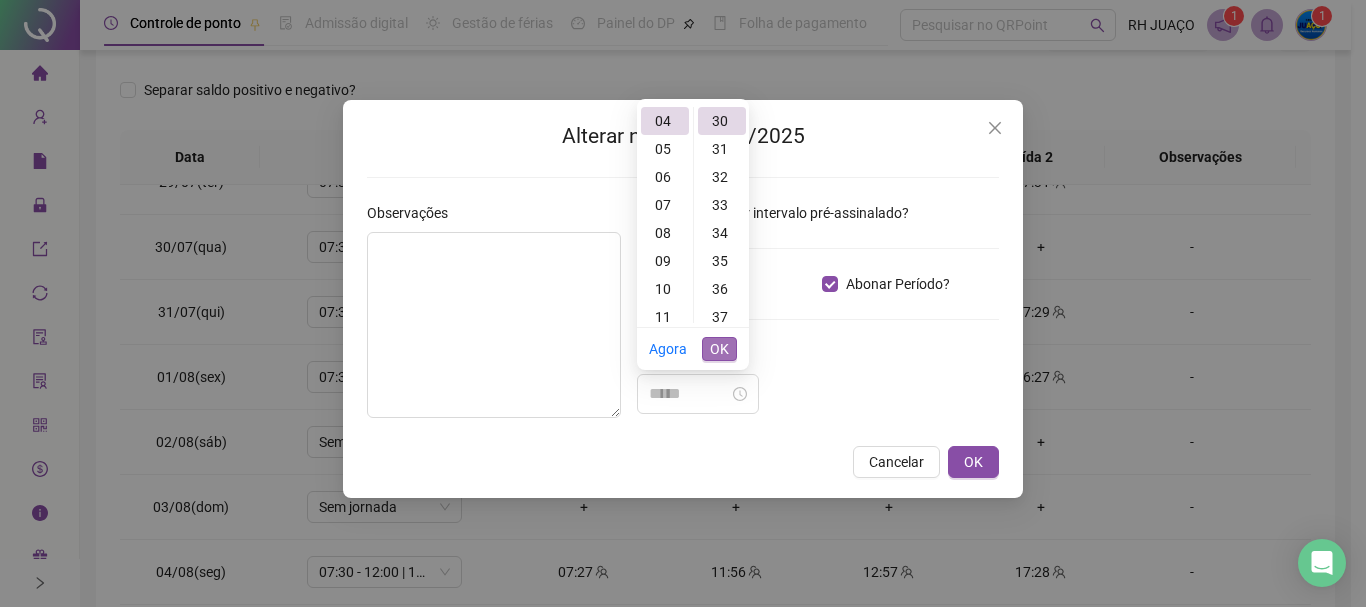 type on "*****" 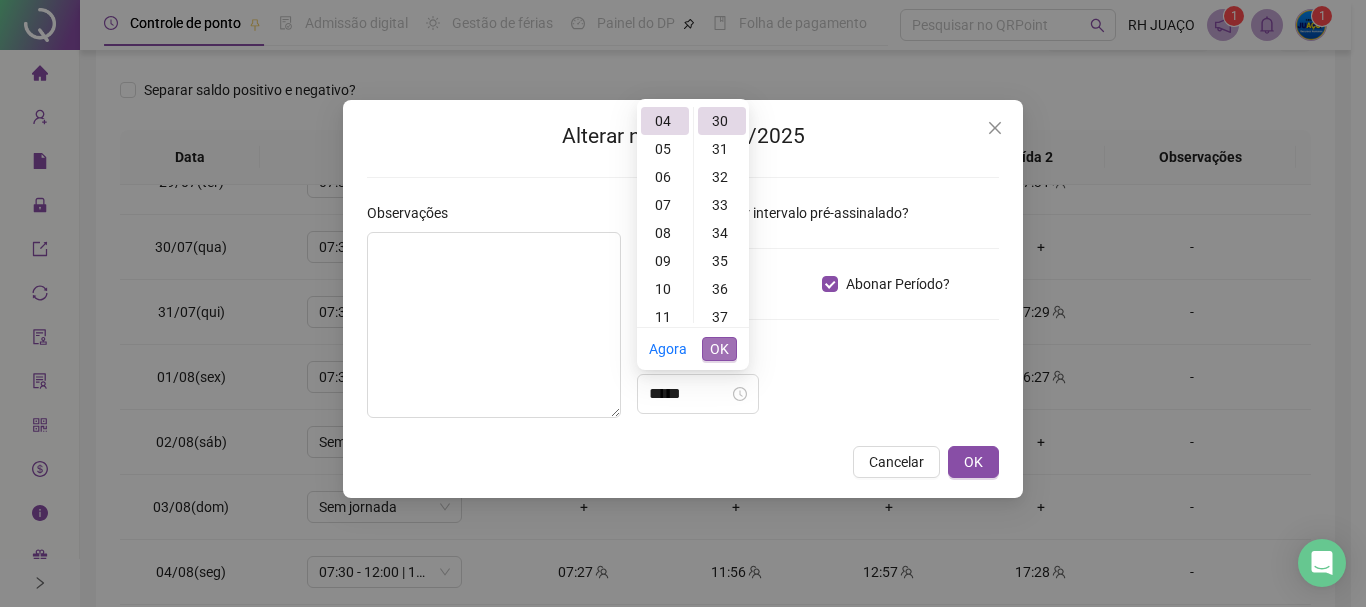 click on "OK" at bounding box center [719, 349] 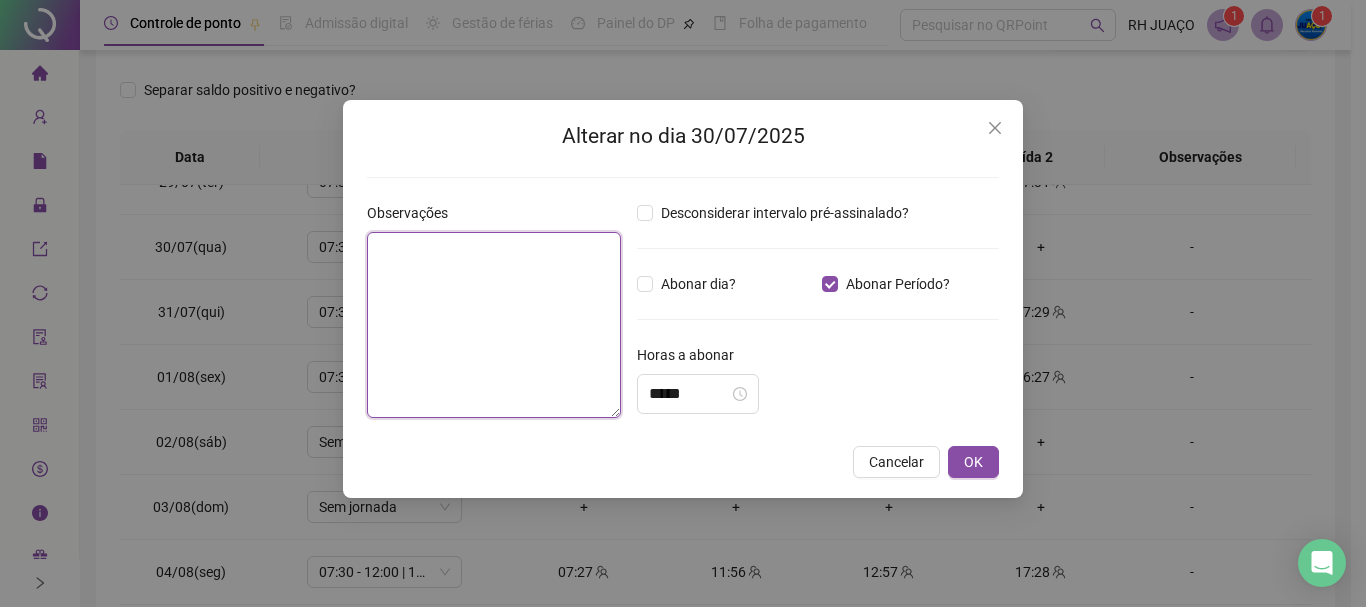 click at bounding box center [494, 325] 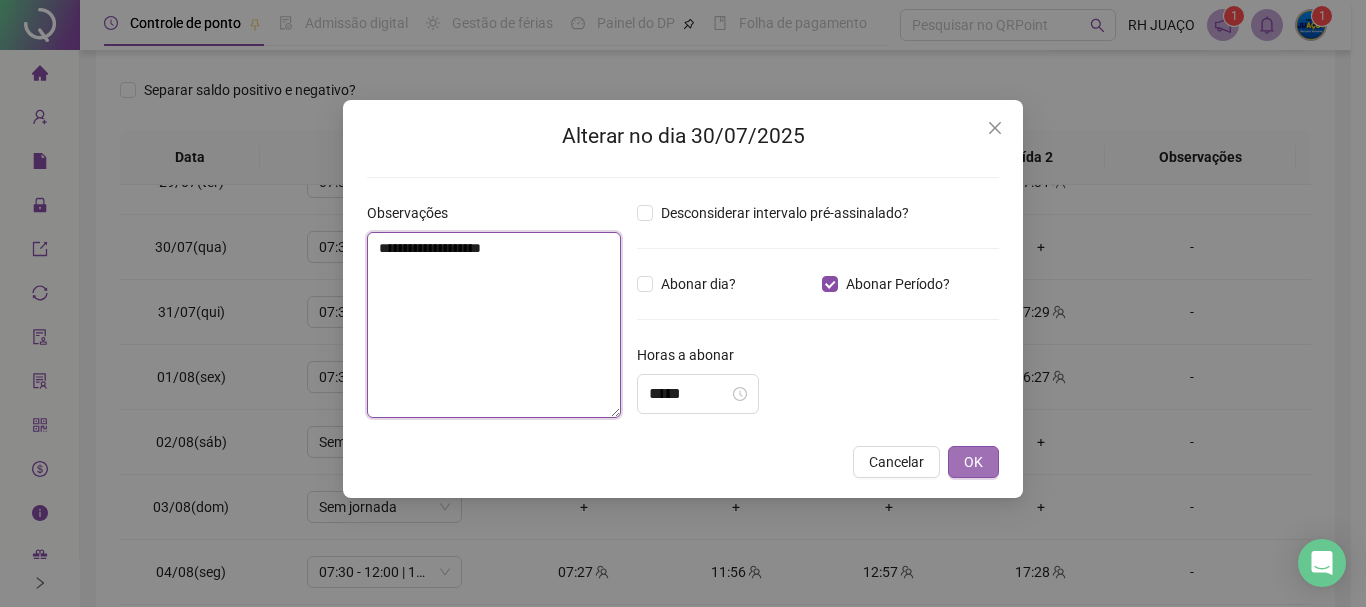 type on "**********" 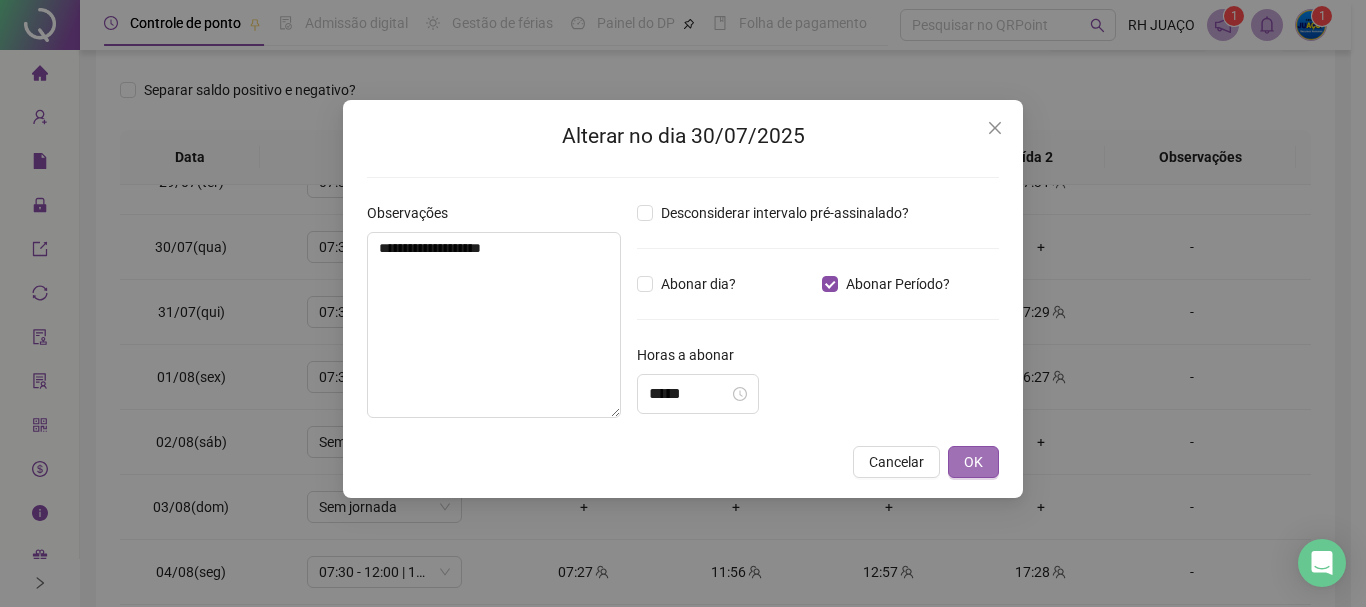click on "OK" at bounding box center [973, 462] 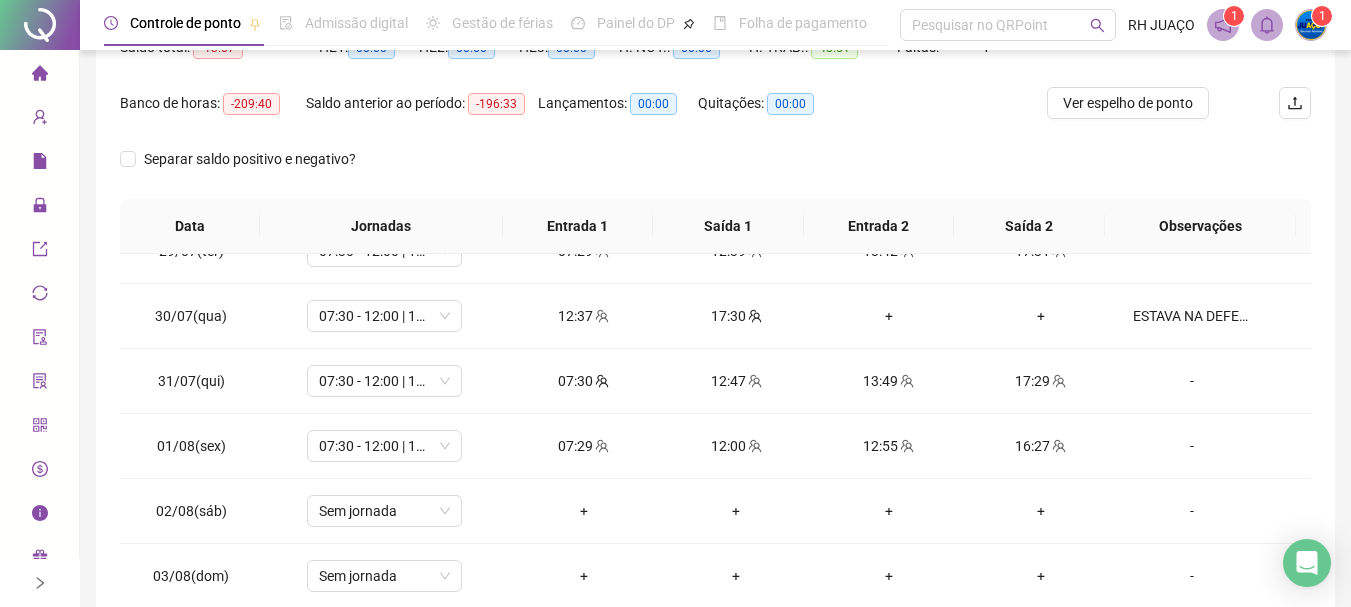 scroll, scrollTop: 200, scrollLeft: 0, axis: vertical 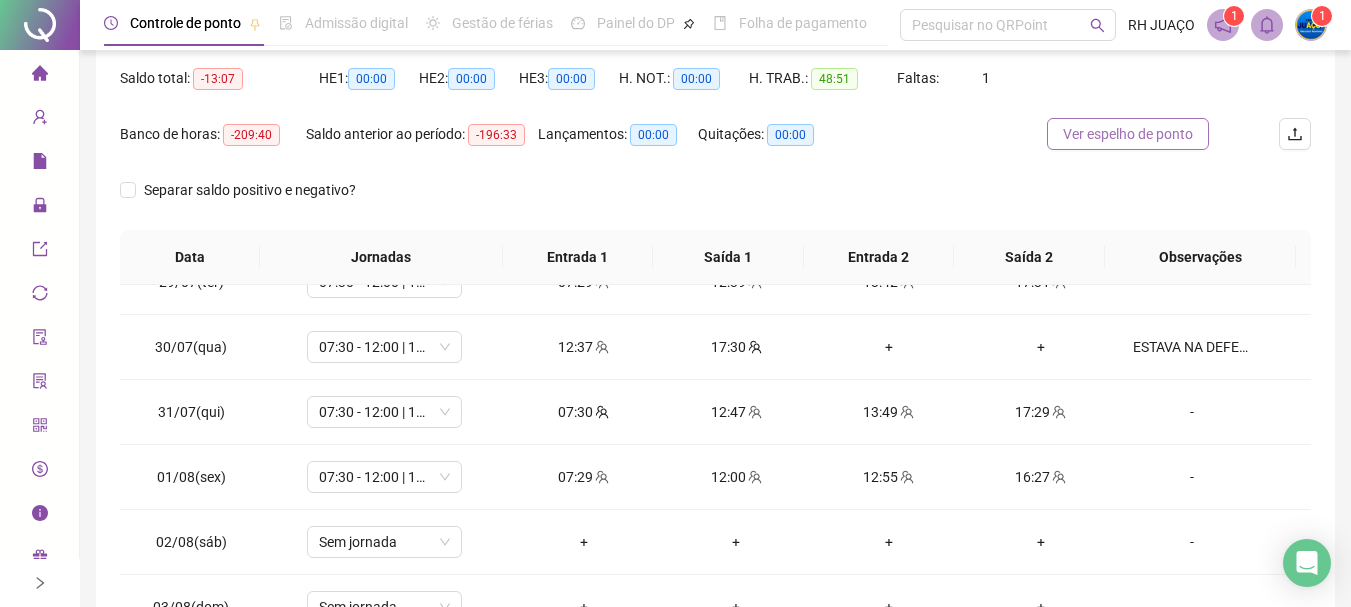click on "Ver espelho de ponto" at bounding box center (1128, 134) 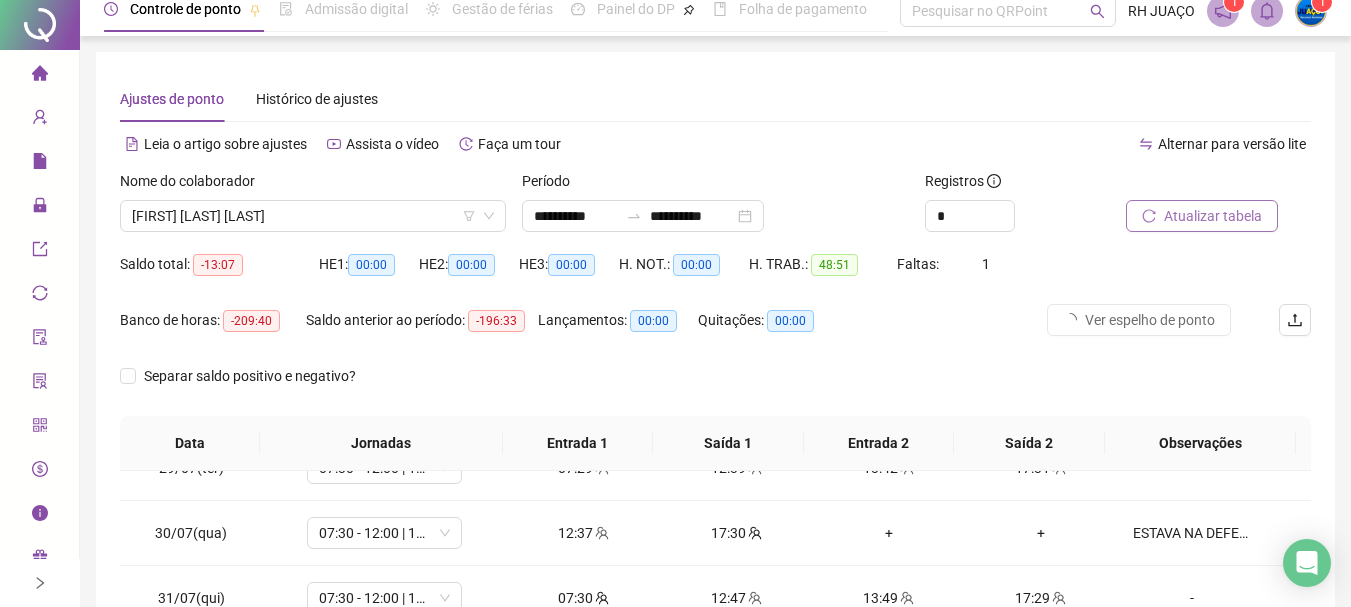 scroll, scrollTop: 0, scrollLeft: 0, axis: both 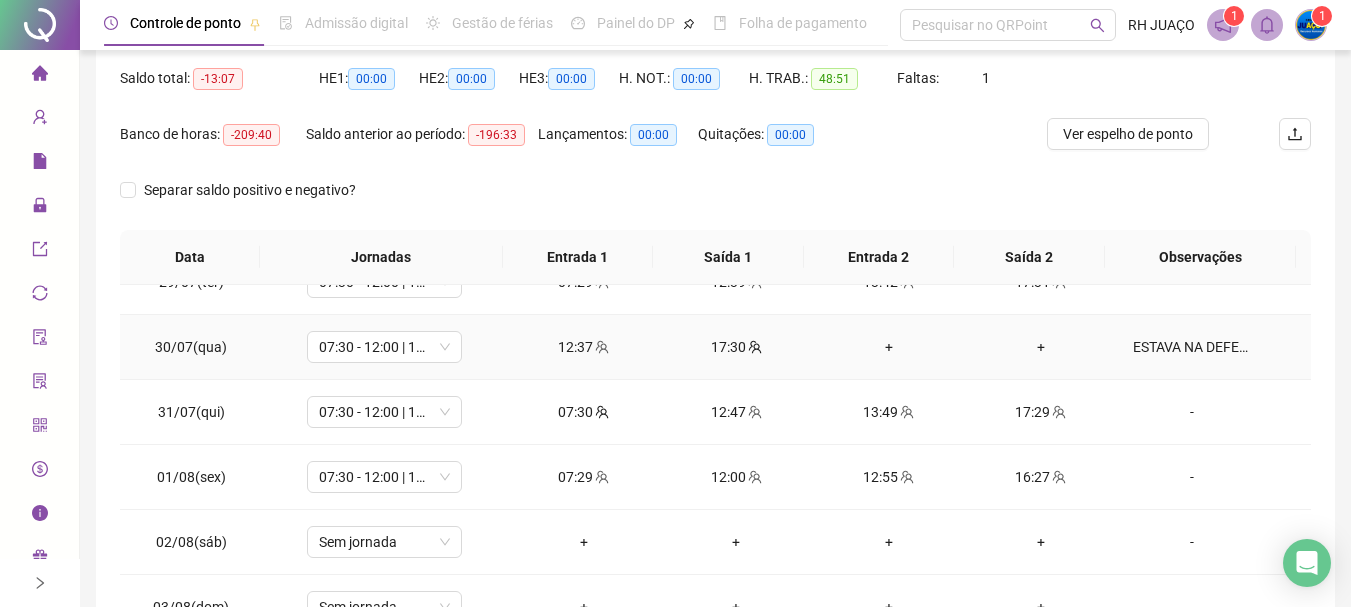 click on "ESTAVA NA DEFENSORIA" at bounding box center [1192, 347] 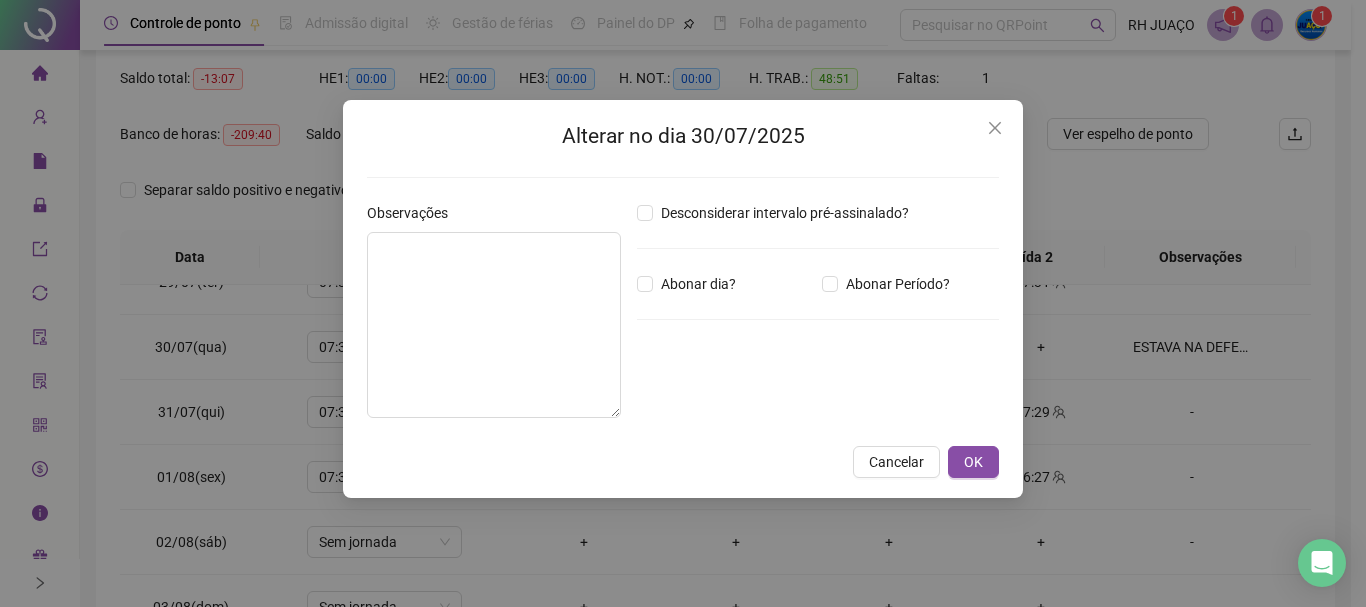 type on "**********" 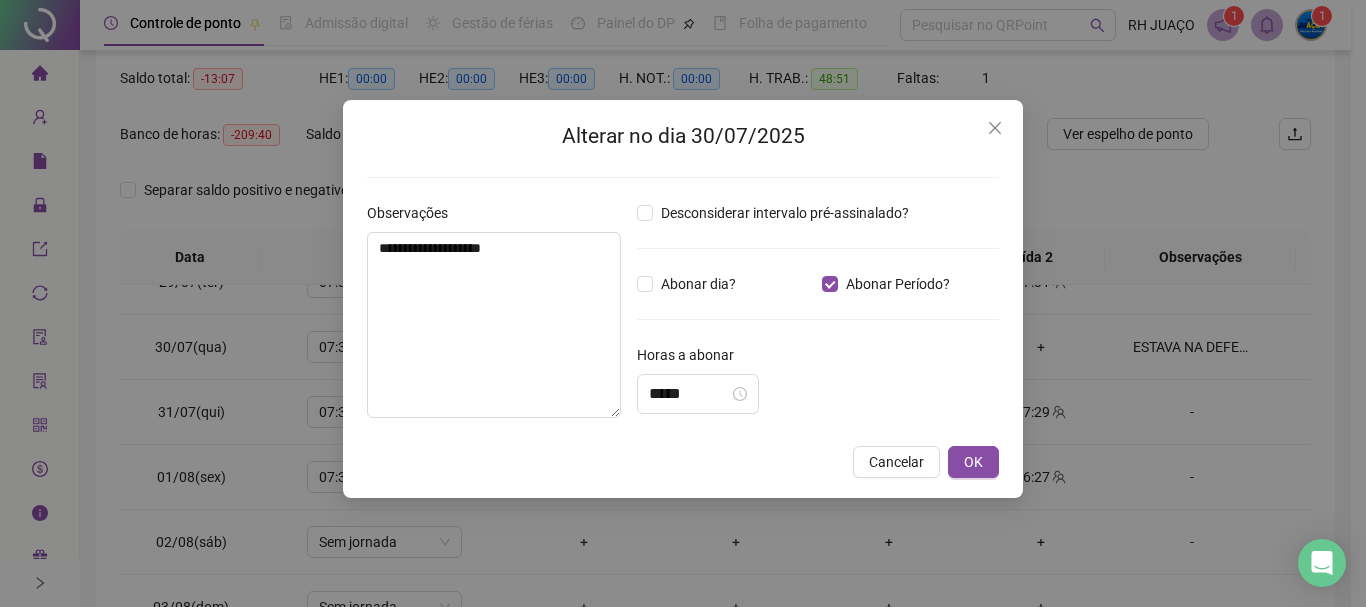 type on "*****" 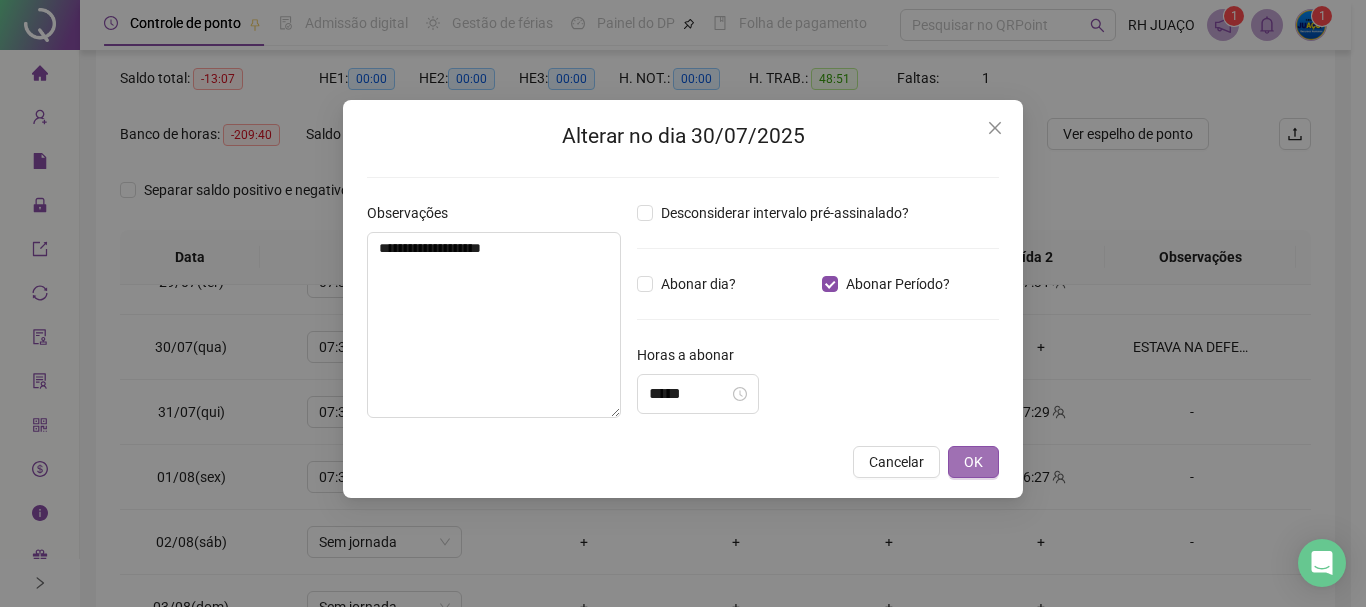 click on "OK" at bounding box center (973, 462) 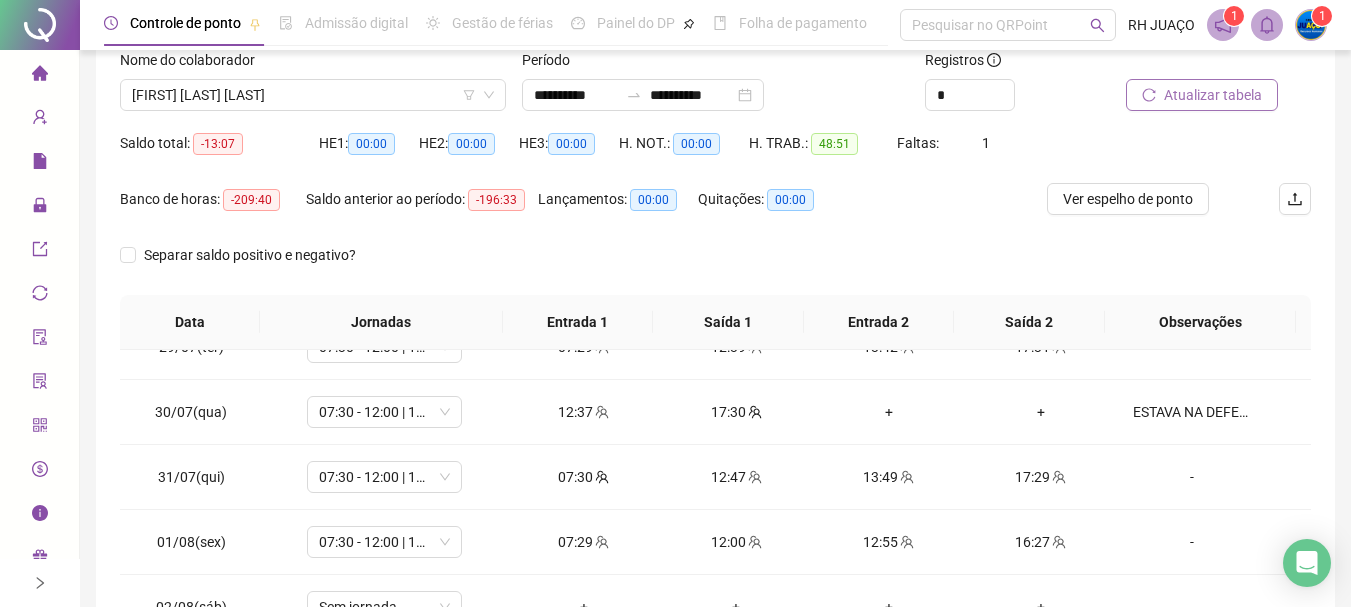 scroll, scrollTop: 100, scrollLeft: 0, axis: vertical 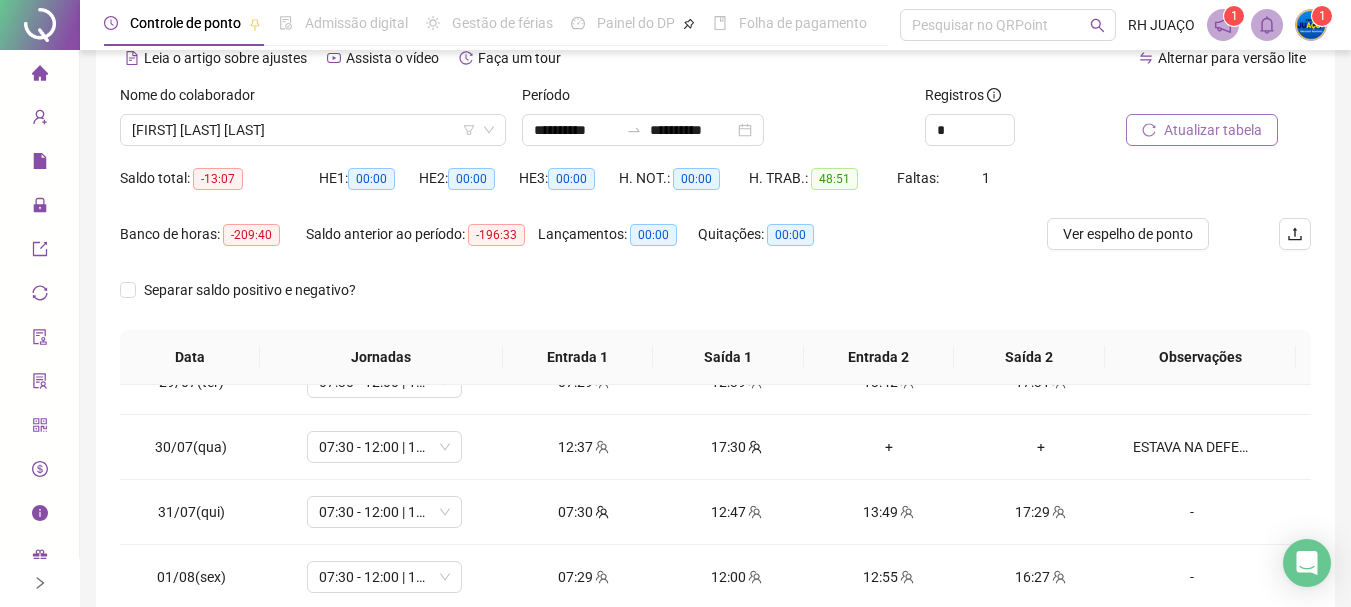 click on "Atualizar tabela" at bounding box center (1213, 130) 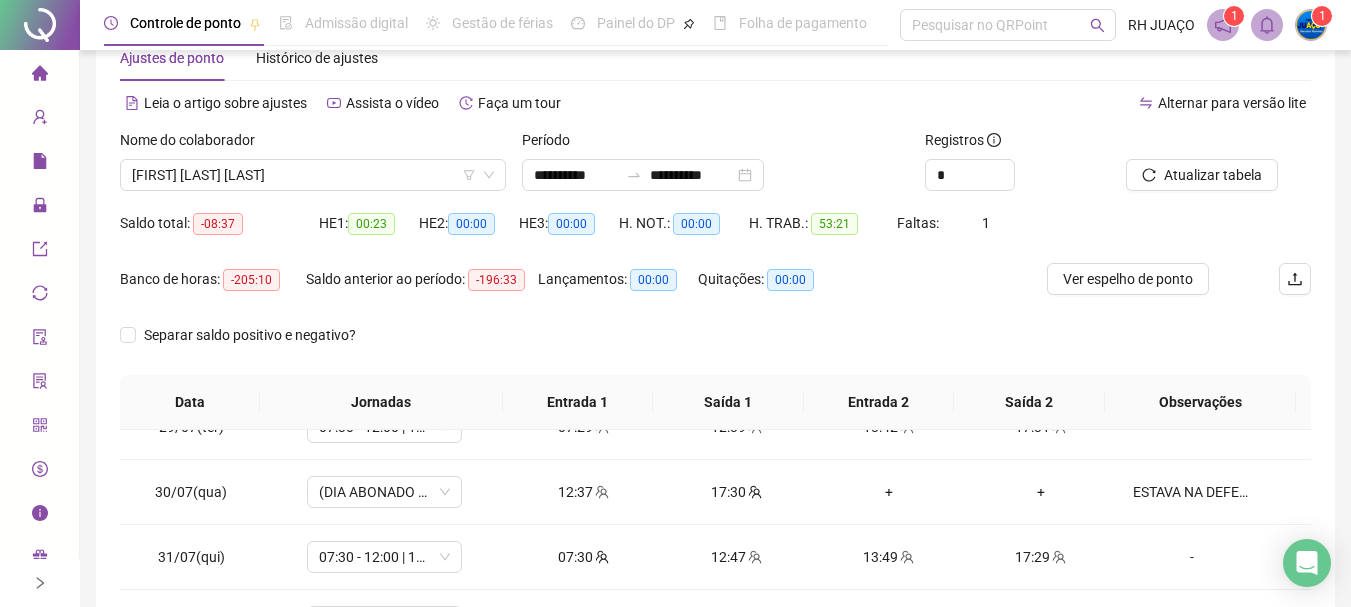 scroll, scrollTop: 0, scrollLeft: 0, axis: both 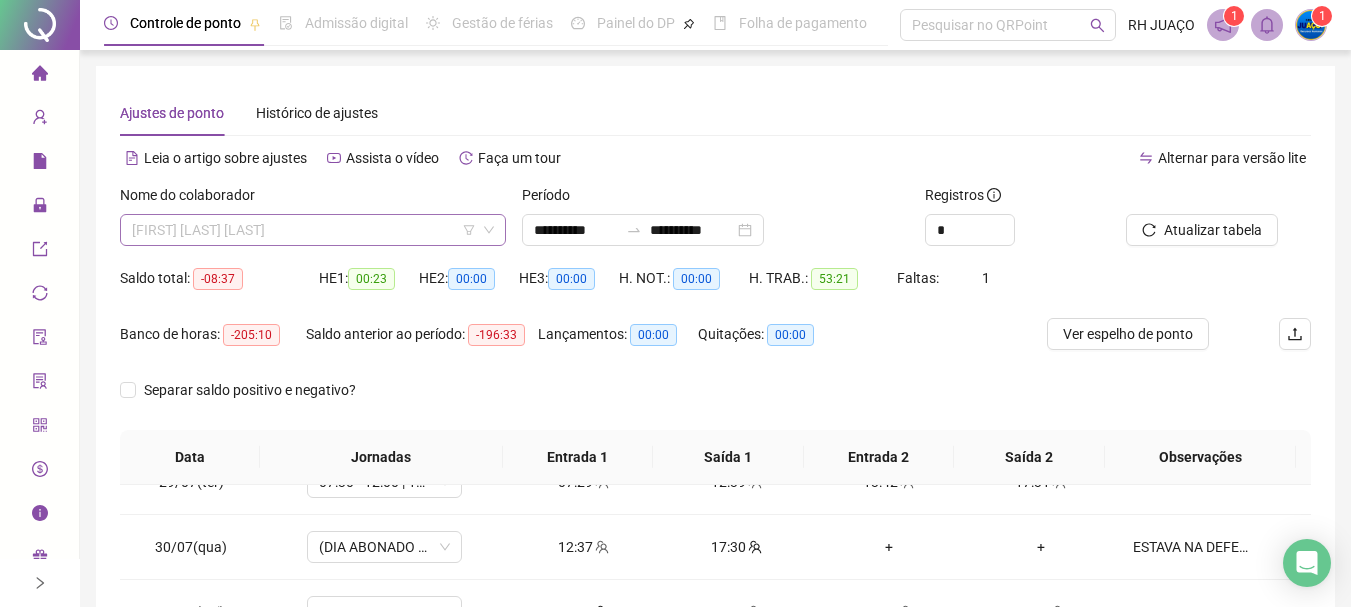 click on "[FIRST] [LAST] [LAST]" at bounding box center [313, 230] 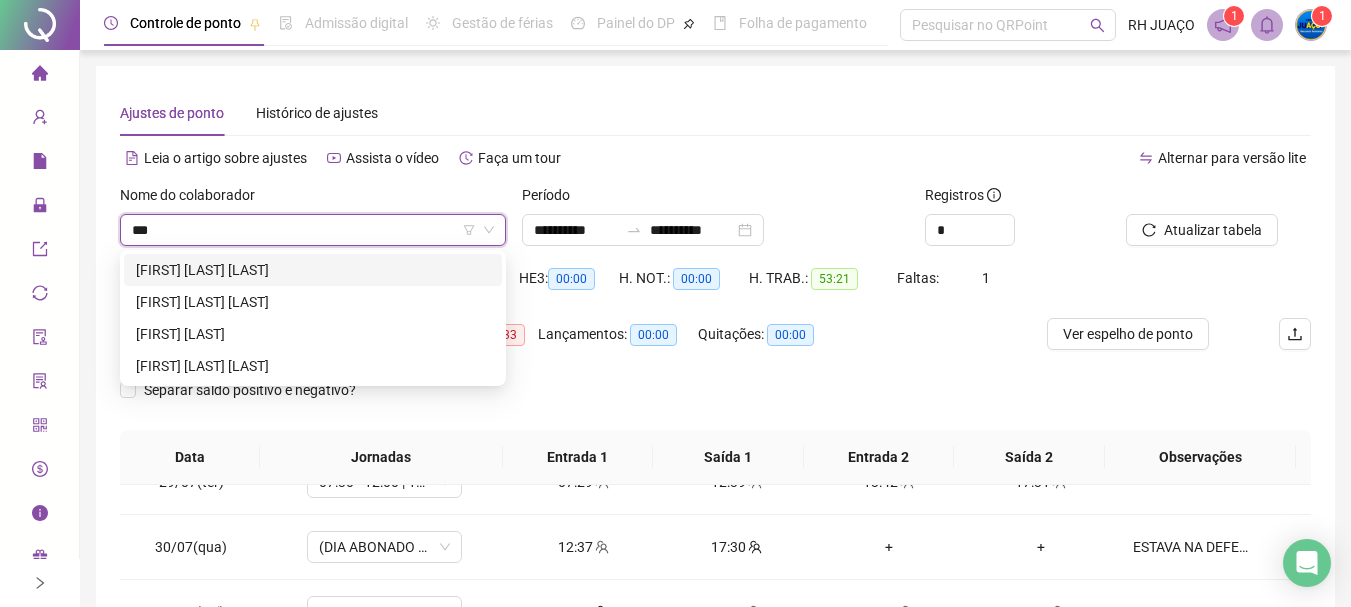 scroll, scrollTop: 0, scrollLeft: 0, axis: both 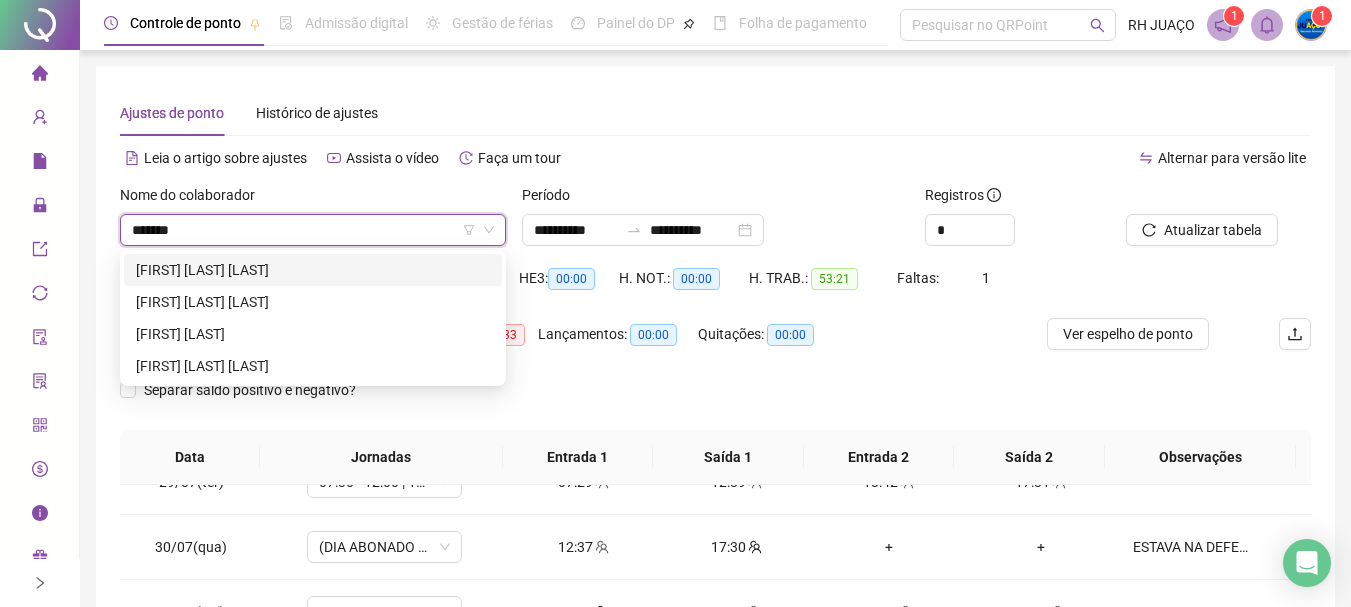 type on "********" 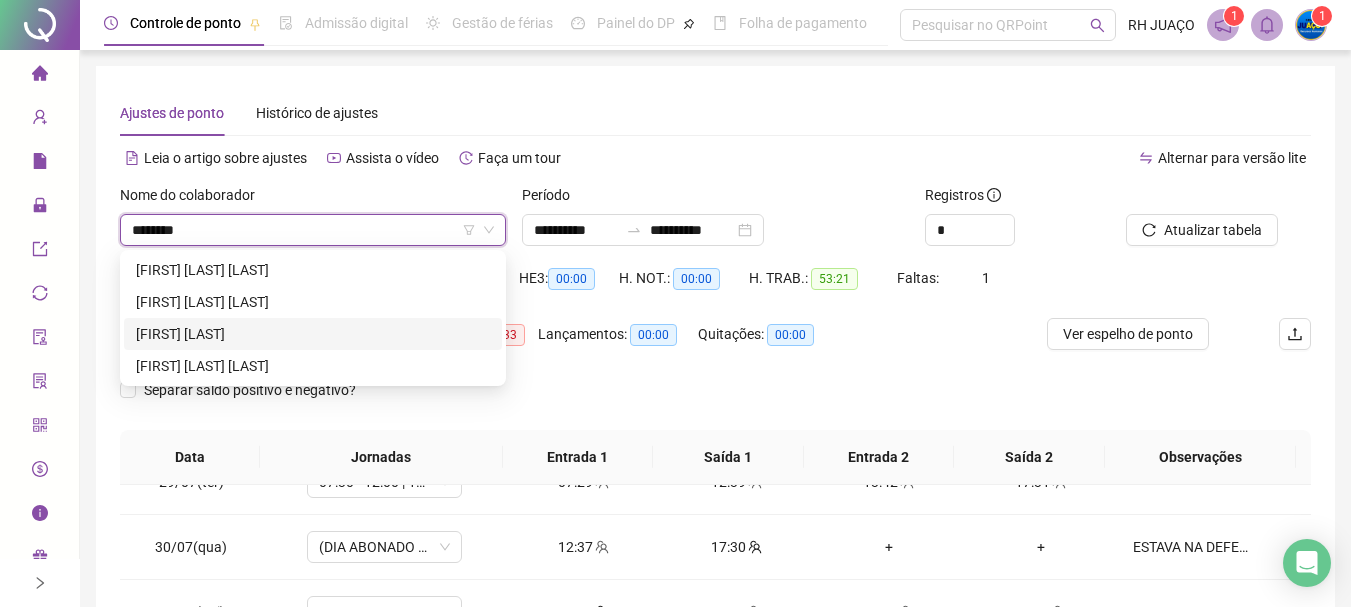 click on "[FIRST] [LAST]" at bounding box center (313, 334) 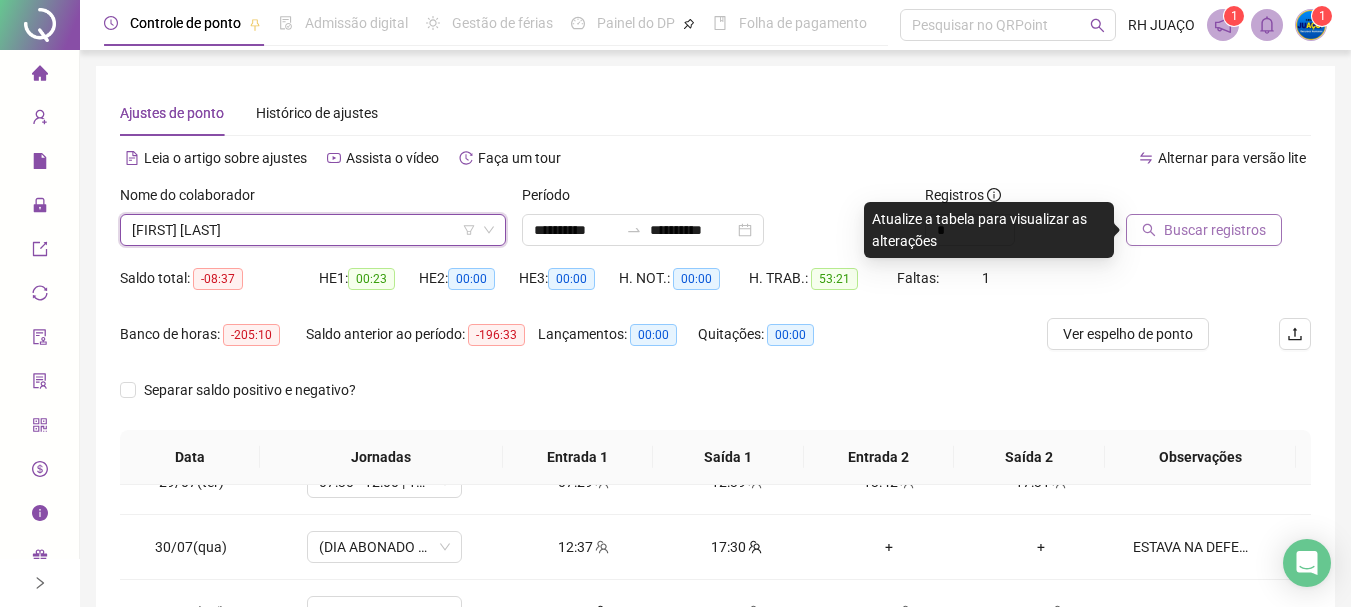 click on "Buscar registros" at bounding box center [1215, 230] 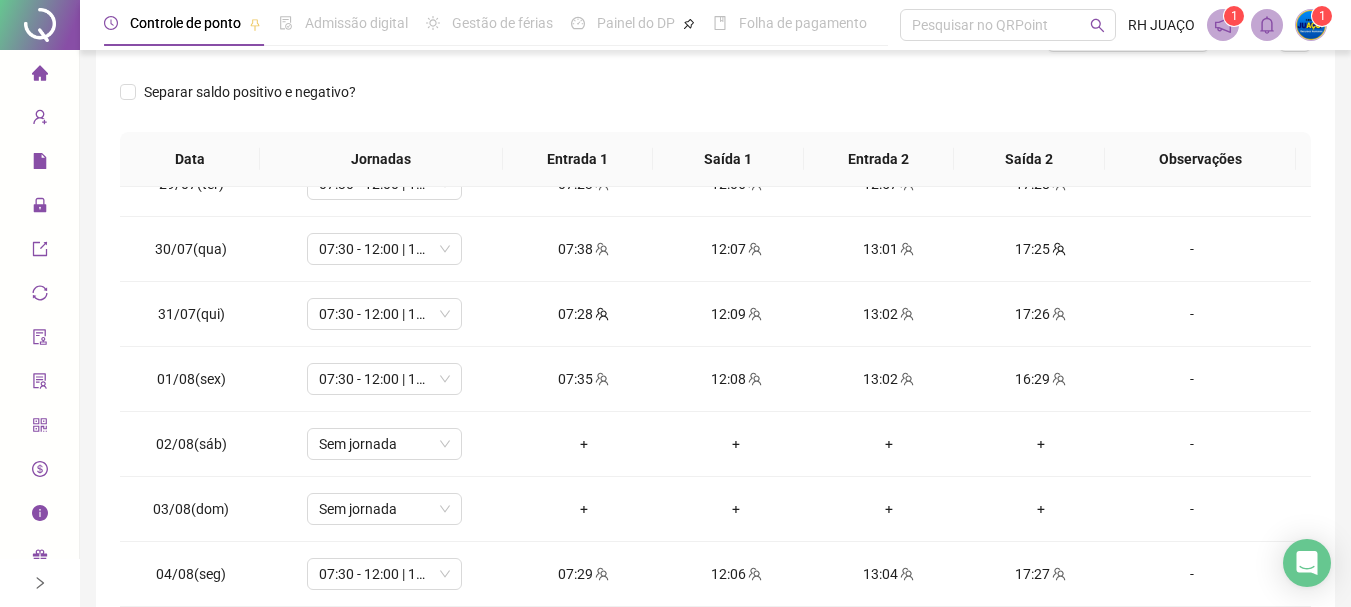 scroll, scrollTop: 300, scrollLeft: 0, axis: vertical 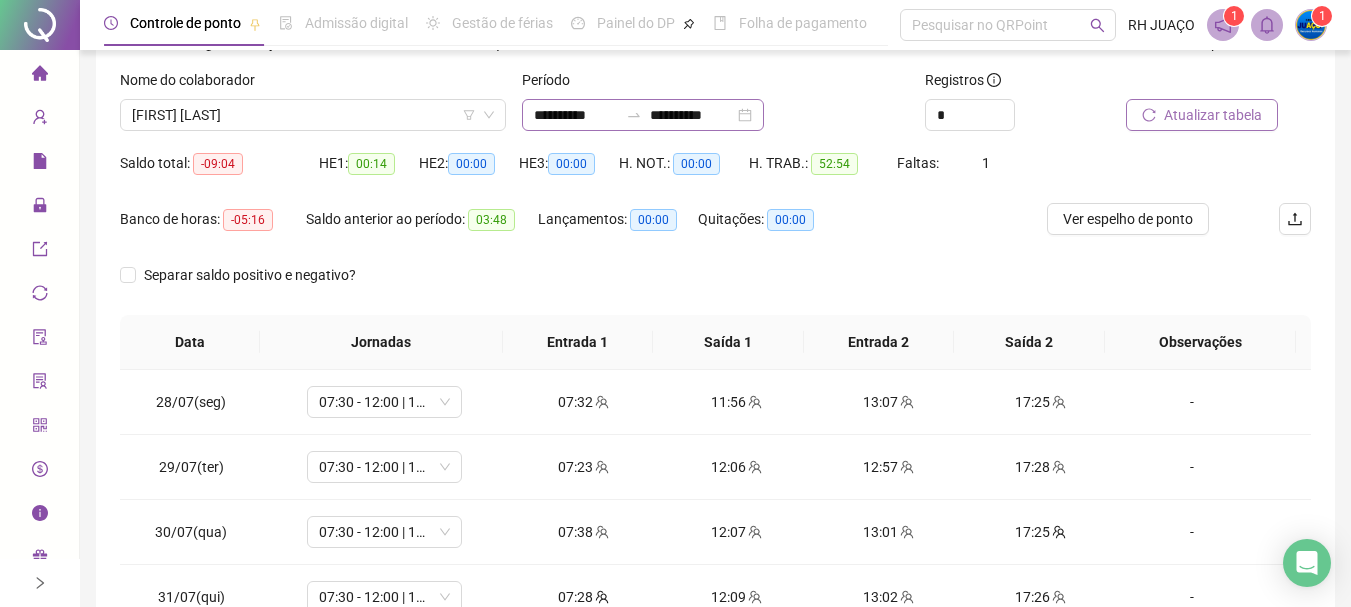 click 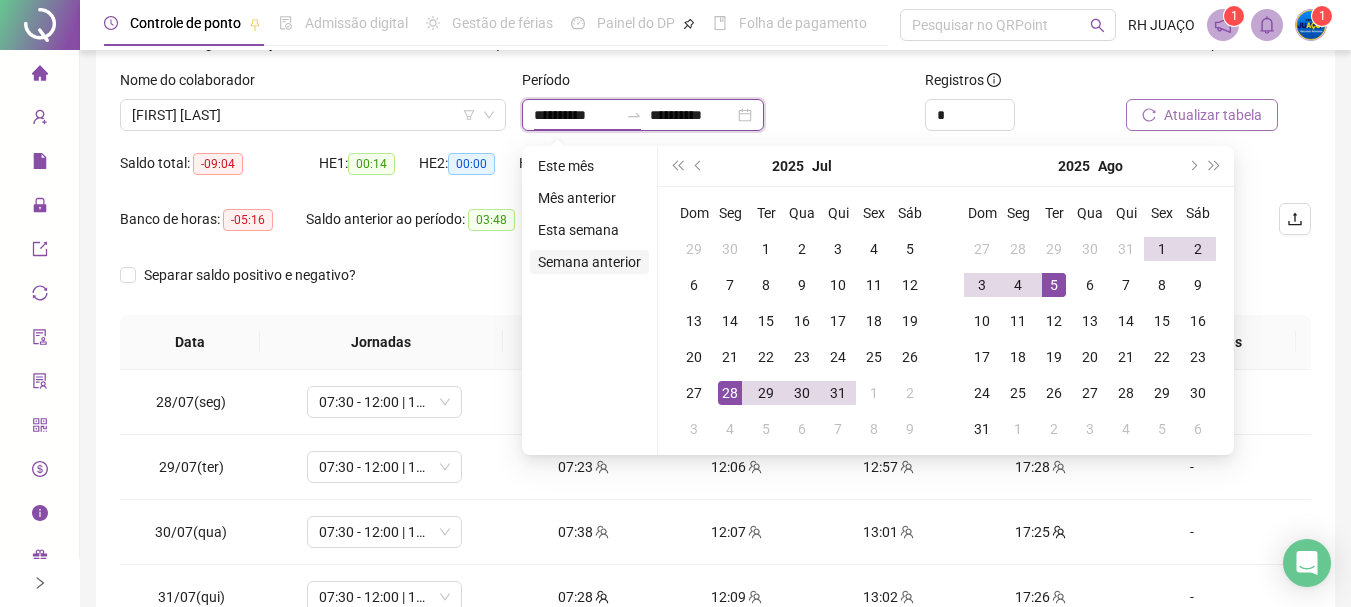 type on "**********" 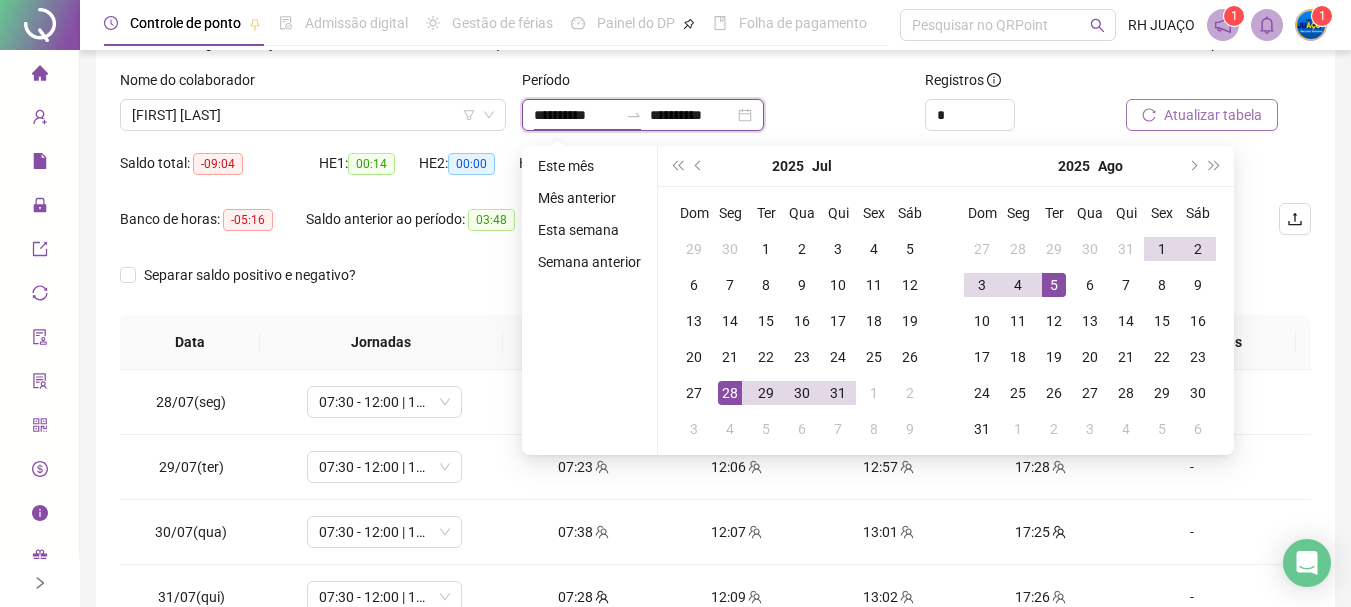 type on "**********" 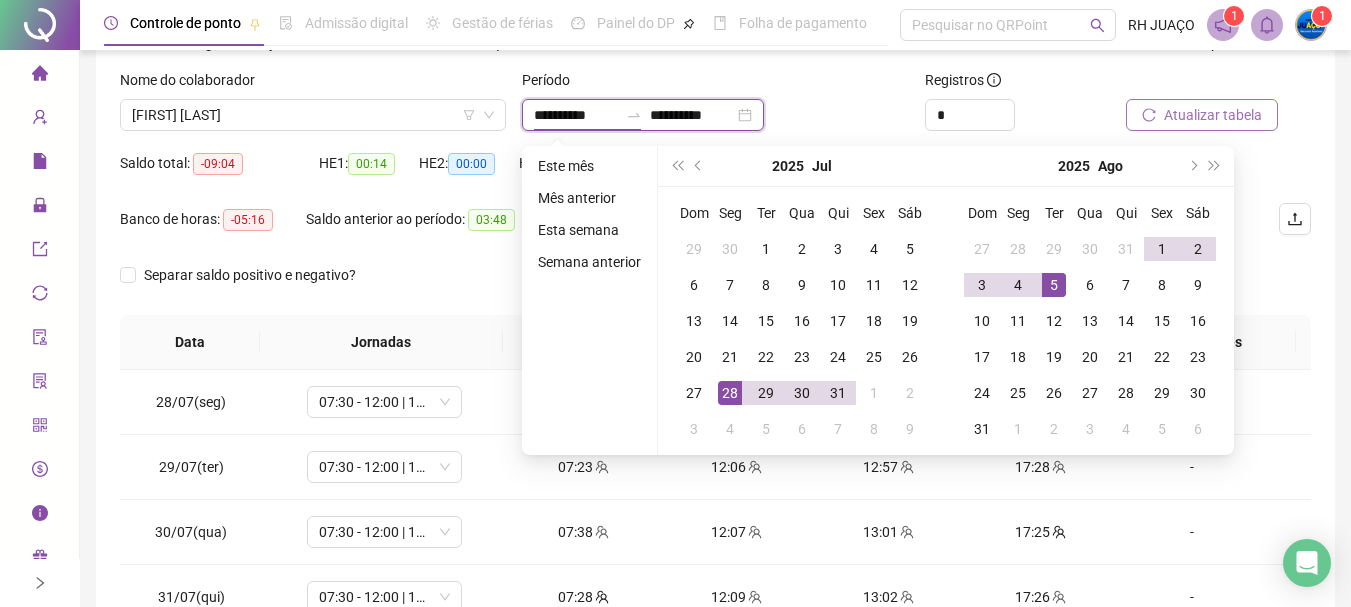 type on "**********" 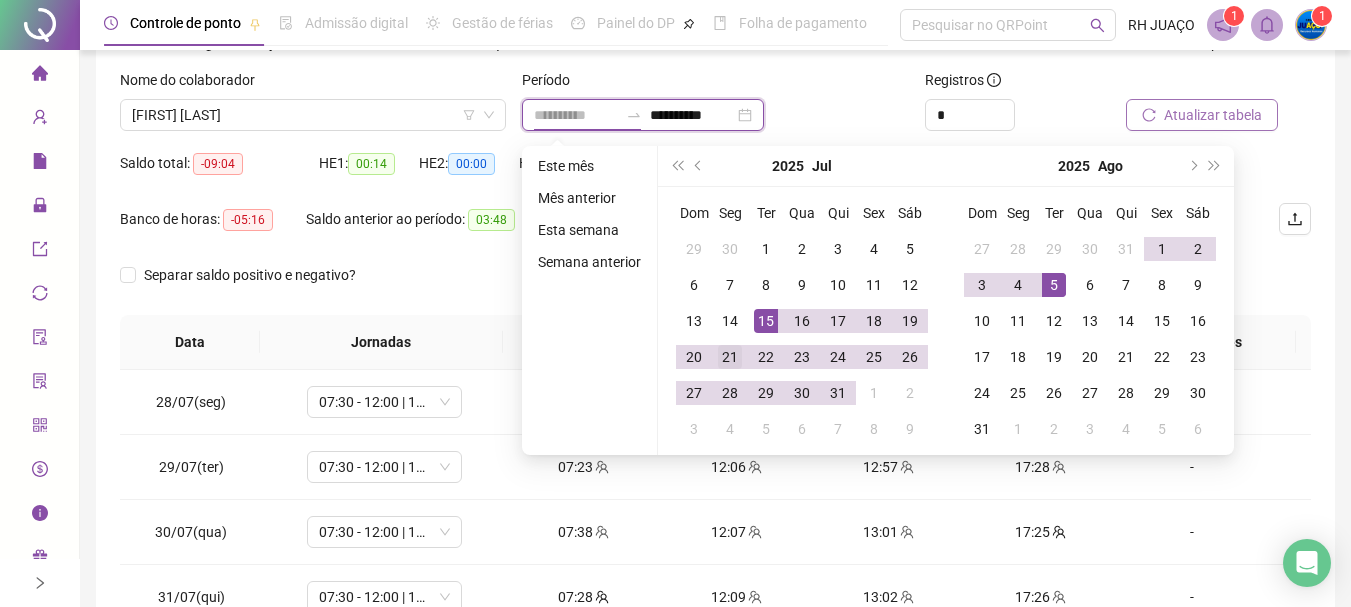 type on "**********" 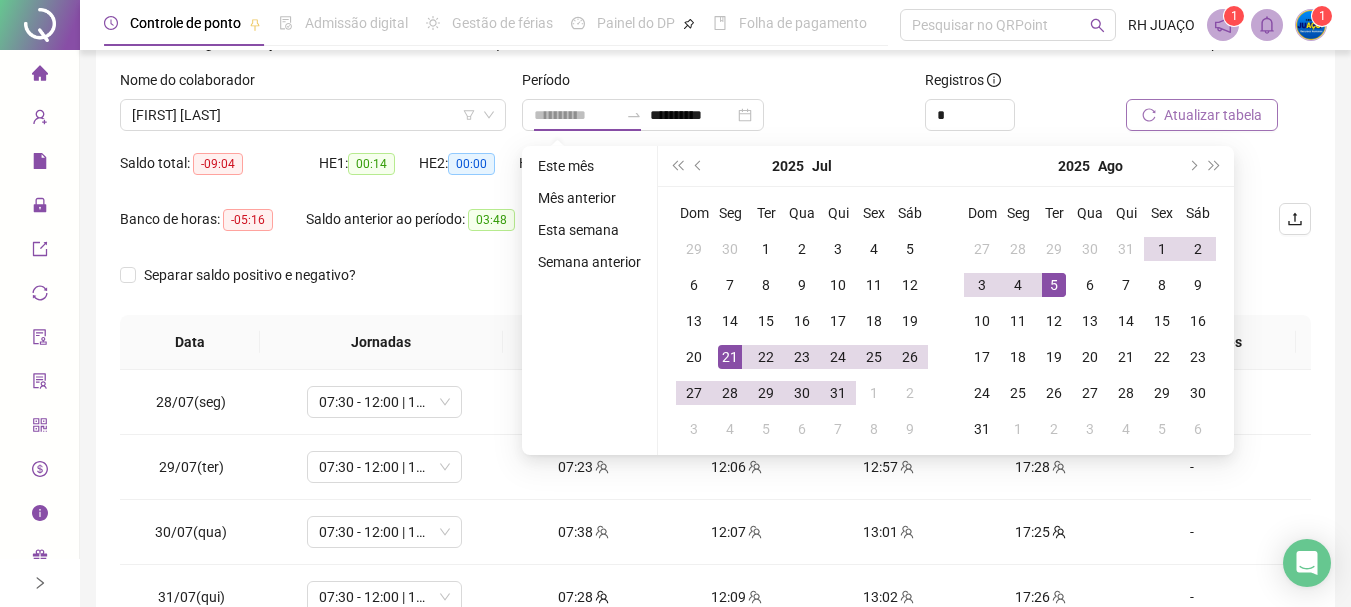click on "21" at bounding box center (730, 357) 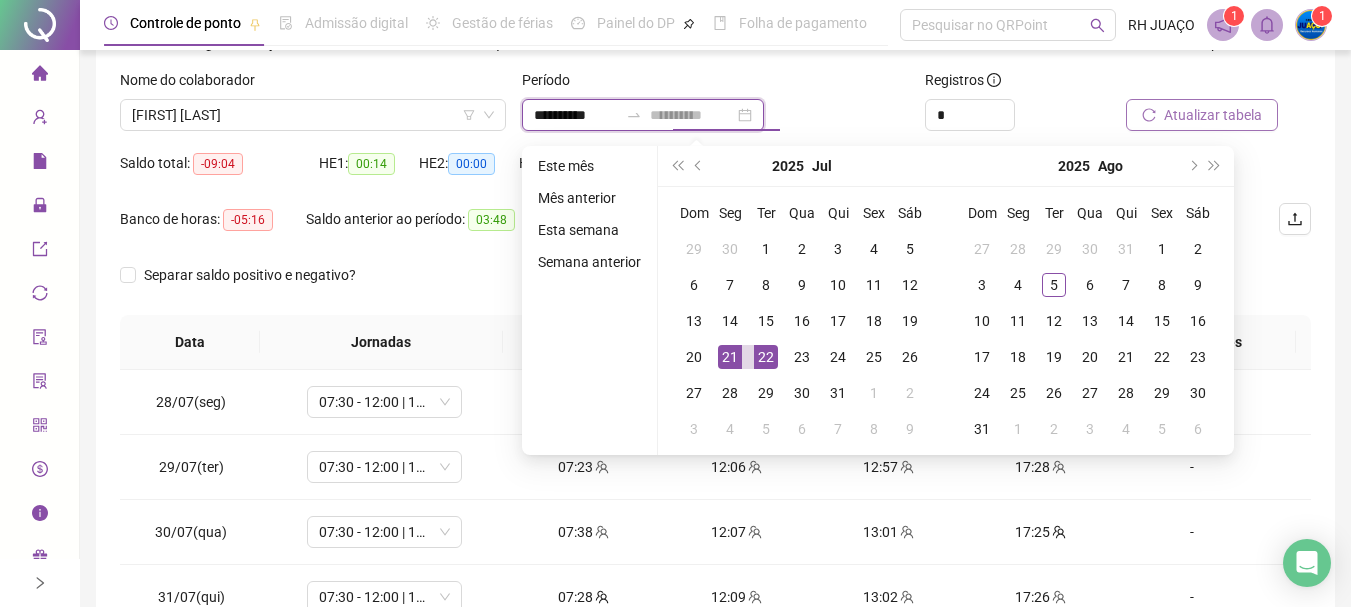 type on "**********" 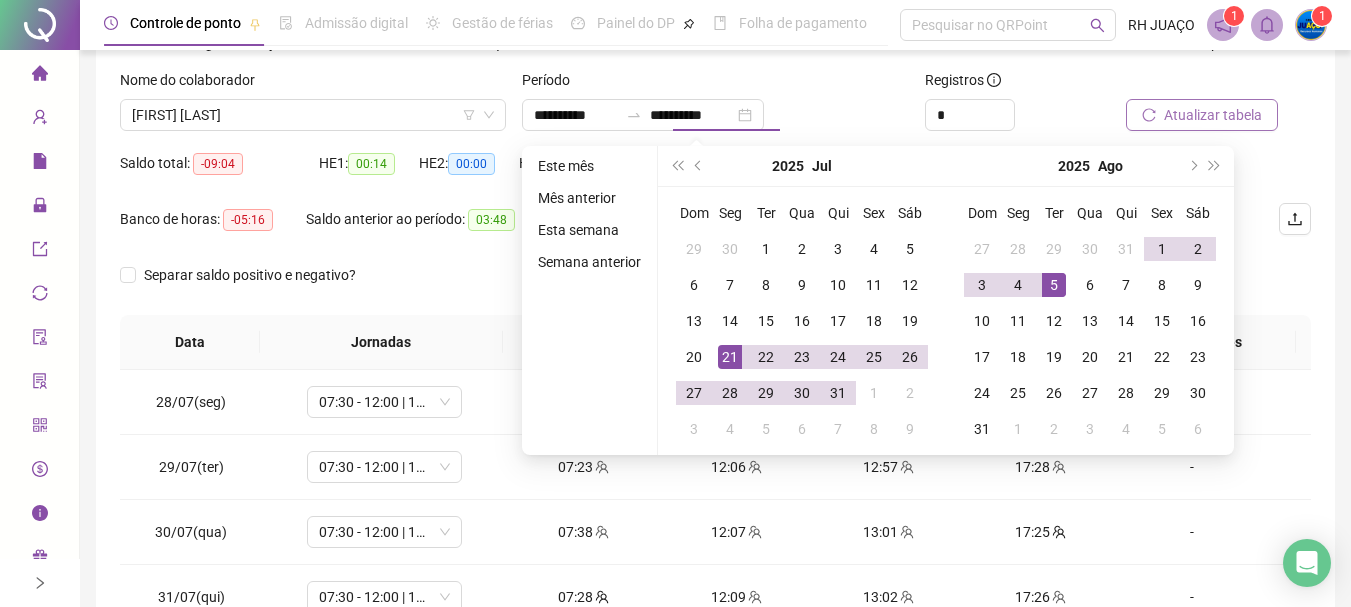 click on "Atualizar tabela" at bounding box center (1202, 115) 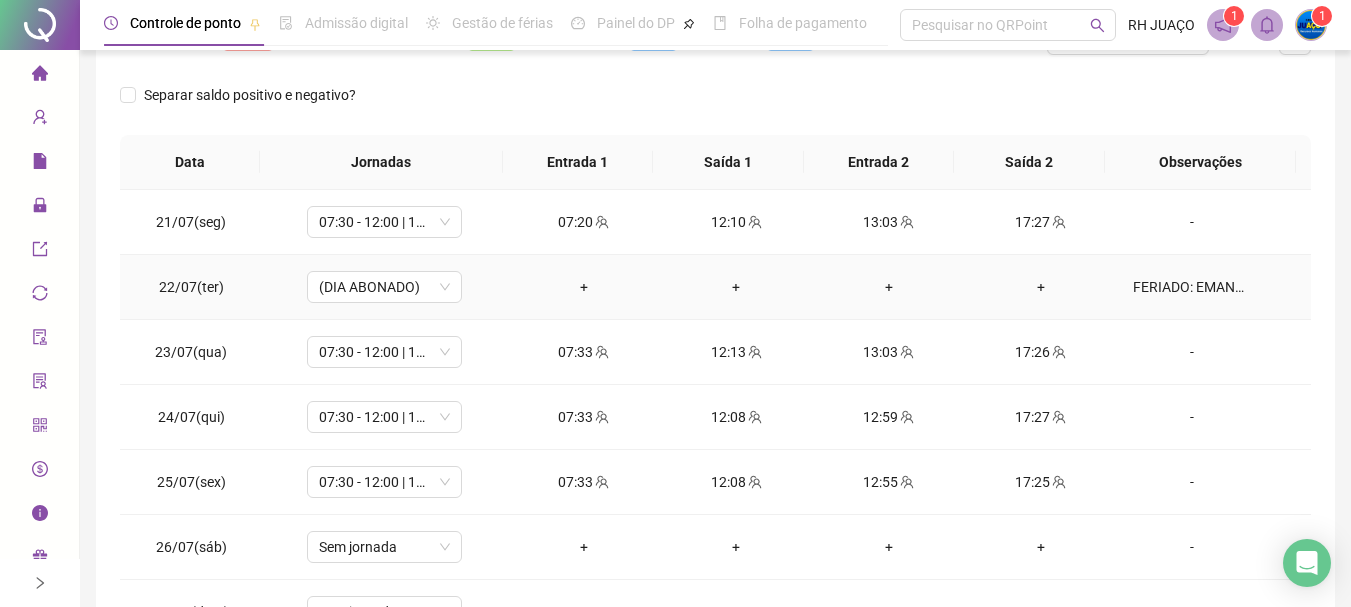 scroll, scrollTop: 315, scrollLeft: 0, axis: vertical 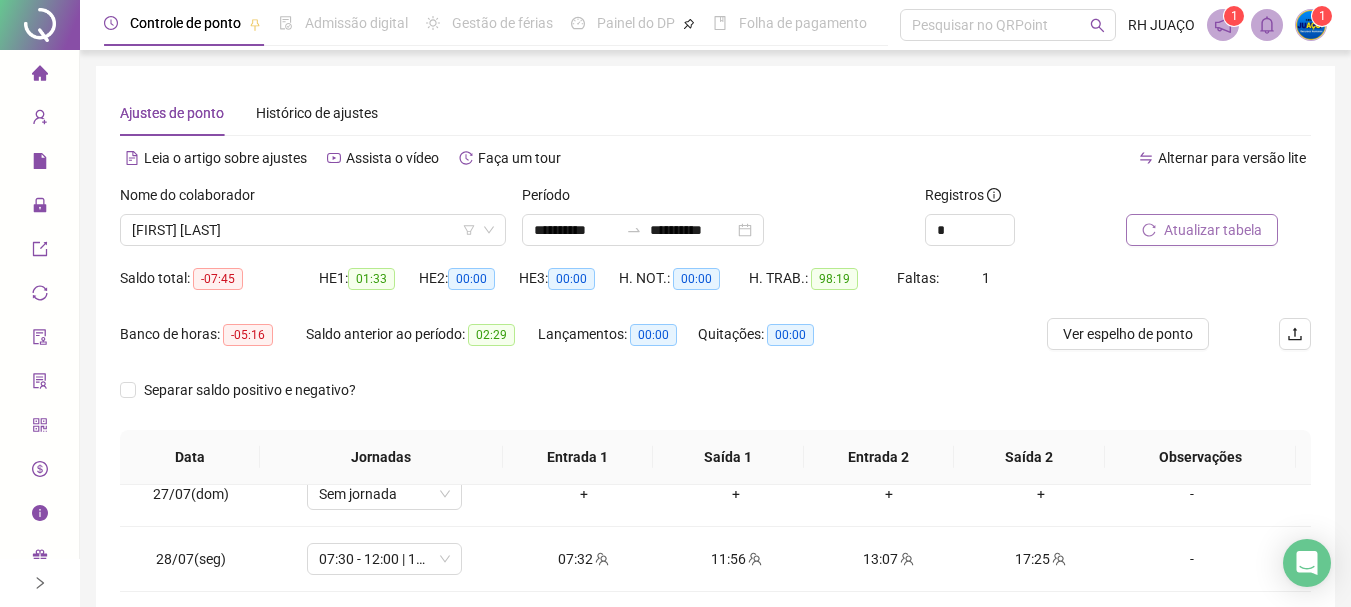 click on "Atualizar tabela" at bounding box center (1202, 230) 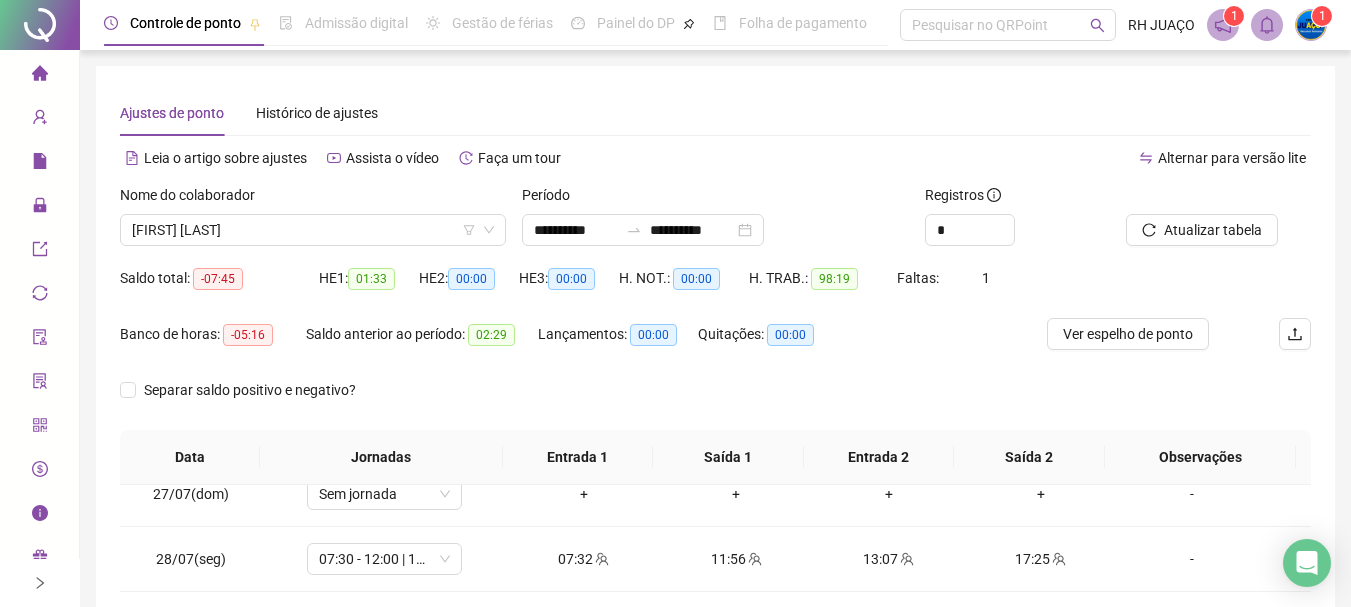 click on "[FIRST] [LAST]" at bounding box center [313, 230] 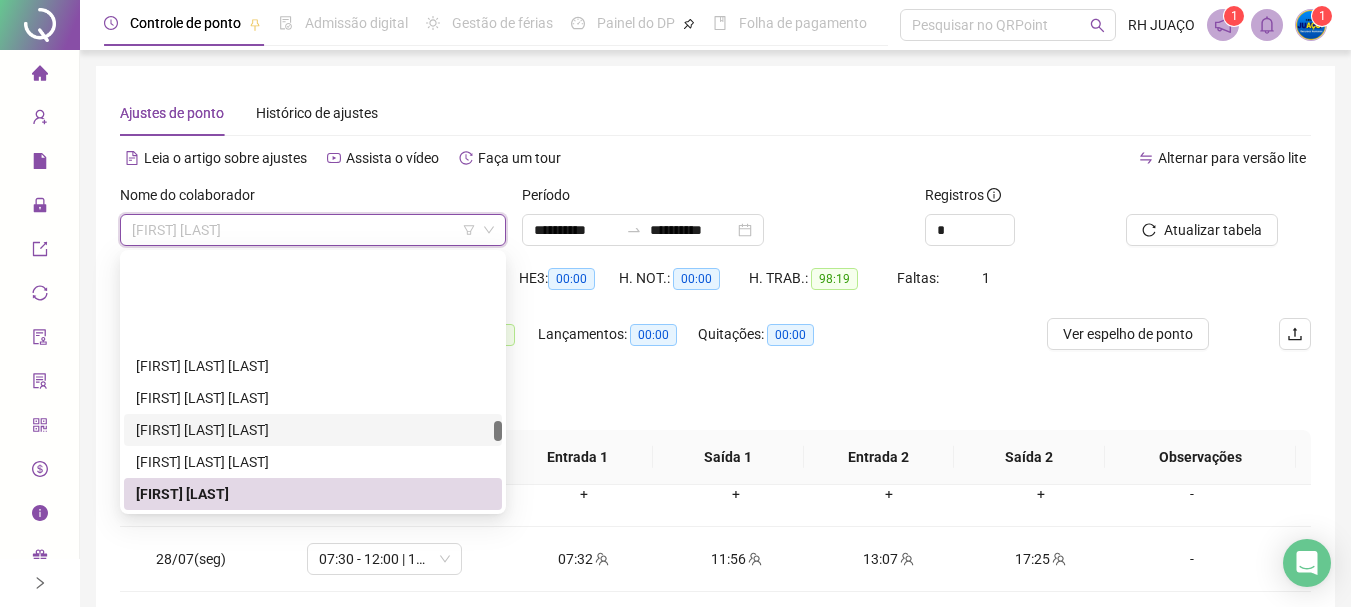 scroll, scrollTop: 2948, scrollLeft: 0, axis: vertical 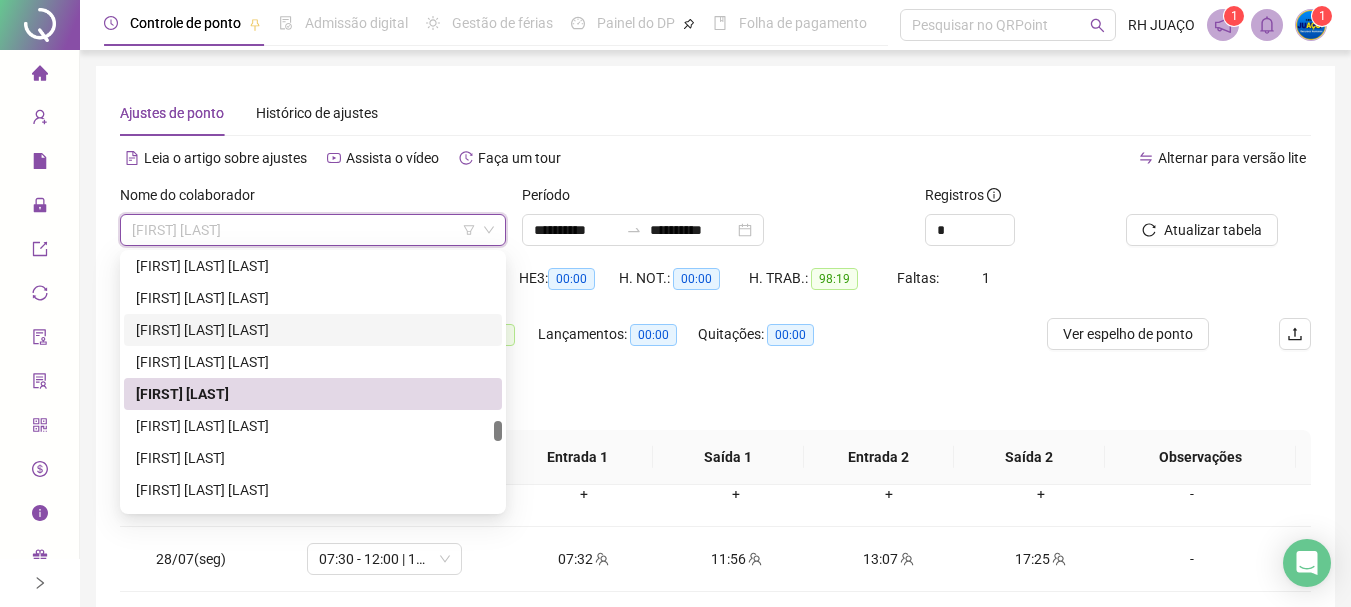 click on "[FIRST] [LAST] [LAST]" at bounding box center (313, 426) 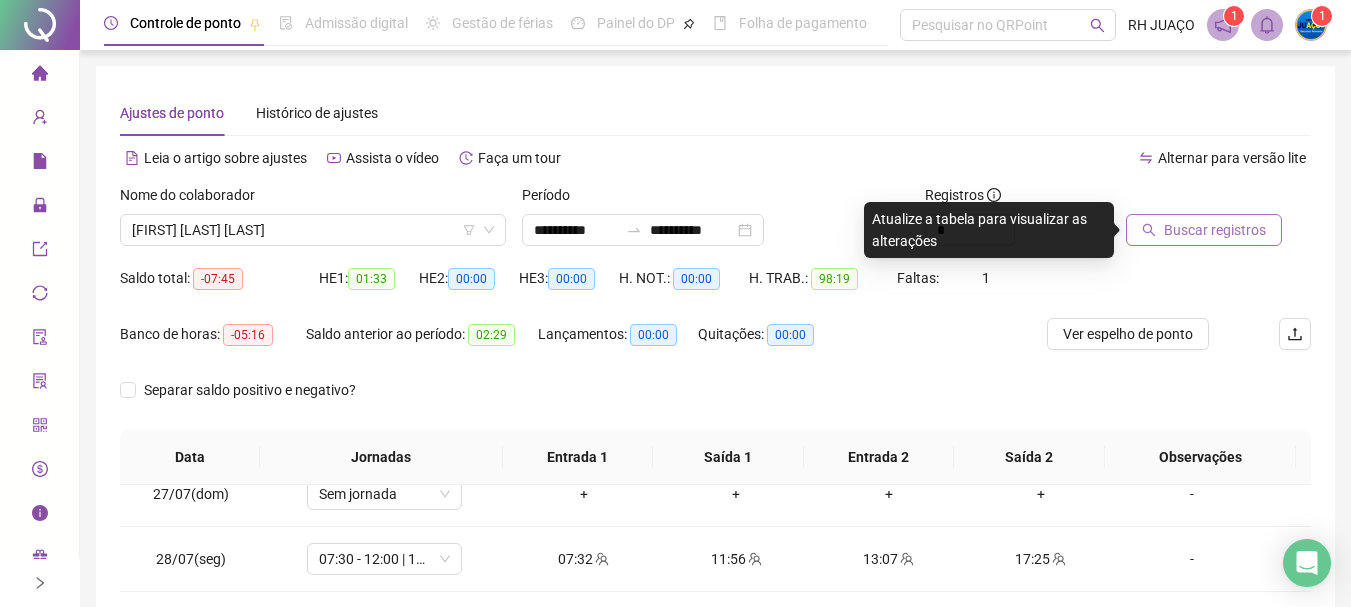 click on "Buscar registros" at bounding box center (1204, 230) 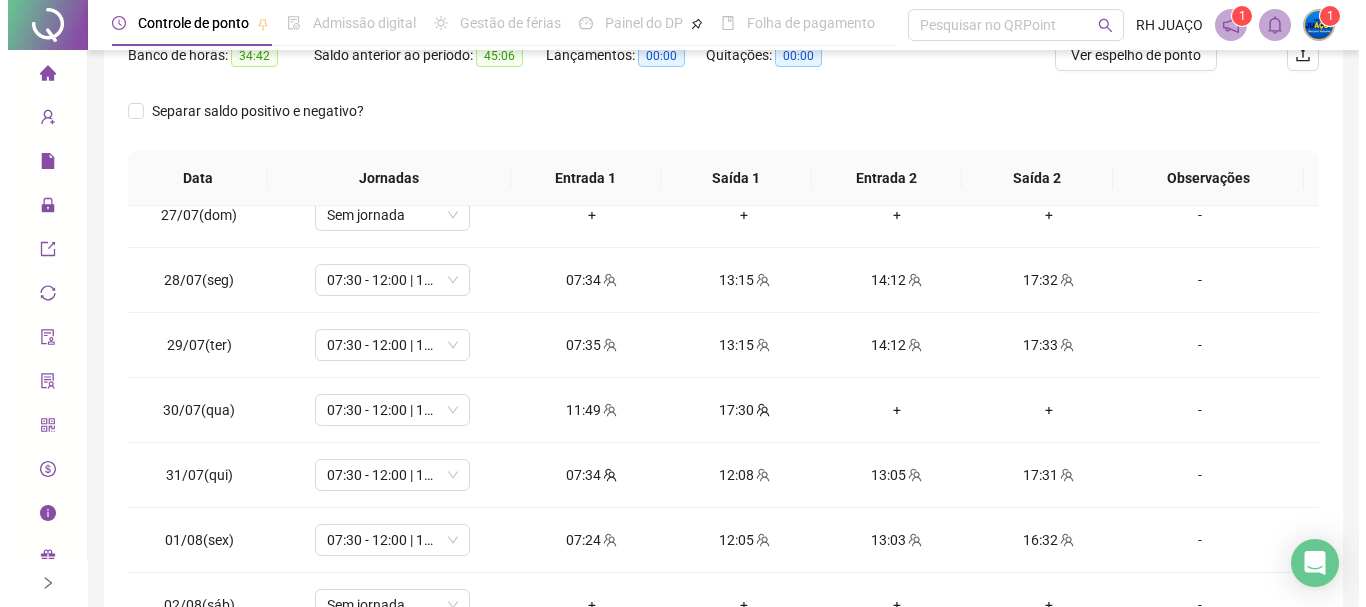 scroll, scrollTop: 400, scrollLeft: 0, axis: vertical 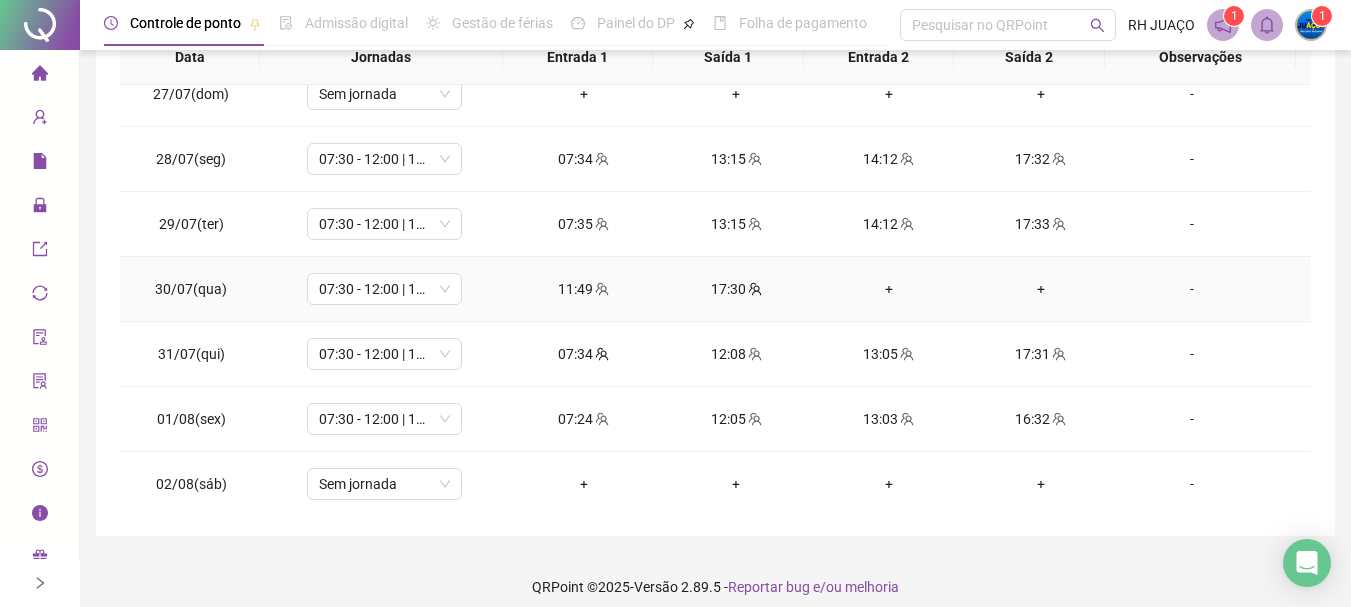 click on "-" at bounding box center [1192, 289] 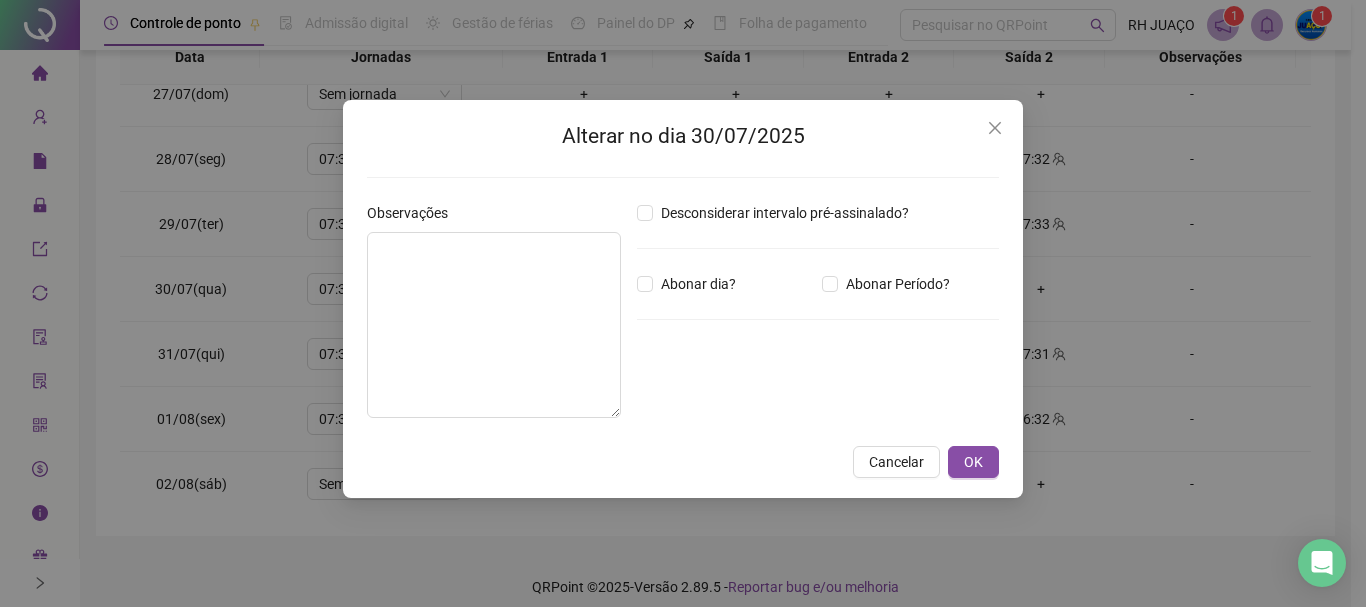 type 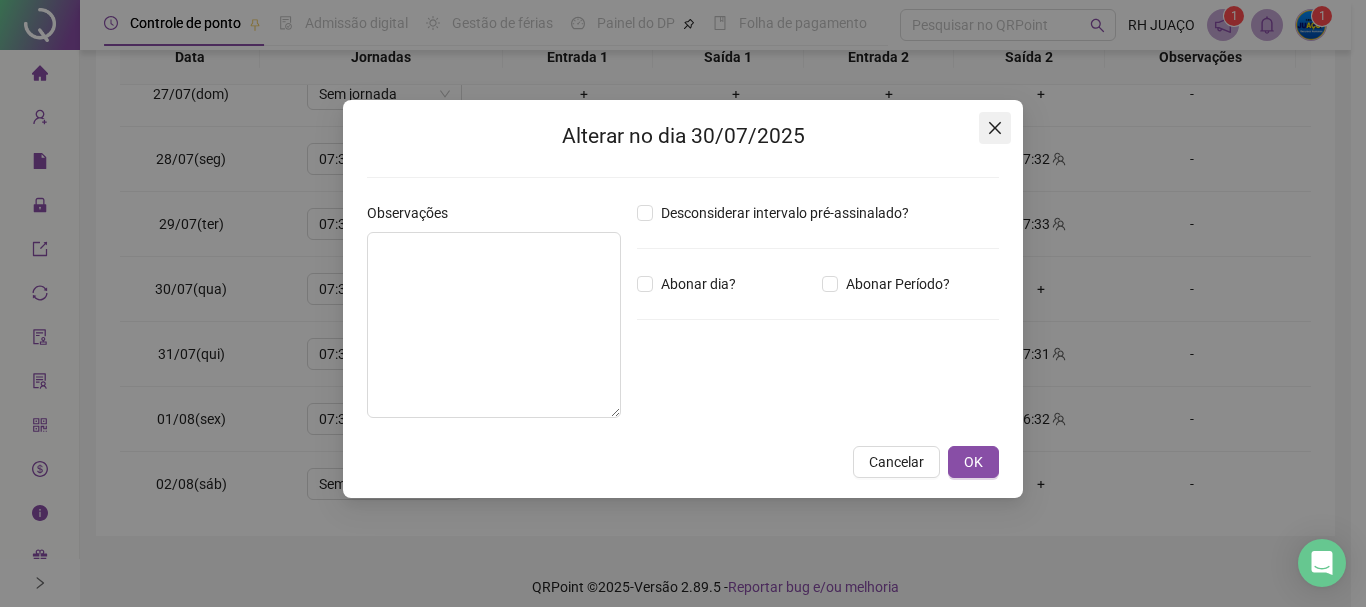 click 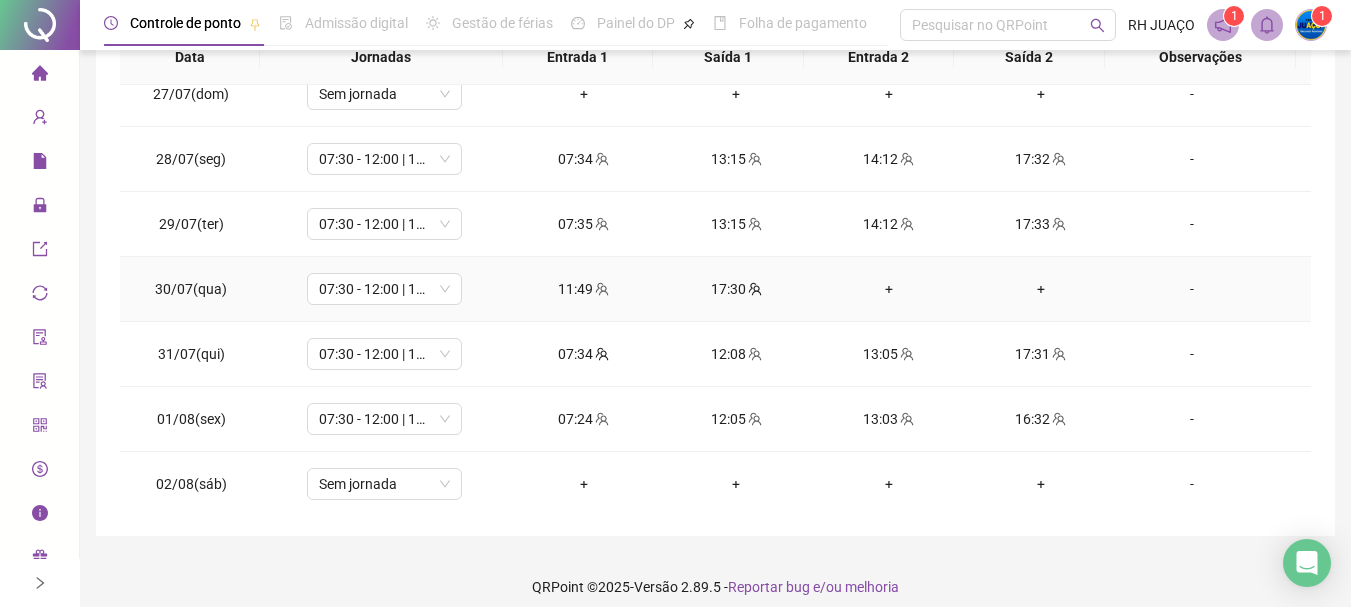 click on "-" at bounding box center [1192, 289] 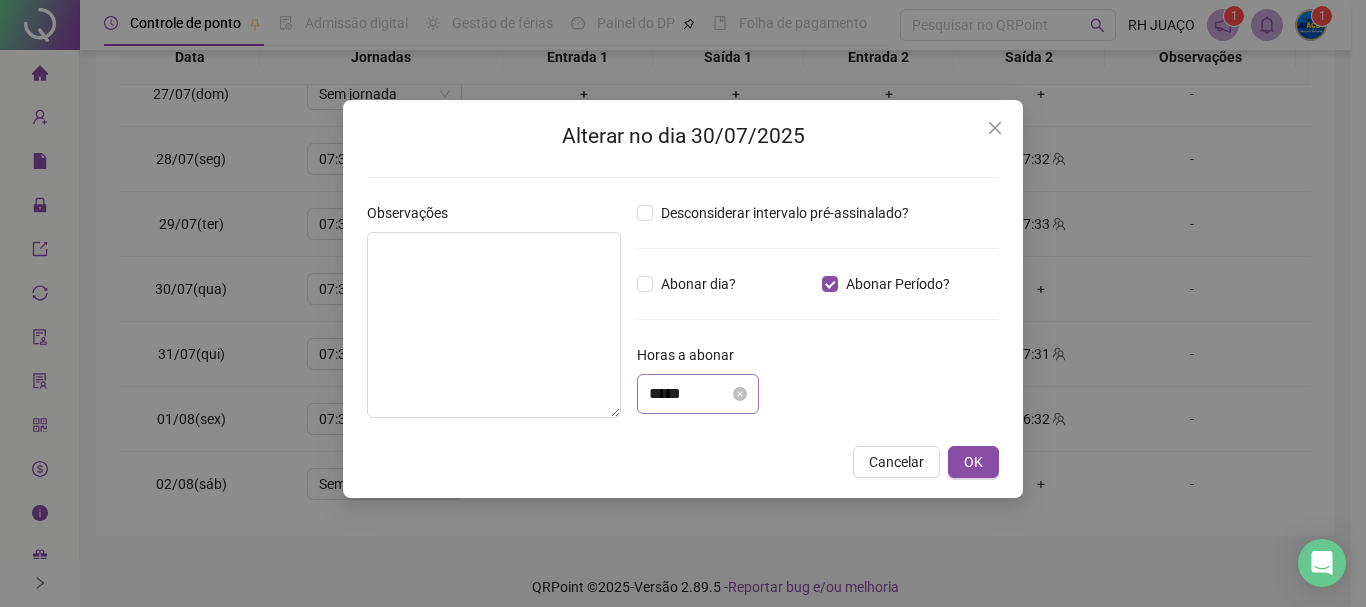click on "*****" at bounding box center [698, 394] 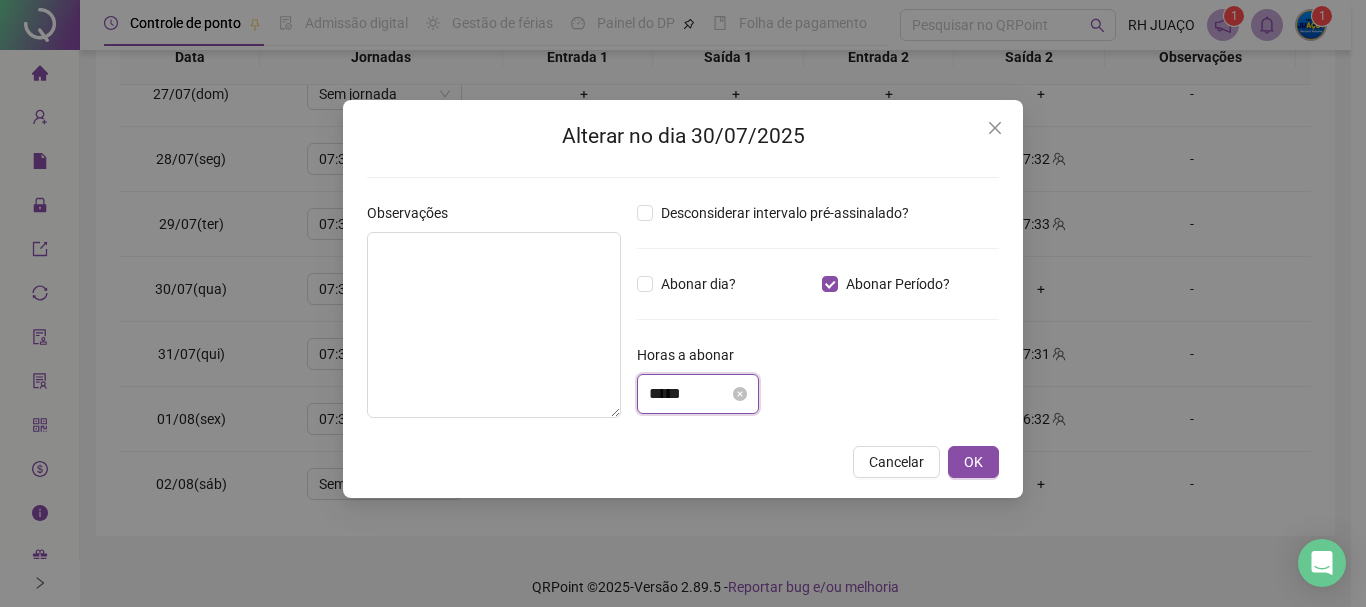 scroll, scrollTop: 0, scrollLeft: 0, axis: both 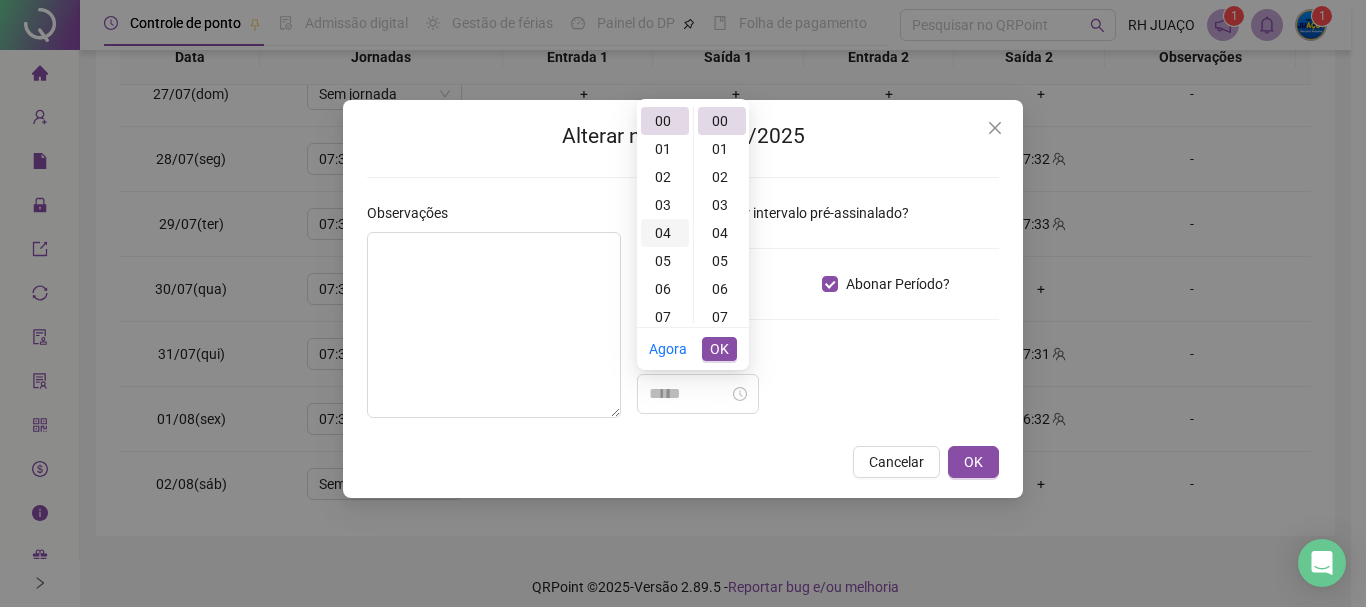 click on "04" at bounding box center (665, 233) 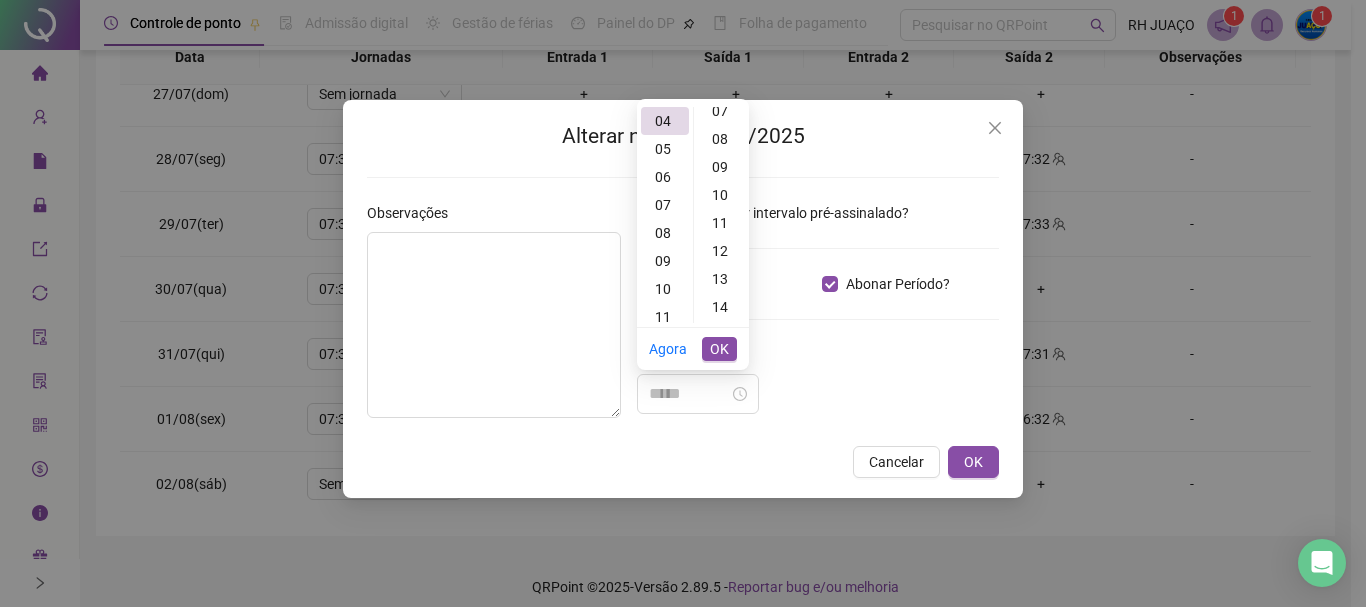 scroll, scrollTop: 300, scrollLeft: 0, axis: vertical 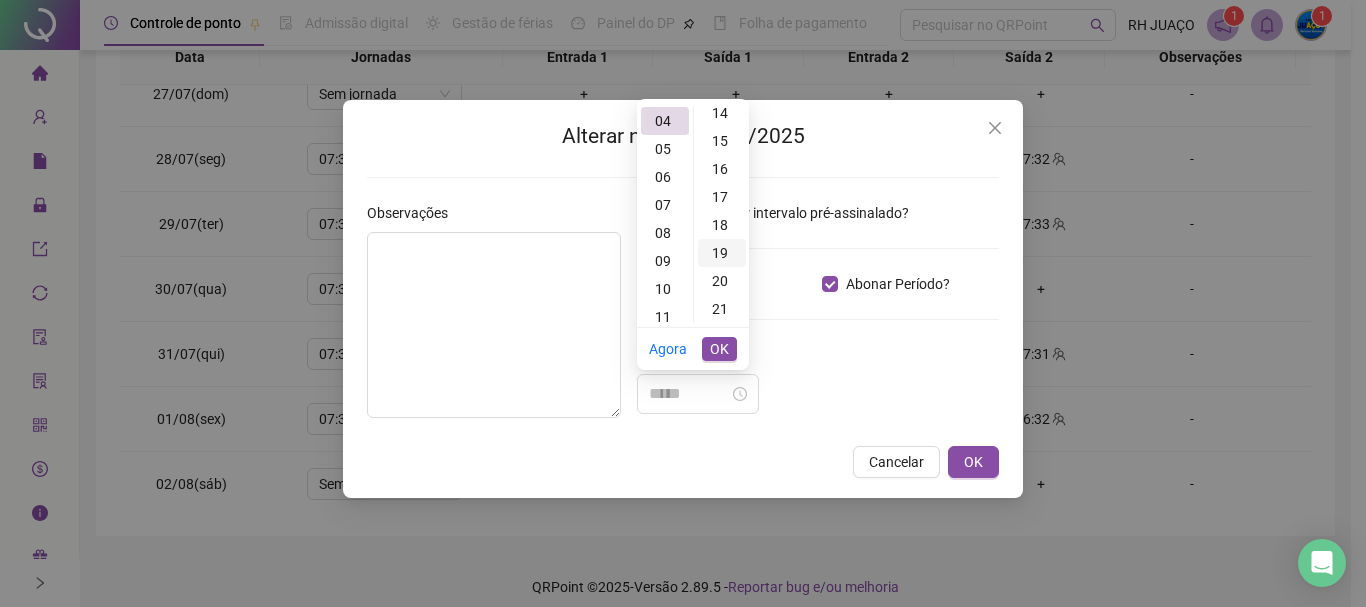 click on "19" at bounding box center [722, 253] 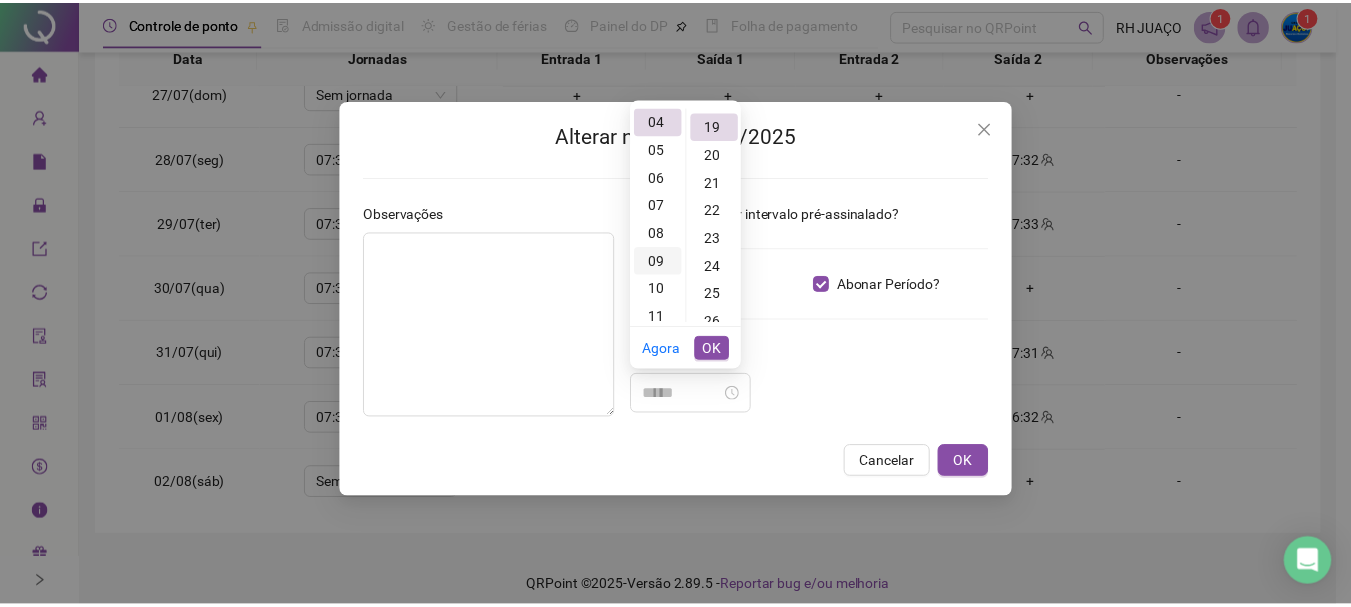 scroll, scrollTop: 532, scrollLeft: 0, axis: vertical 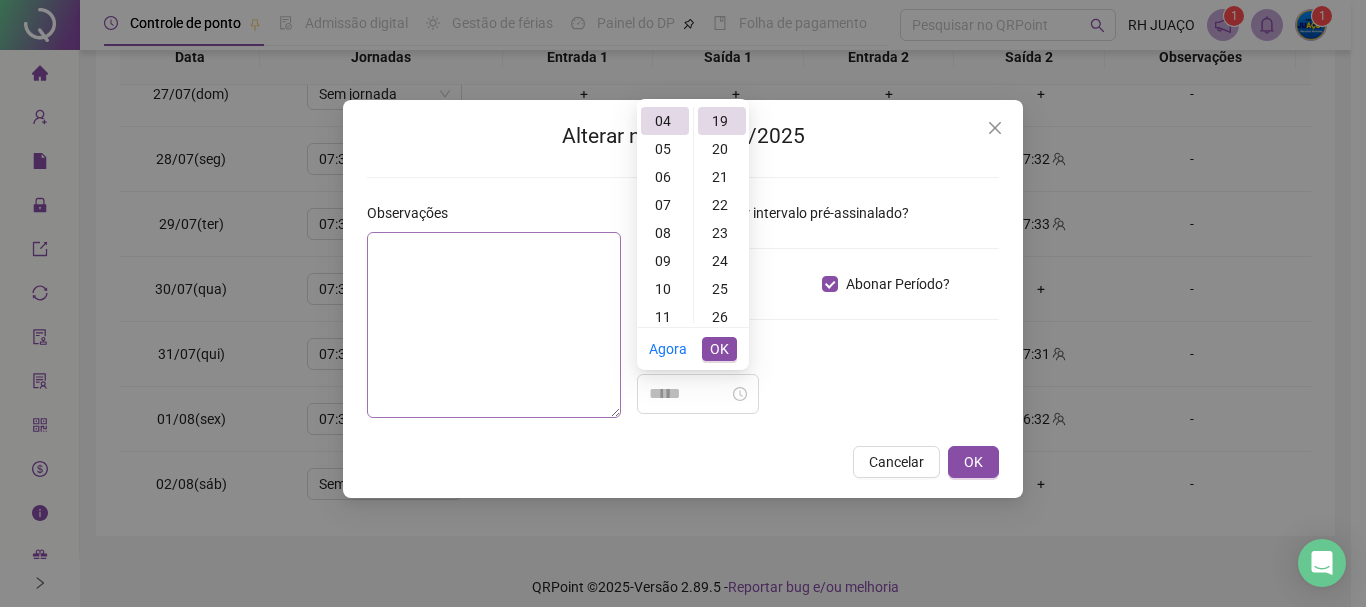 type on "*****" 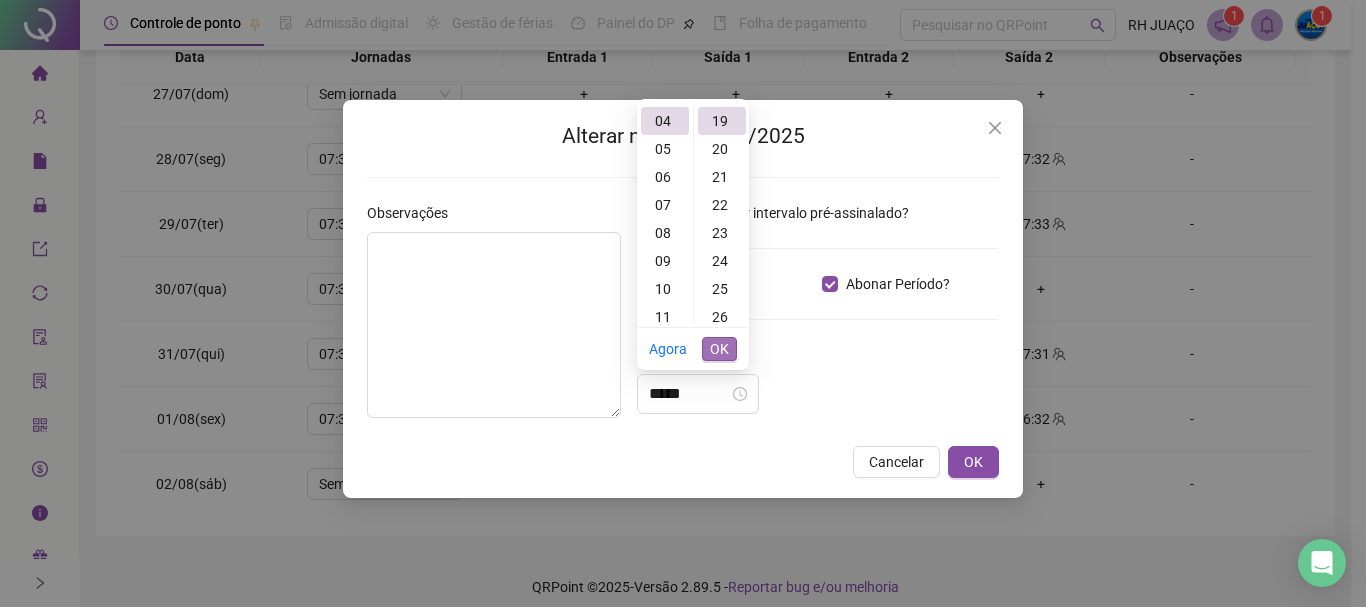 click on "OK" at bounding box center [719, 349] 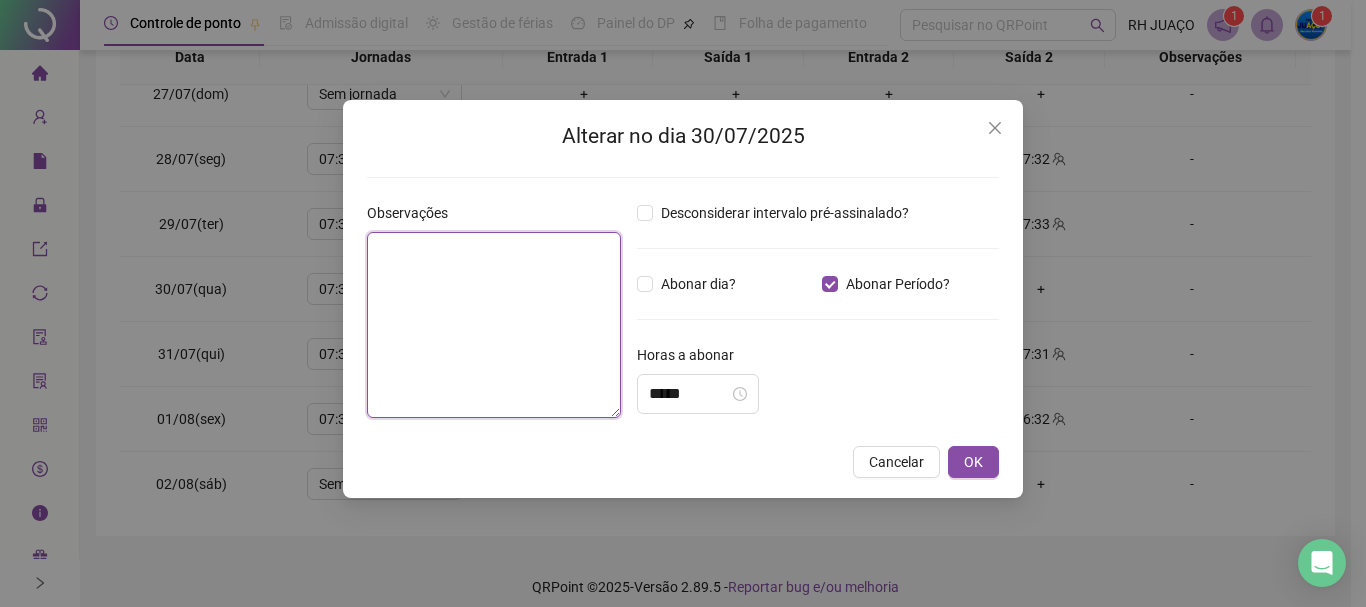 click at bounding box center [494, 325] 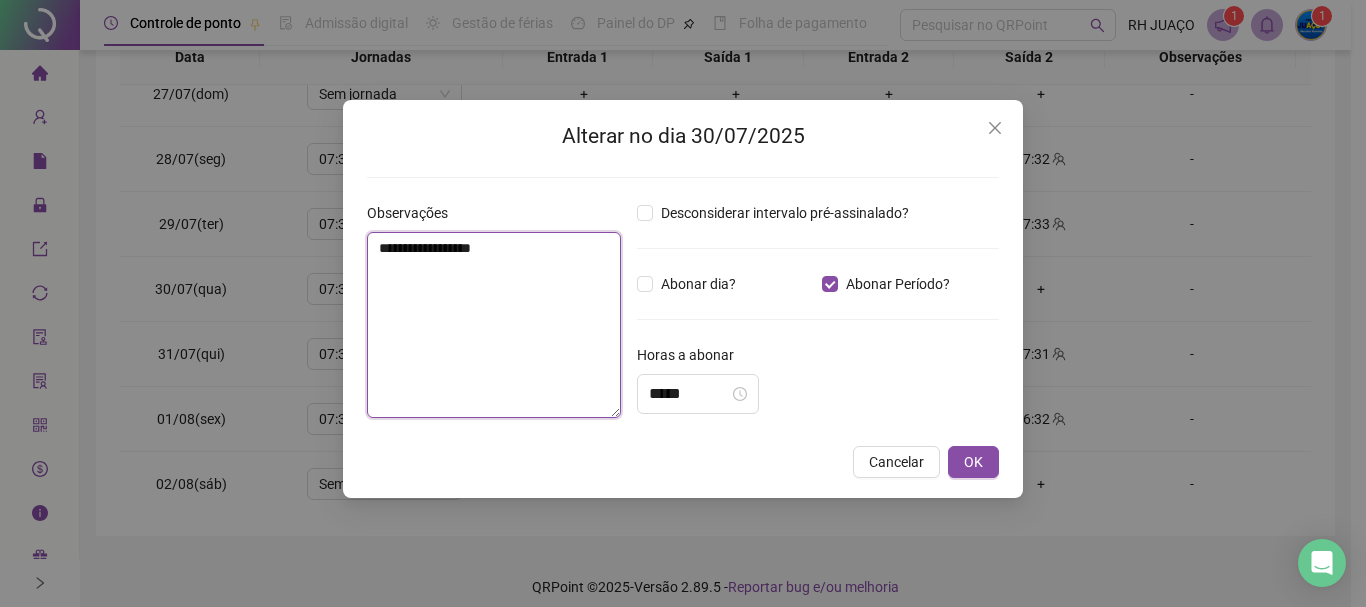 click on "**********" at bounding box center (494, 325) 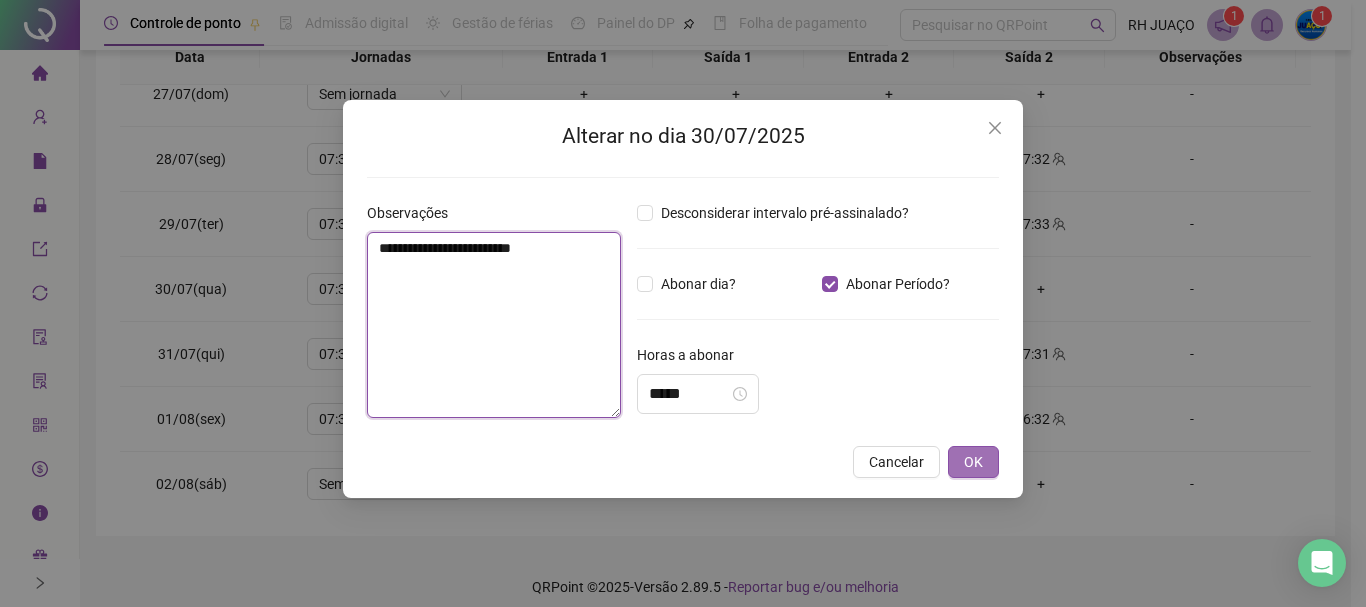type on "**********" 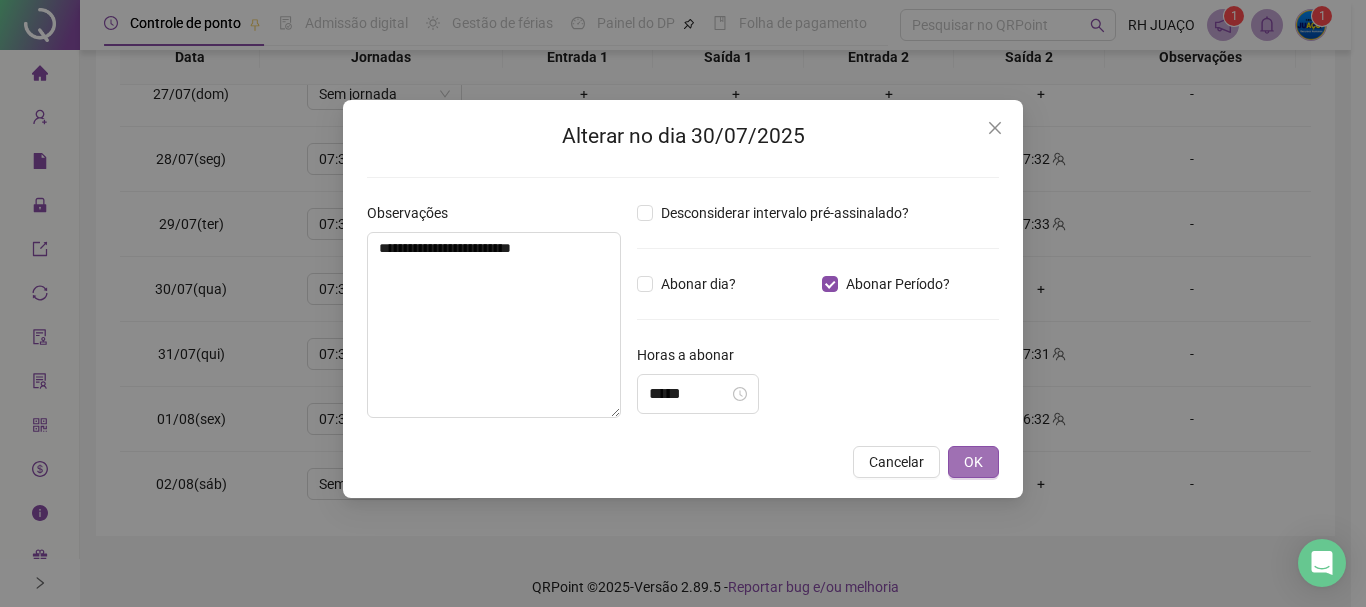 click on "OK" at bounding box center (973, 462) 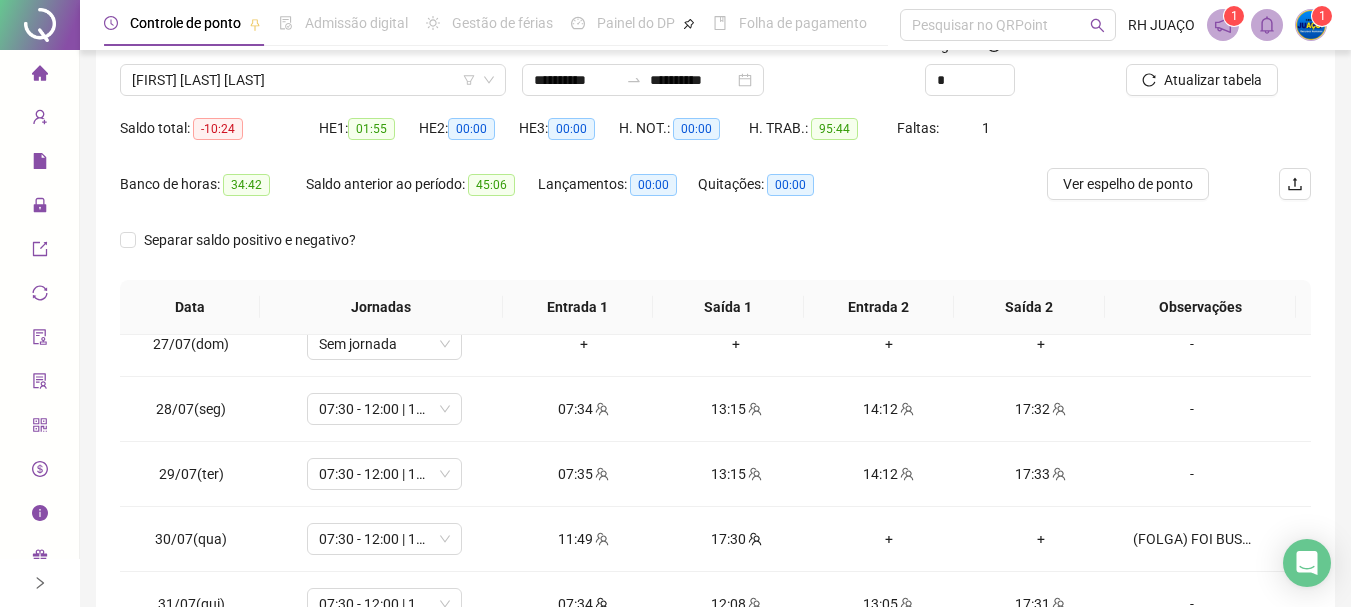 scroll, scrollTop: 115, scrollLeft: 0, axis: vertical 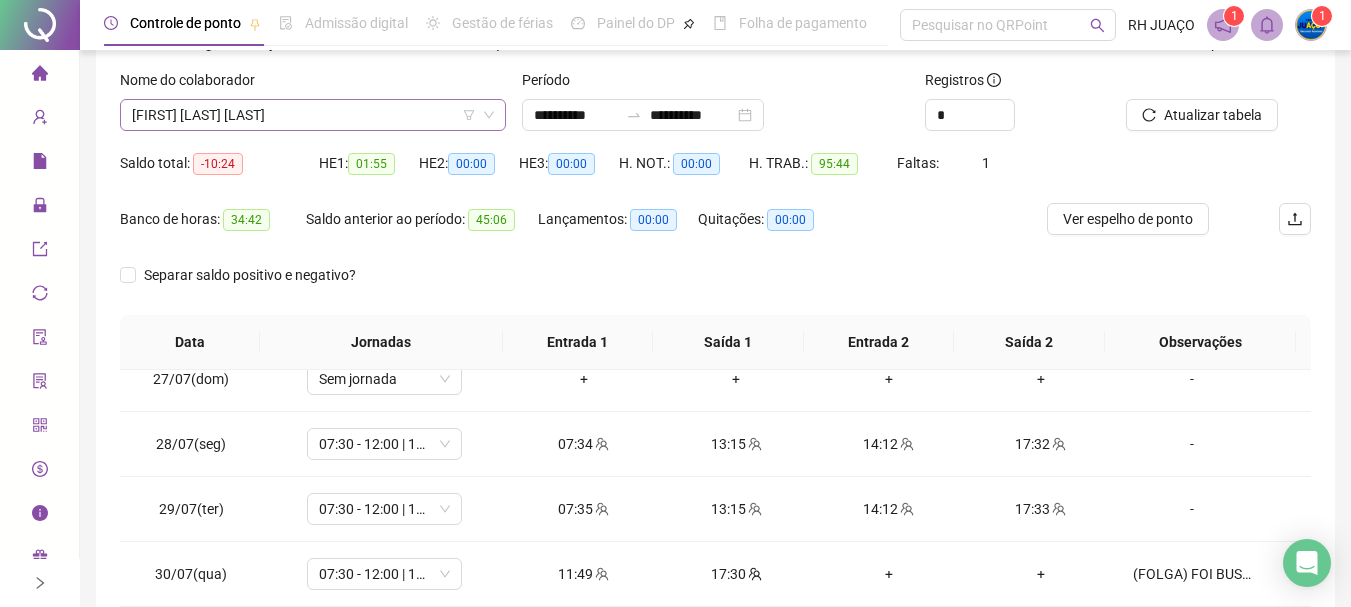 click on "[FIRST] [LAST] [LAST]" at bounding box center (313, 115) 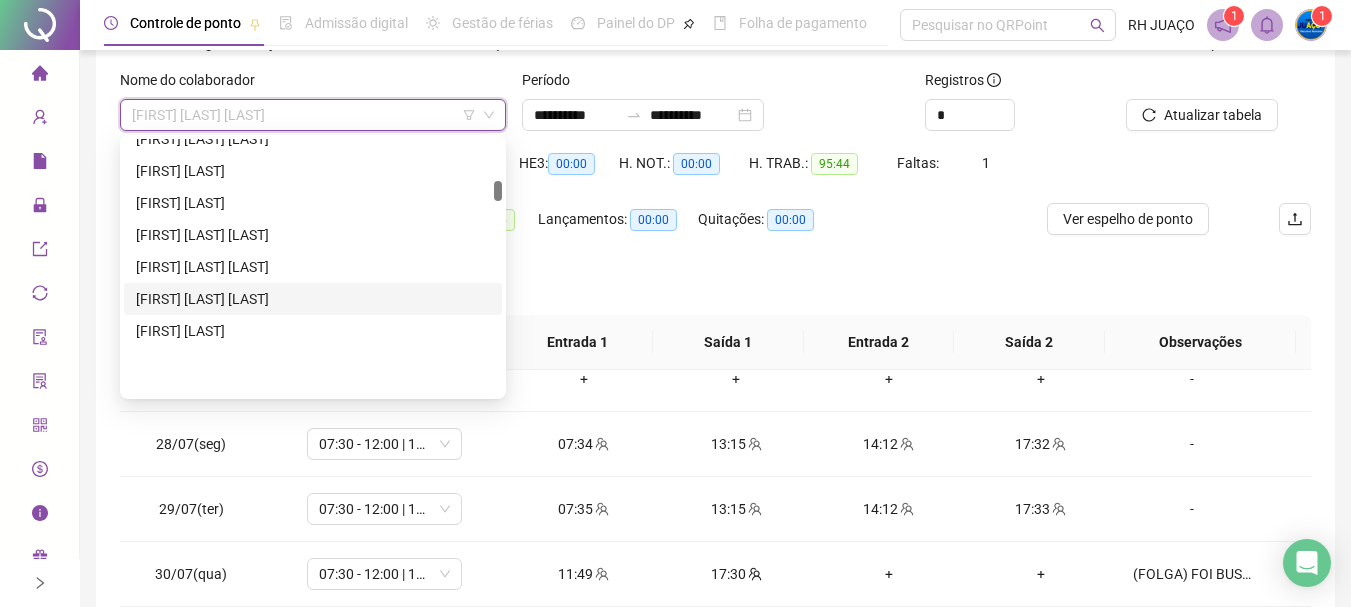 scroll, scrollTop: 748, scrollLeft: 0, axis: vertical 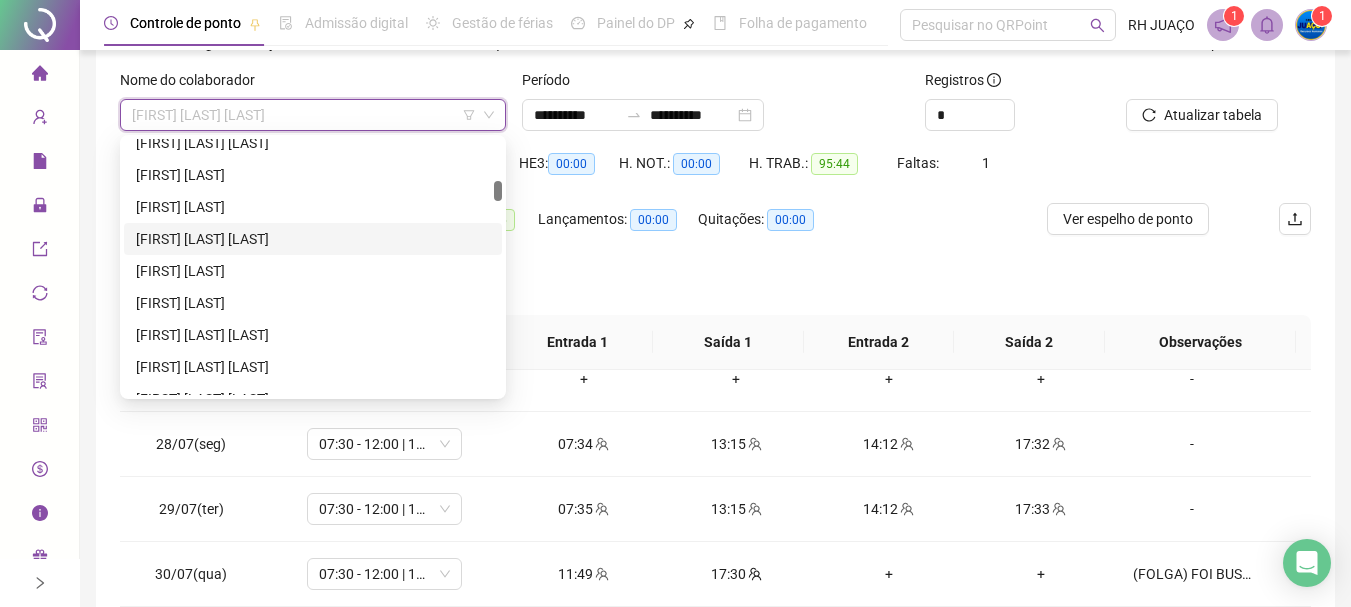 click on "[FIRST] [LAST] [LAST]" at bounding box center [313, 239] 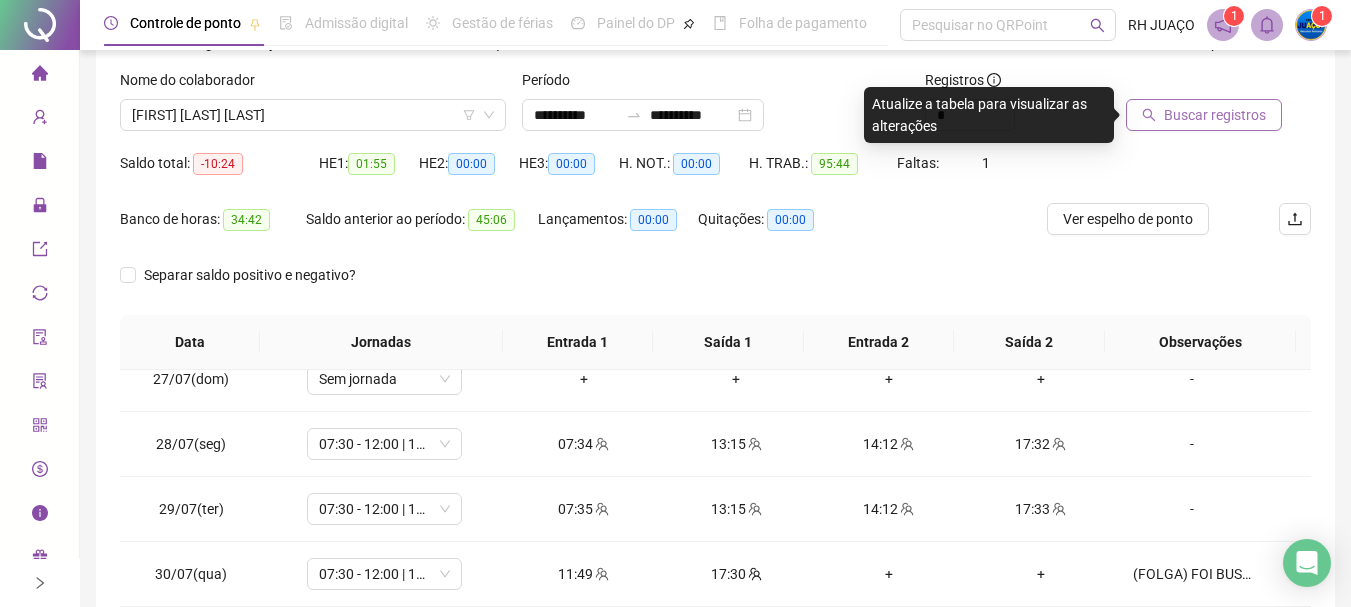 click on "Buscar registros" at bounding box center [1204, 115] 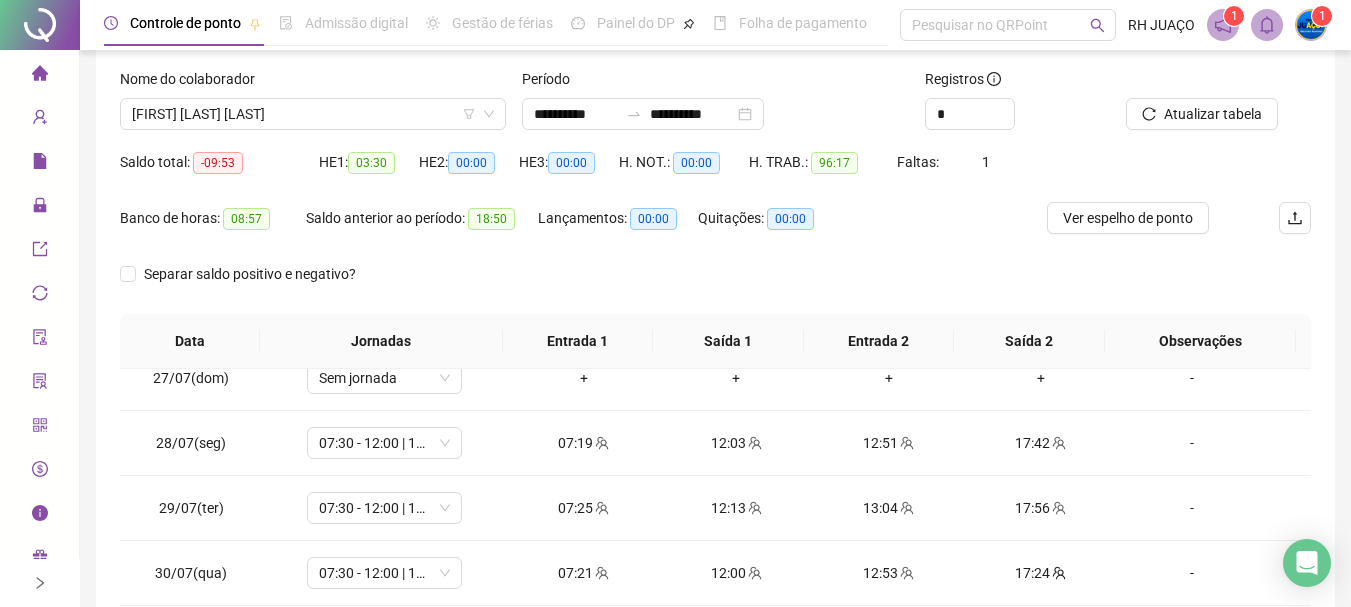scroll, scrollTop: 115, scrollLeft: 0, axis: vertical 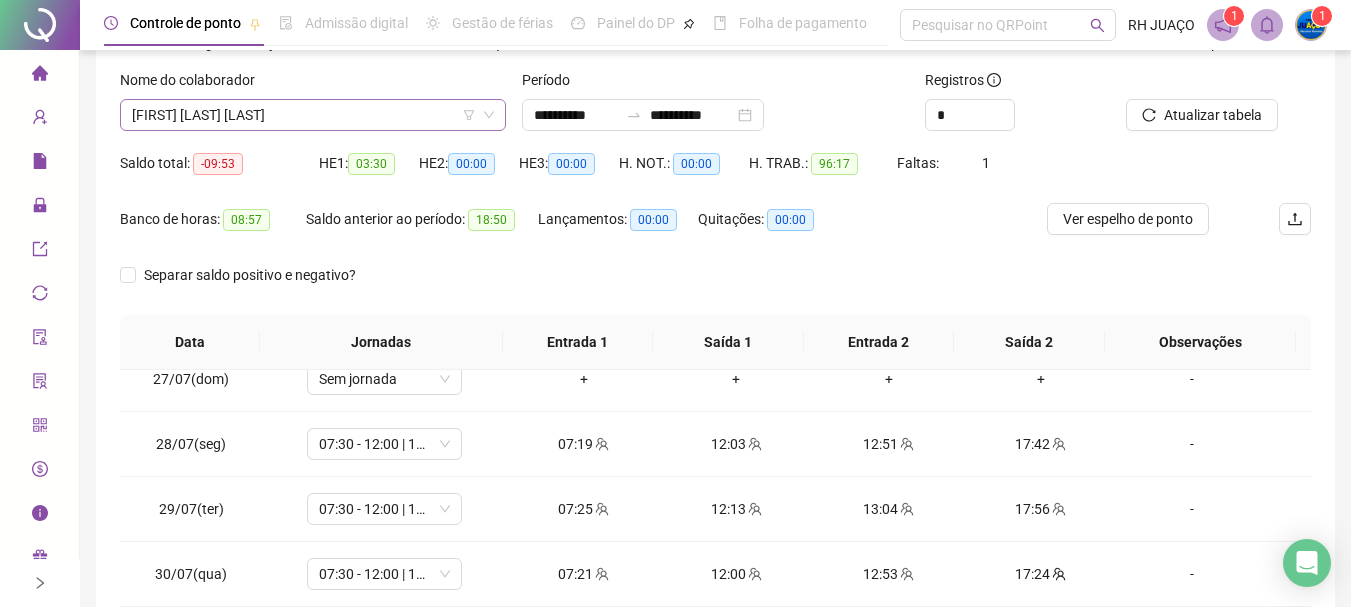 click on "[FIRST] [LAST] [LAST]" at bounding box center [313, 115] 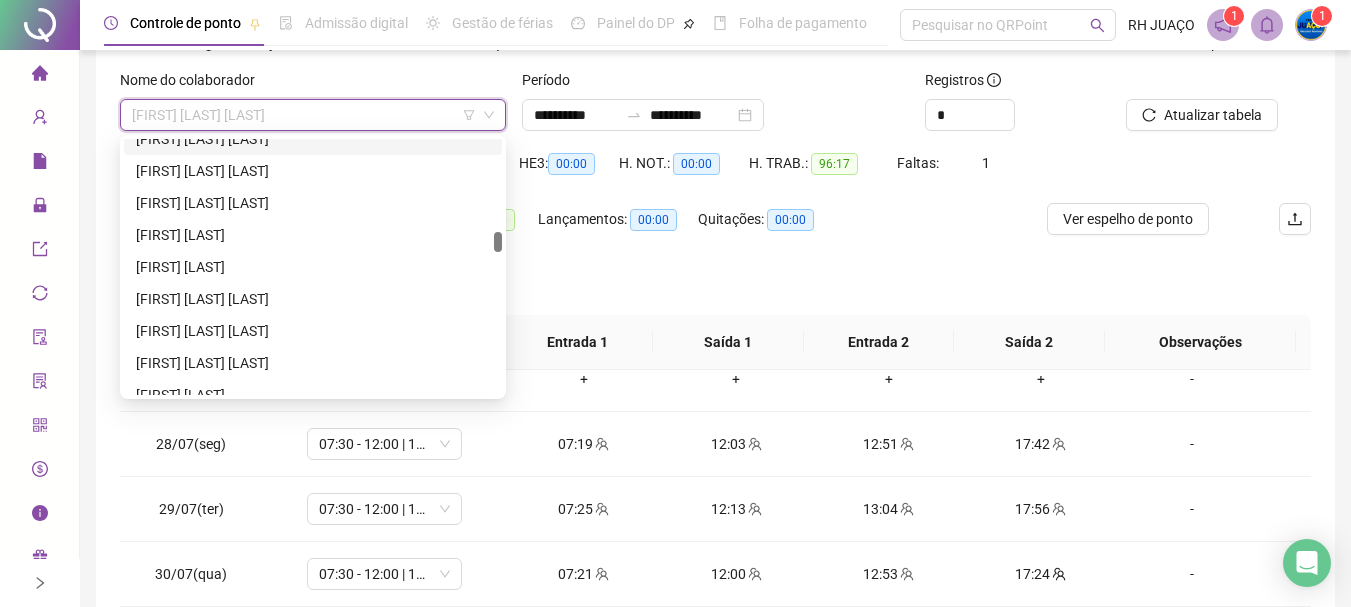 scroll, scrollTop: 1748, scrollLeft: 0, axis: vertical 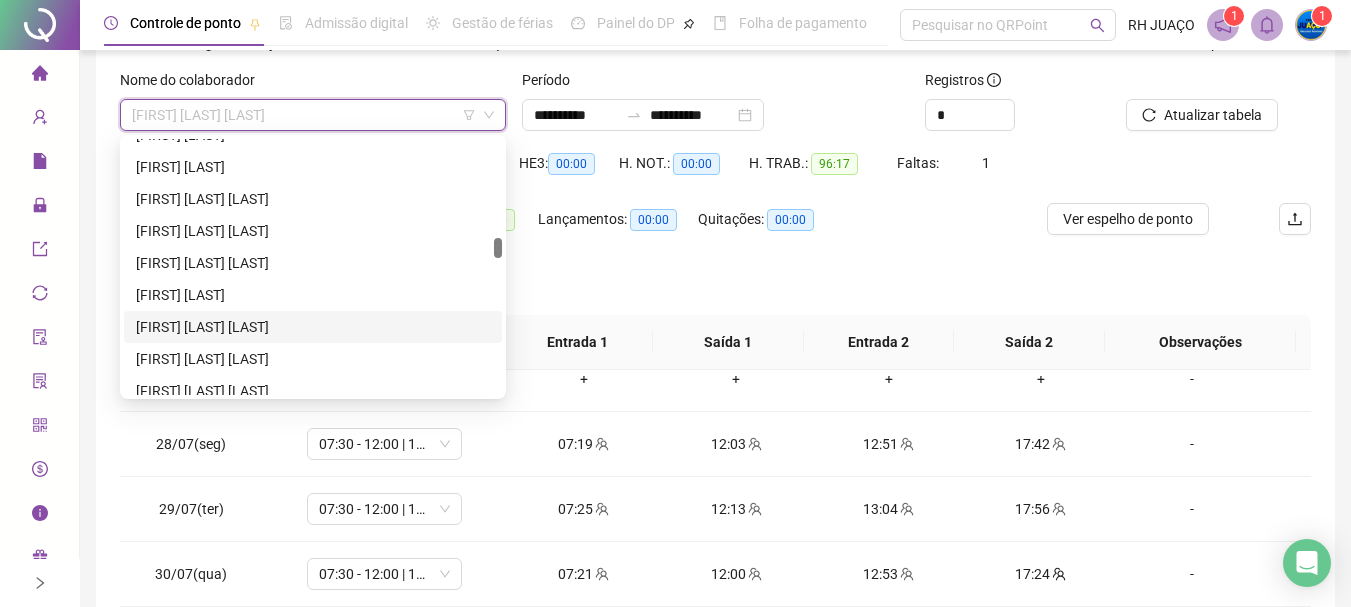 click on "[FIRST] [LAST] [LAST]" at bounding box center [313, 327] 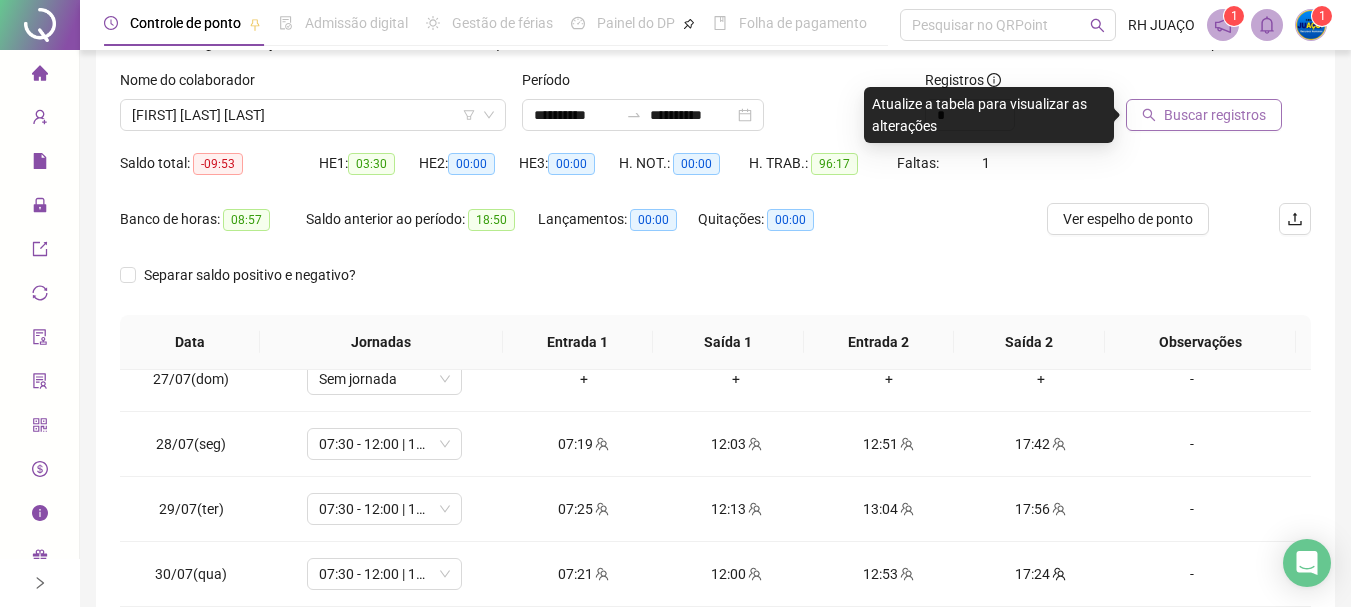 click 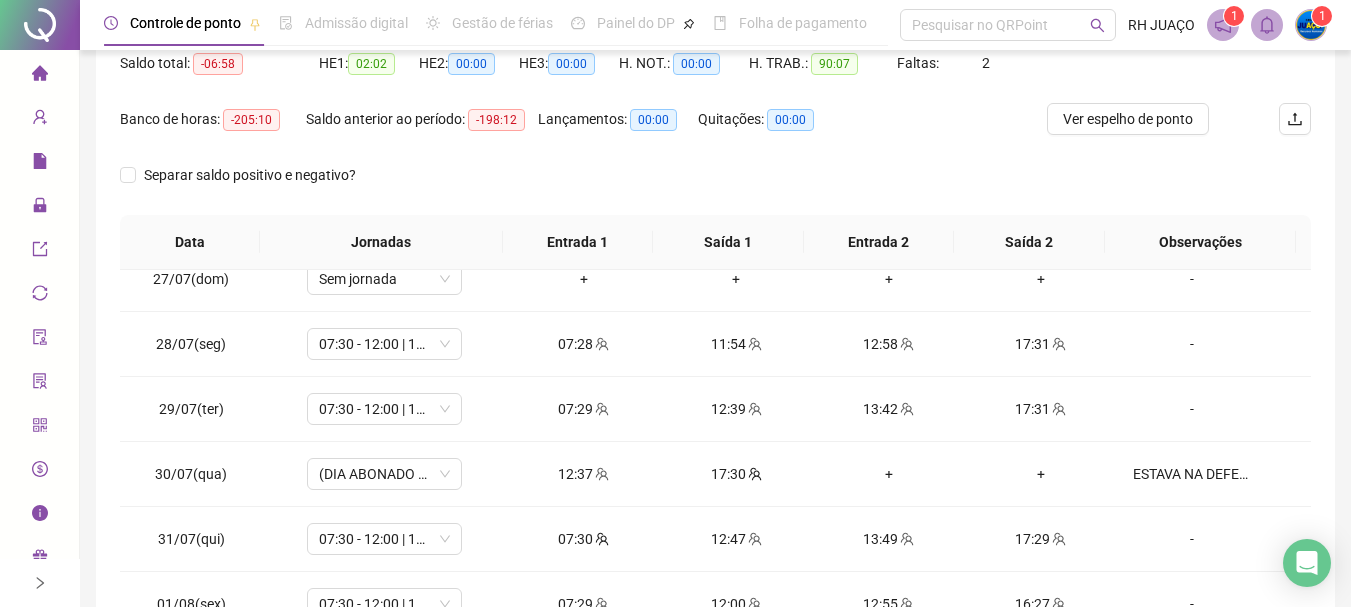 scroll, scrollTop: 315, scrollLeft: 0, axis: vertical 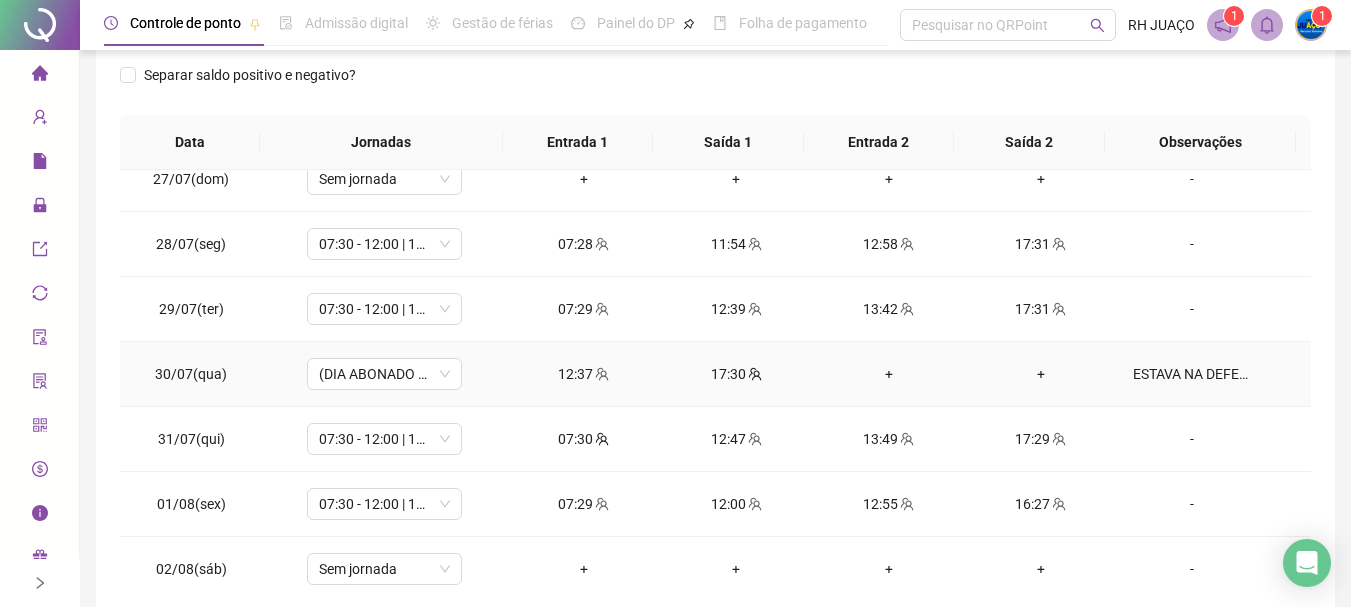 click on "ESTAVA NA DEFENSORIA" at bounding box center [1192, 374] 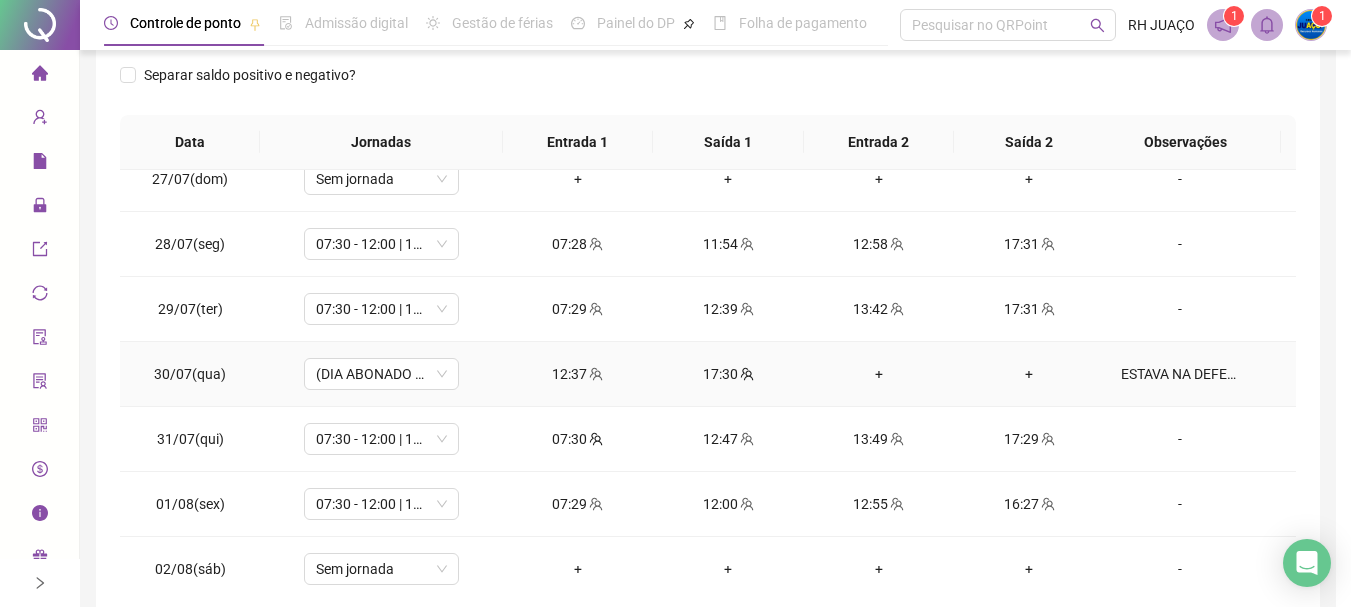 type 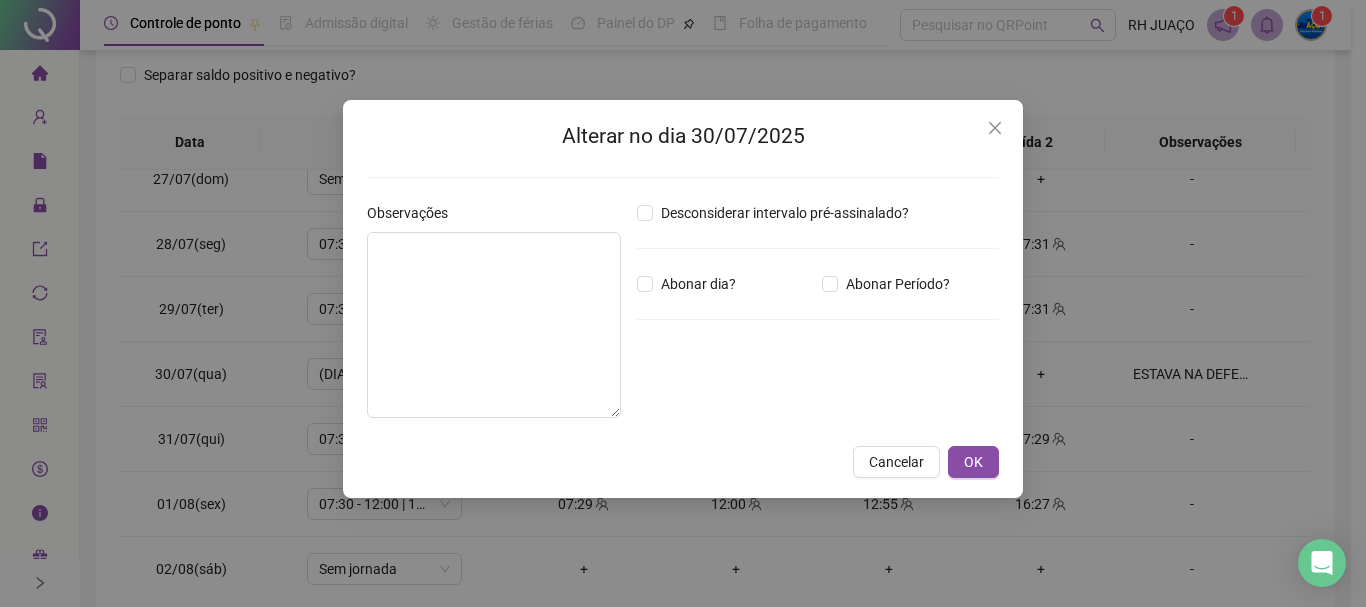 type on "**********" 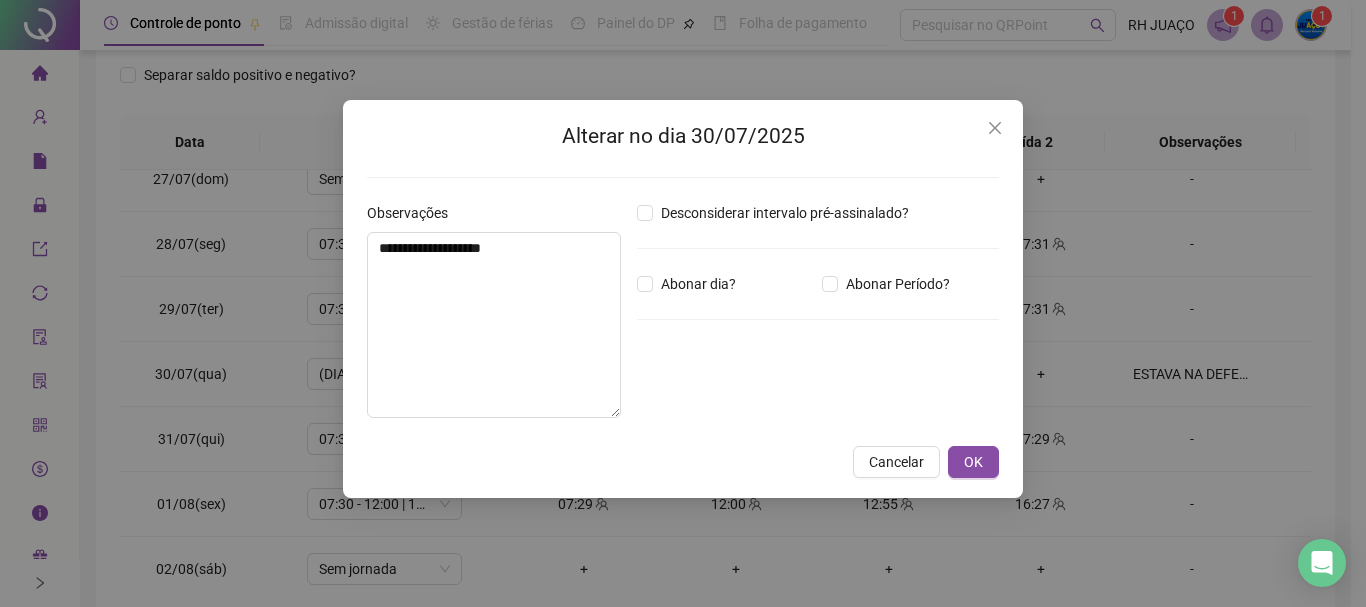 type on "*****" 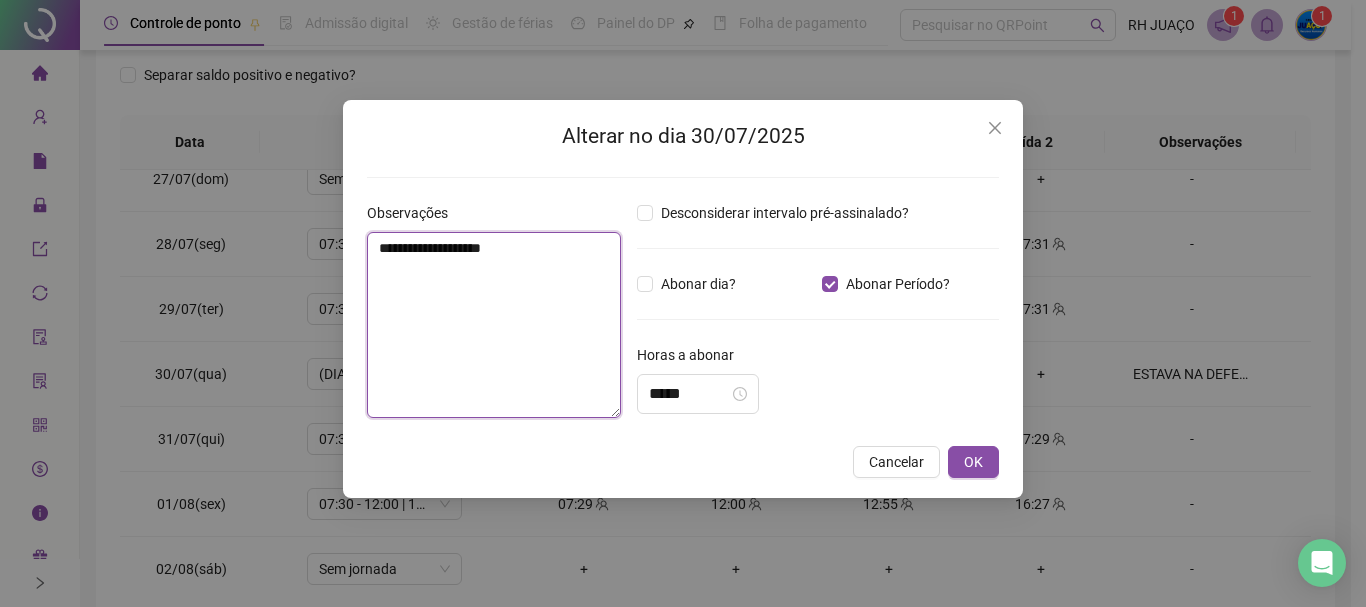 click on "**********" at bounding box center (494, 325) 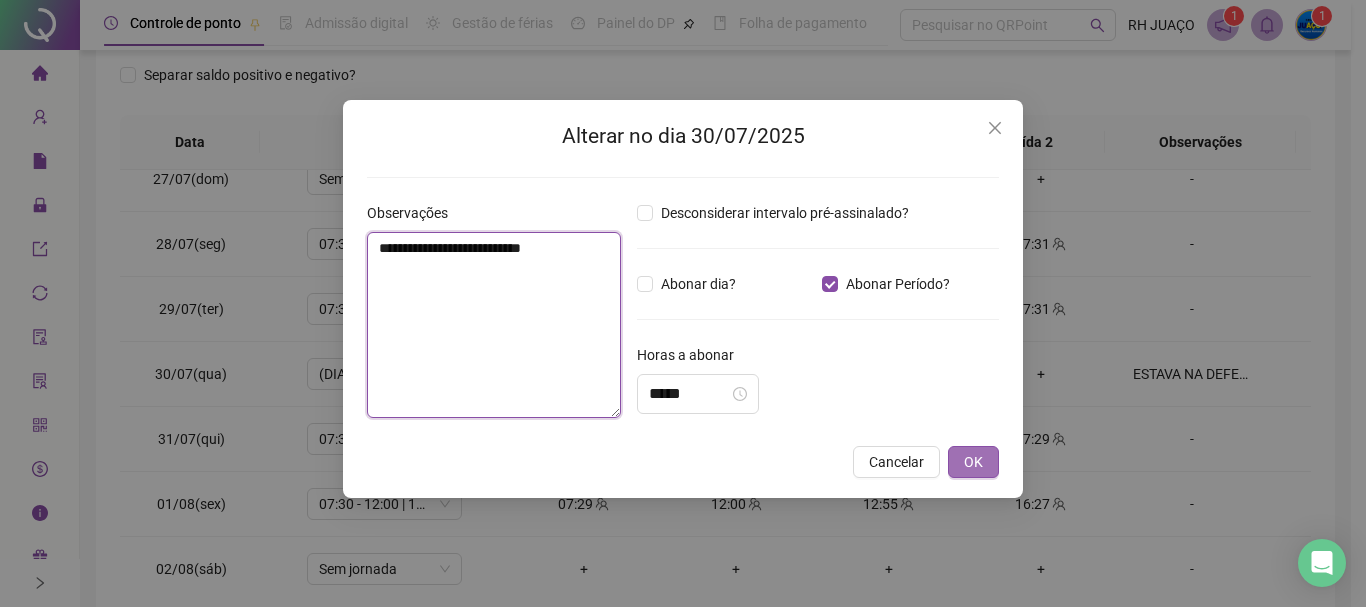 type on "**********" 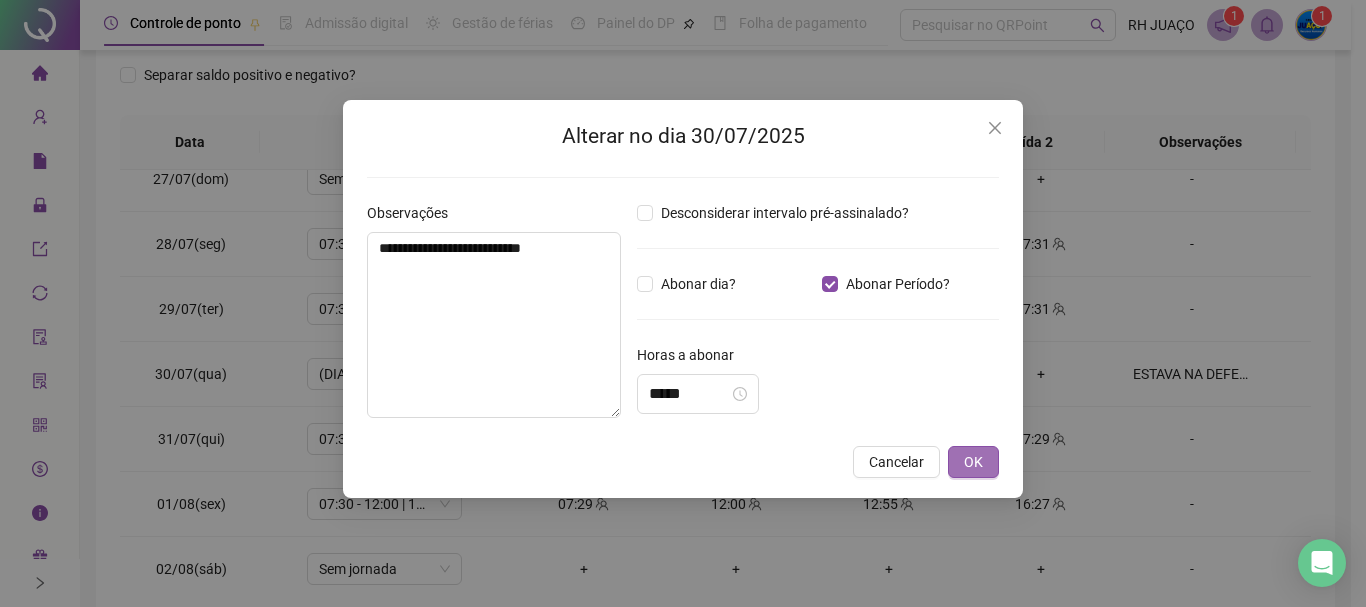 click on "OK" at bounding box center [973, 462] 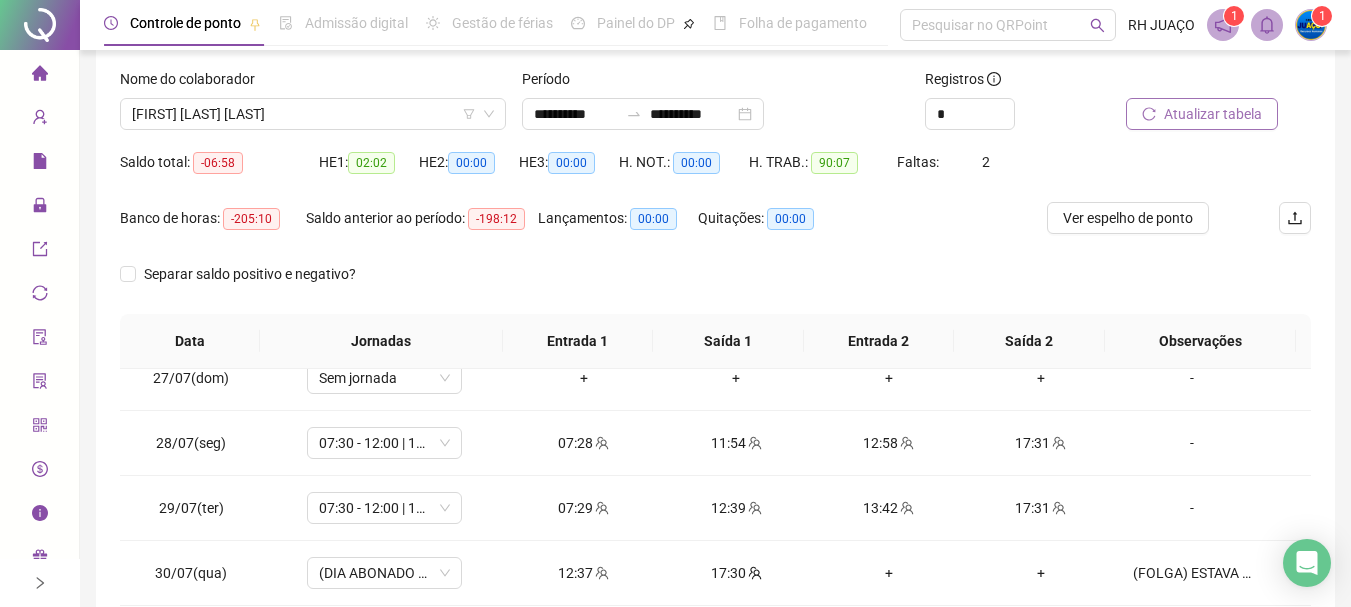 scroll, scrollTop: 115, scrollLeft: 0, axis: vertical 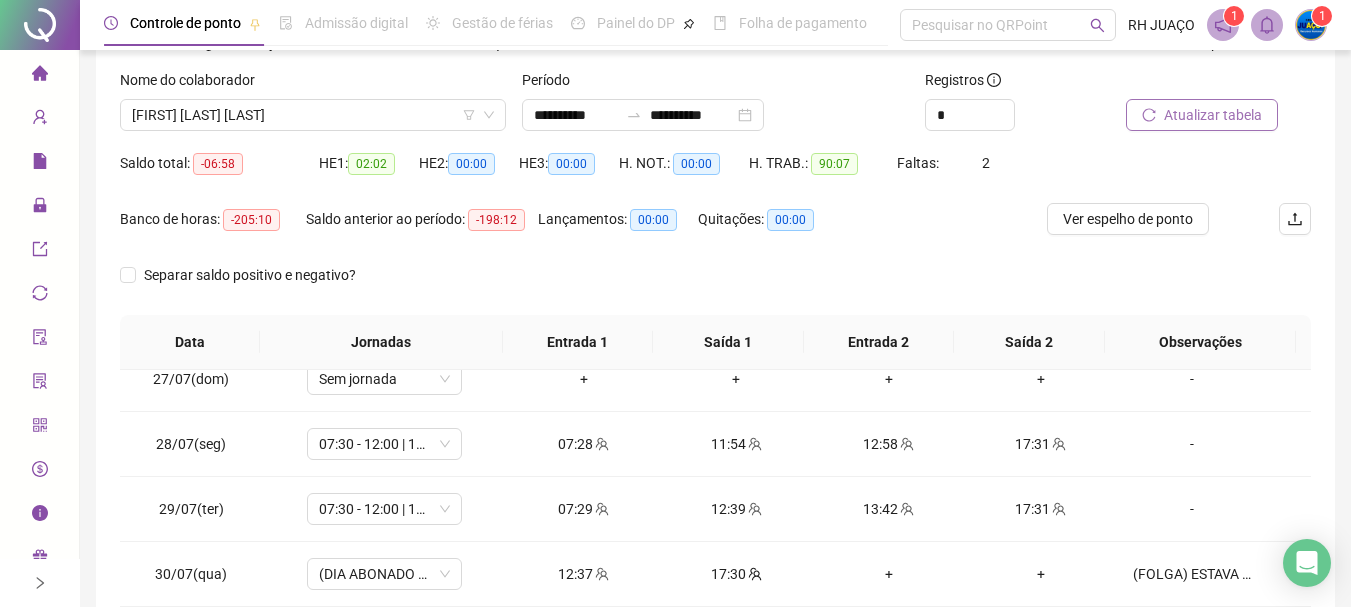 click on "Atualizar tabela" at bounding box center [1202, 115] 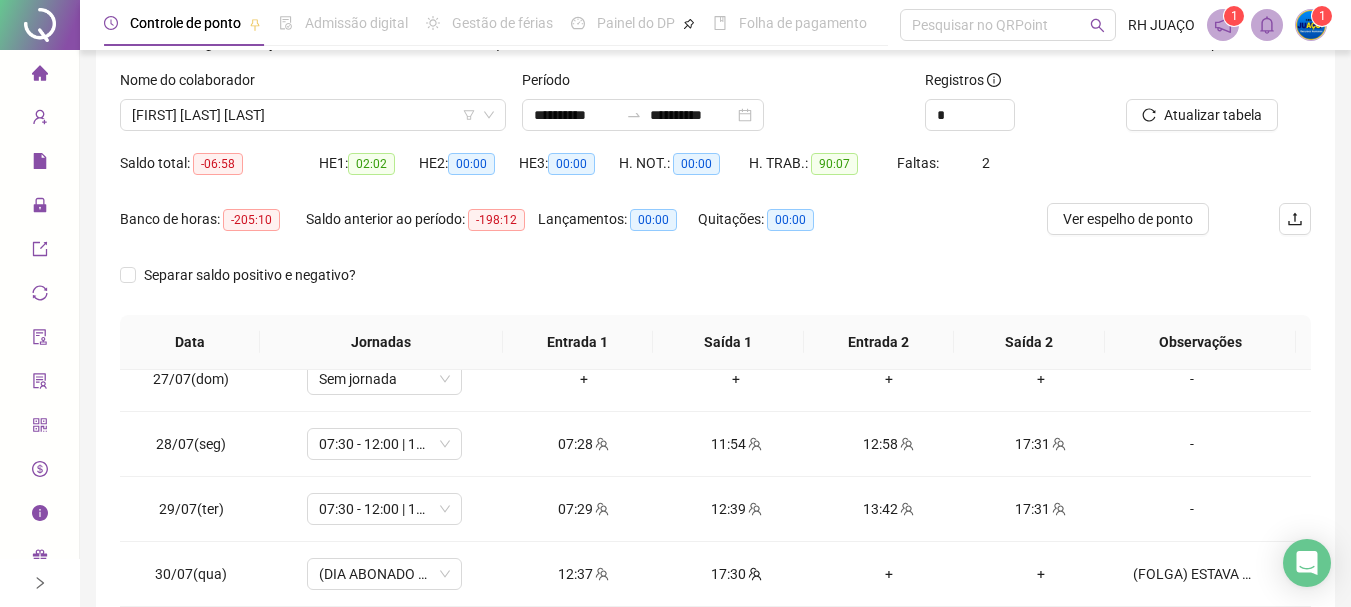 scroll, scrollTop: 15, scrollLeft: 0, axis: vertical 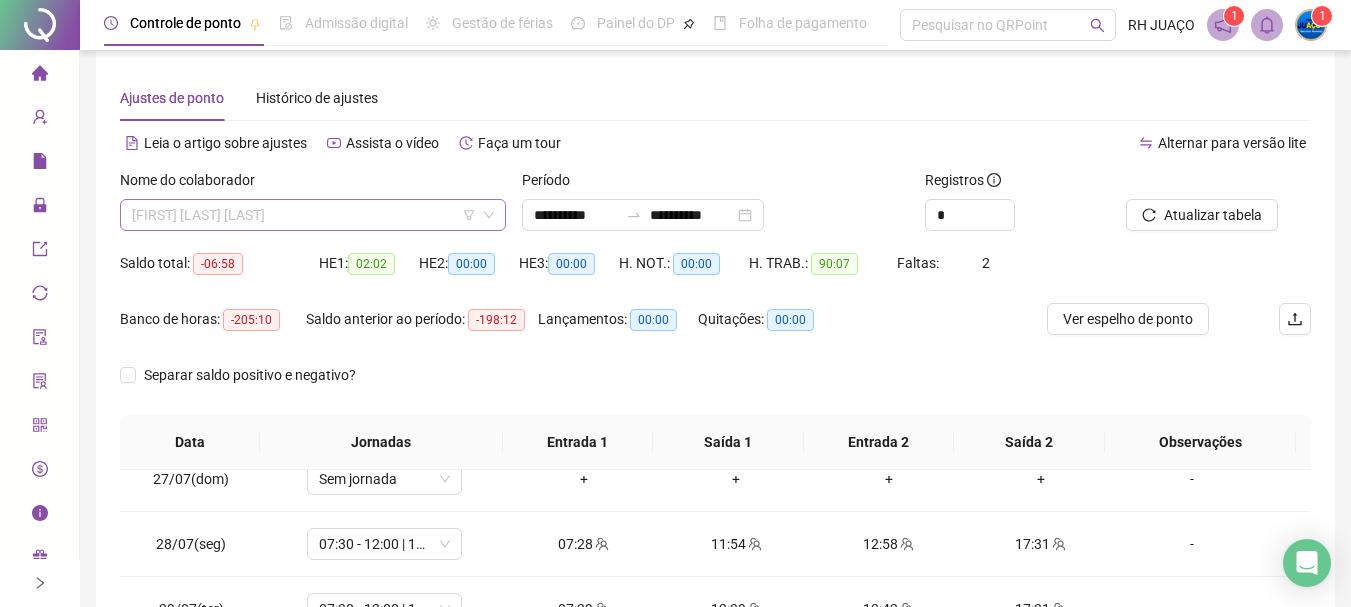 click on "[FIRST] [LAST] [LAST]" at bounding box center [313, 215] 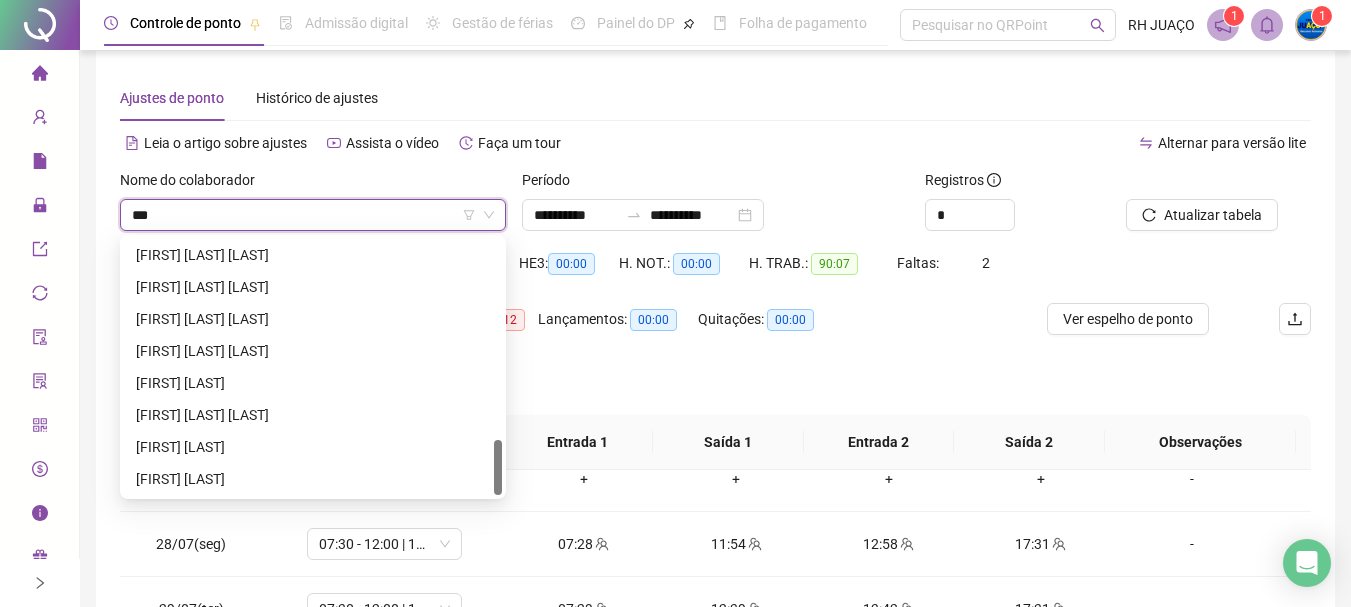 scroll, scrollTop: 0, scrollLeft: 0, axis: both 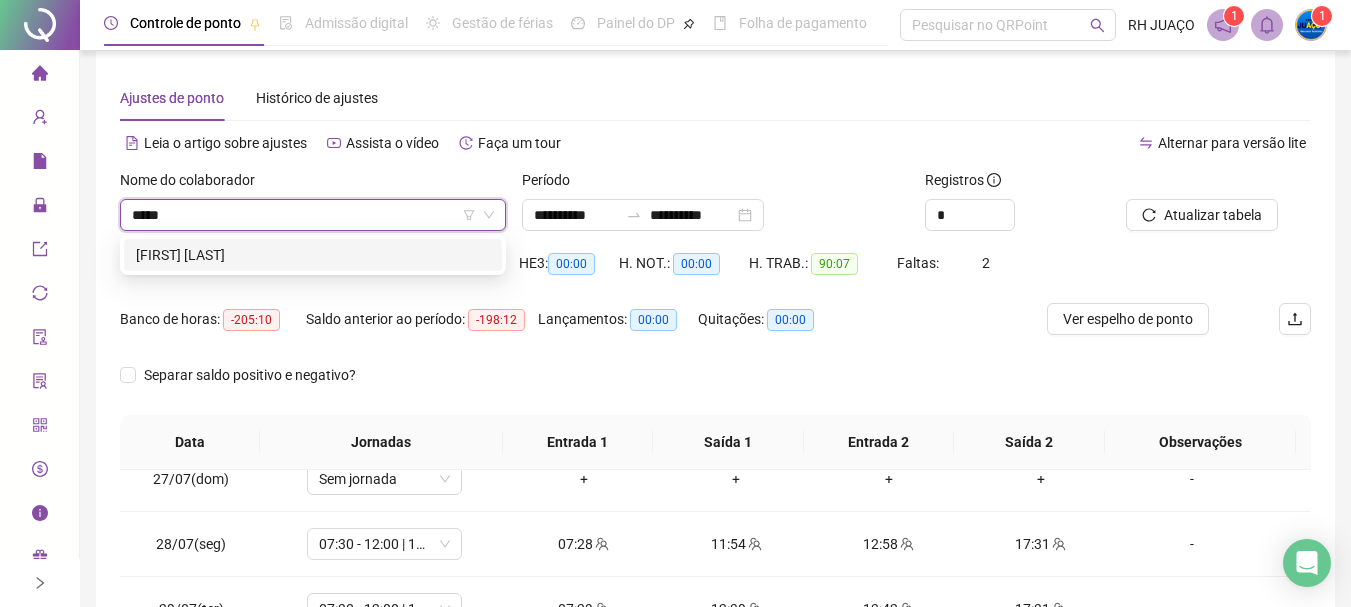 type on "******" 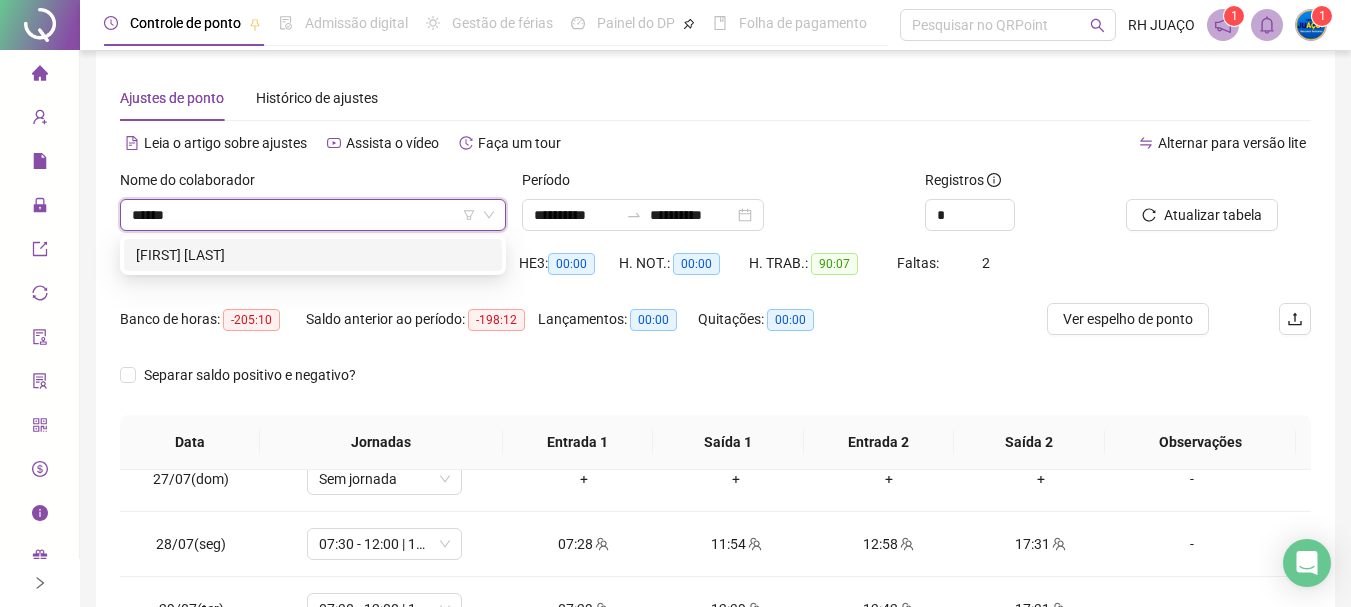 type 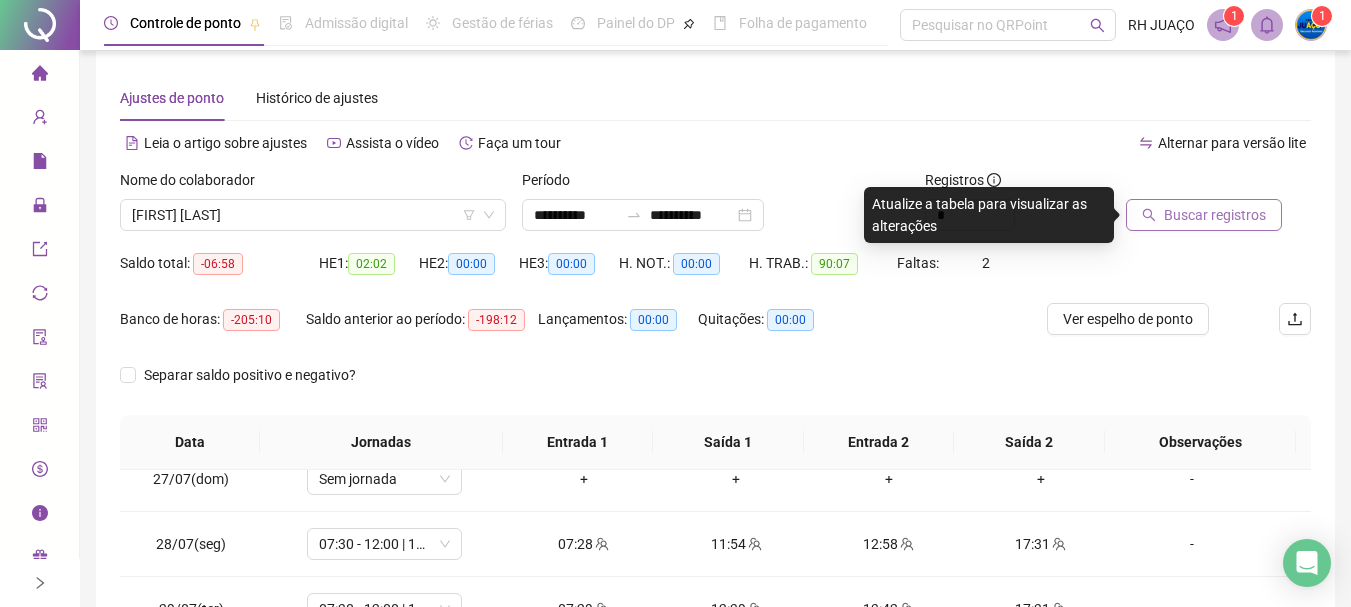 click on "Buscar registros" at bounding box center [1215, 215] 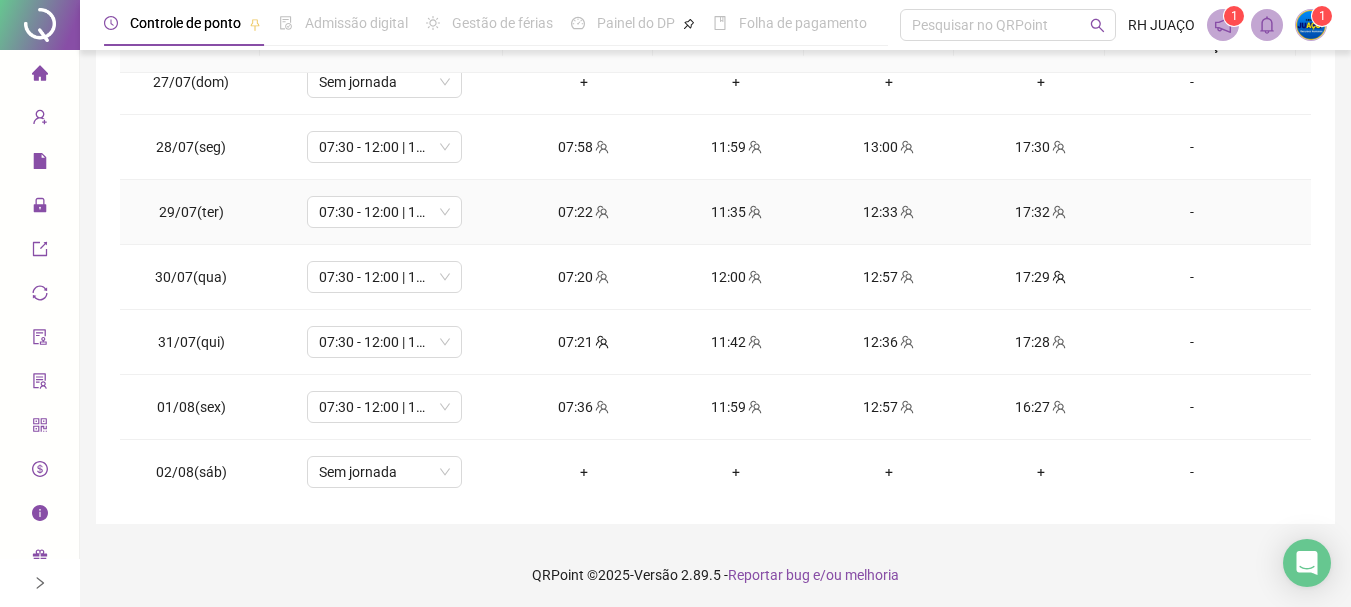scroll, scrollTop: 415, scrollLeft: 0, axis: vertical 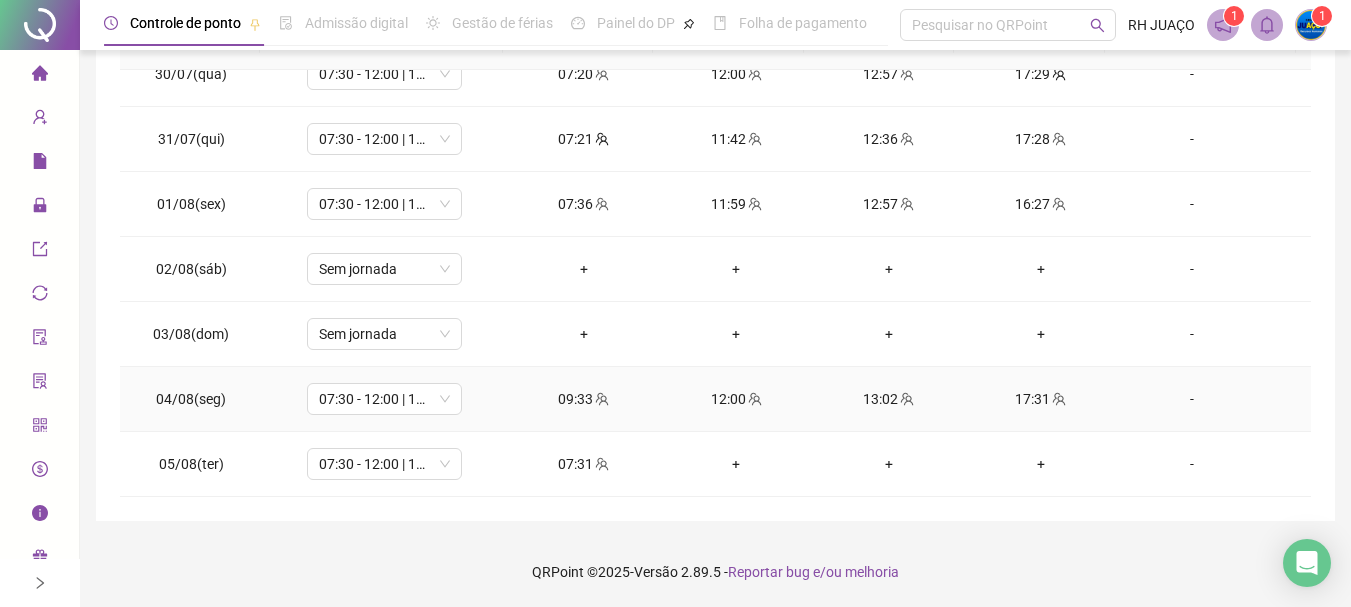 click on "-" at bounding box center [1192, 399] 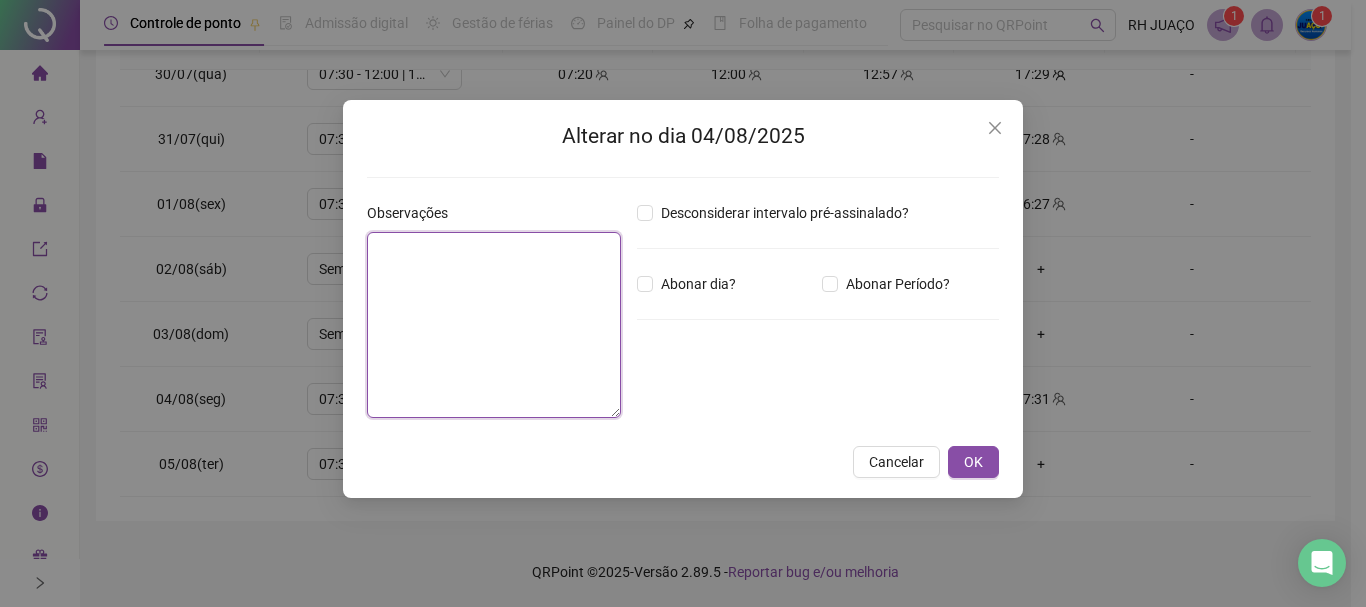 click at bounding box center (494, 325) 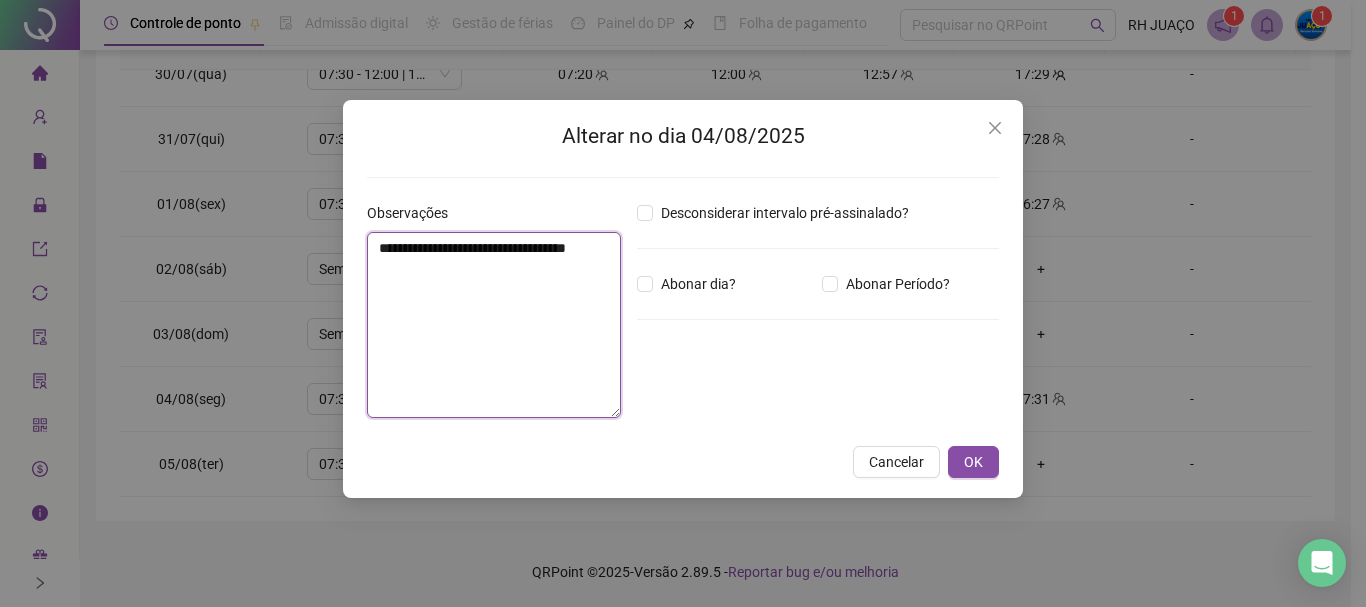 click on "**********" at bounding box center [494, 325] 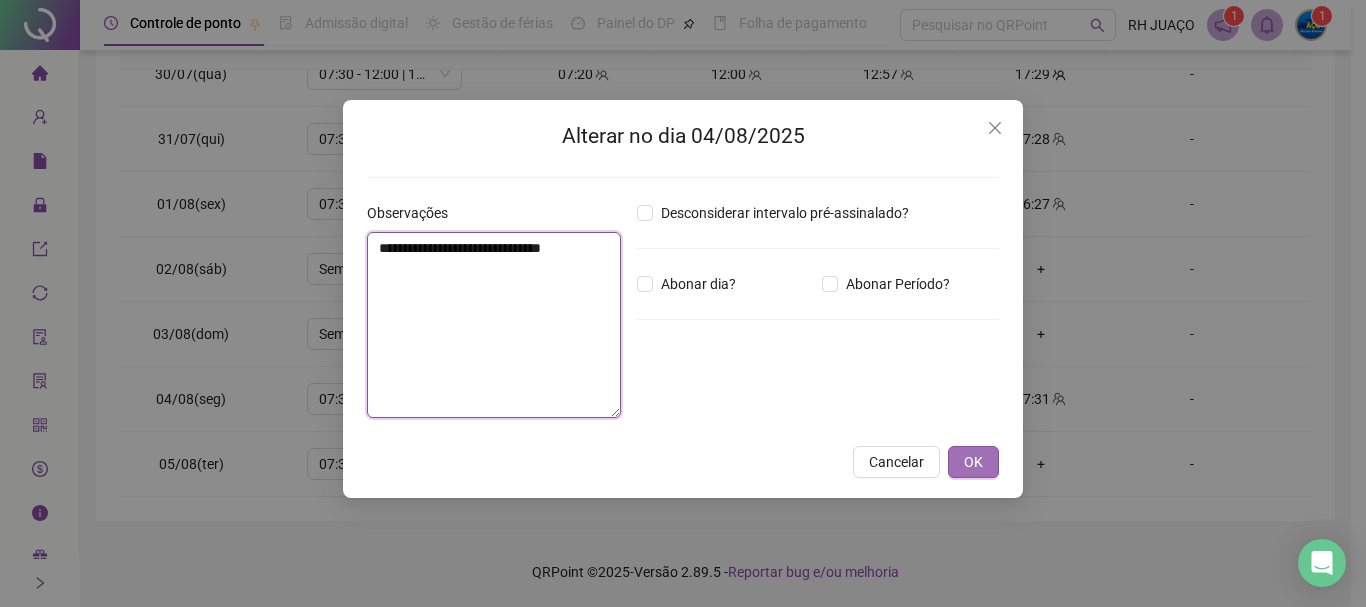 type on "**********" 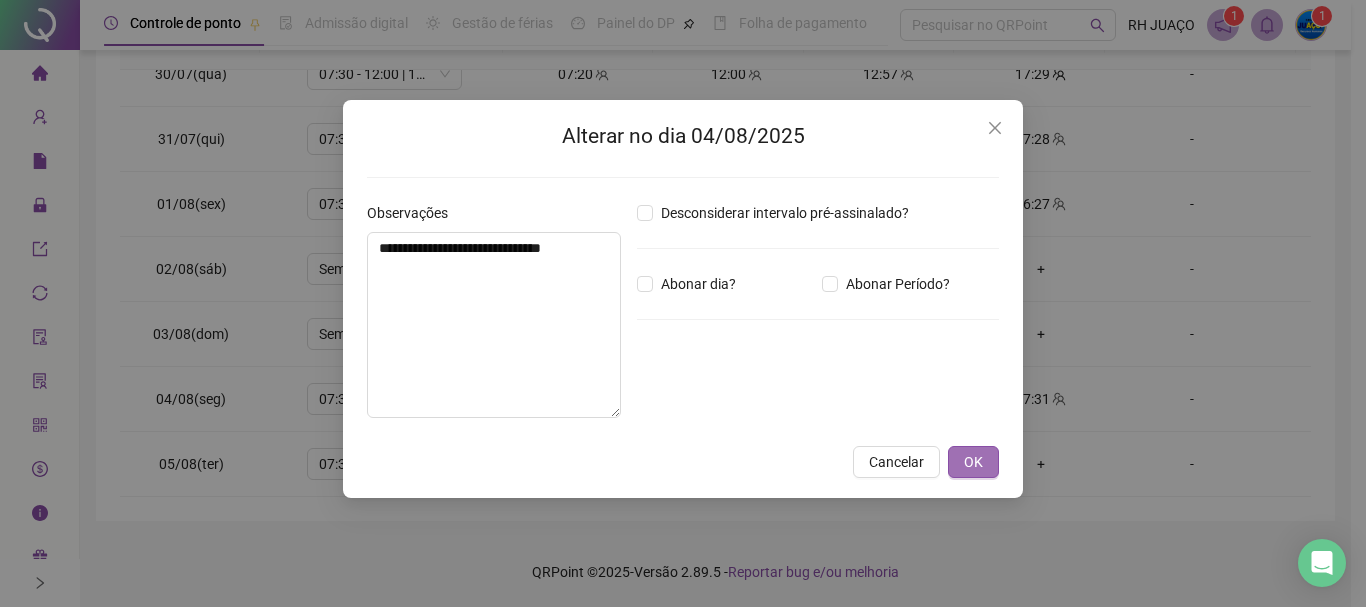 click on "OK" at bounding box center [973, 462] 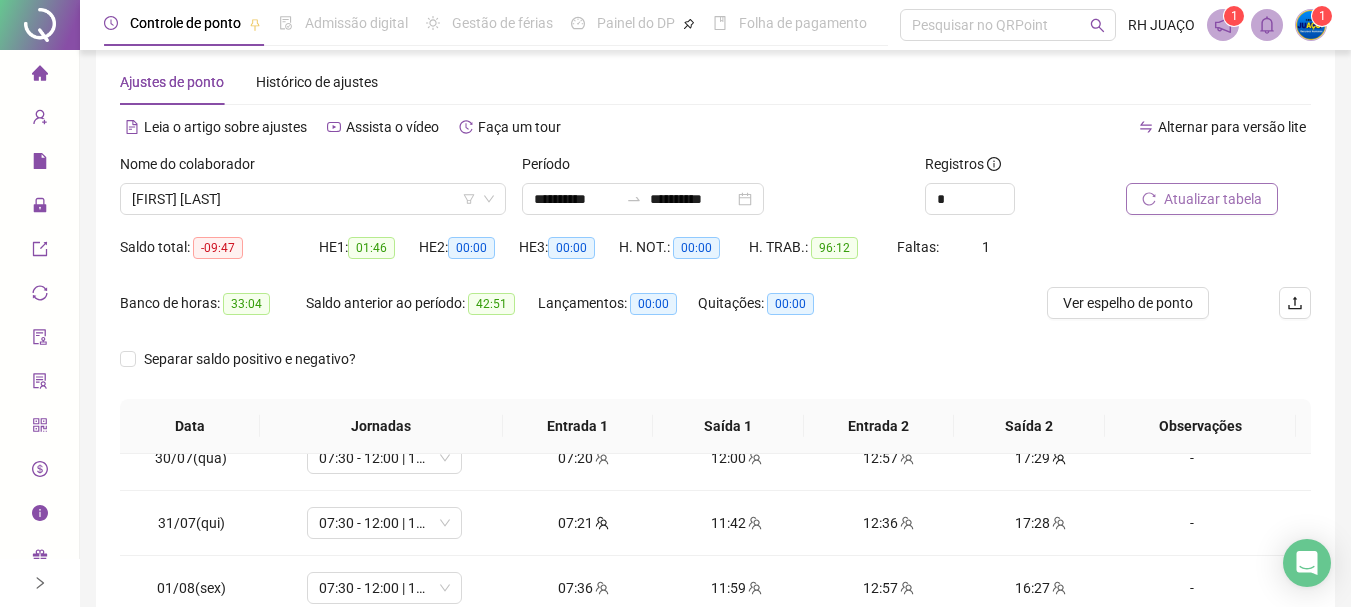 scroll, scrollTop: 15, scrollLeft: 0, axis: vertical 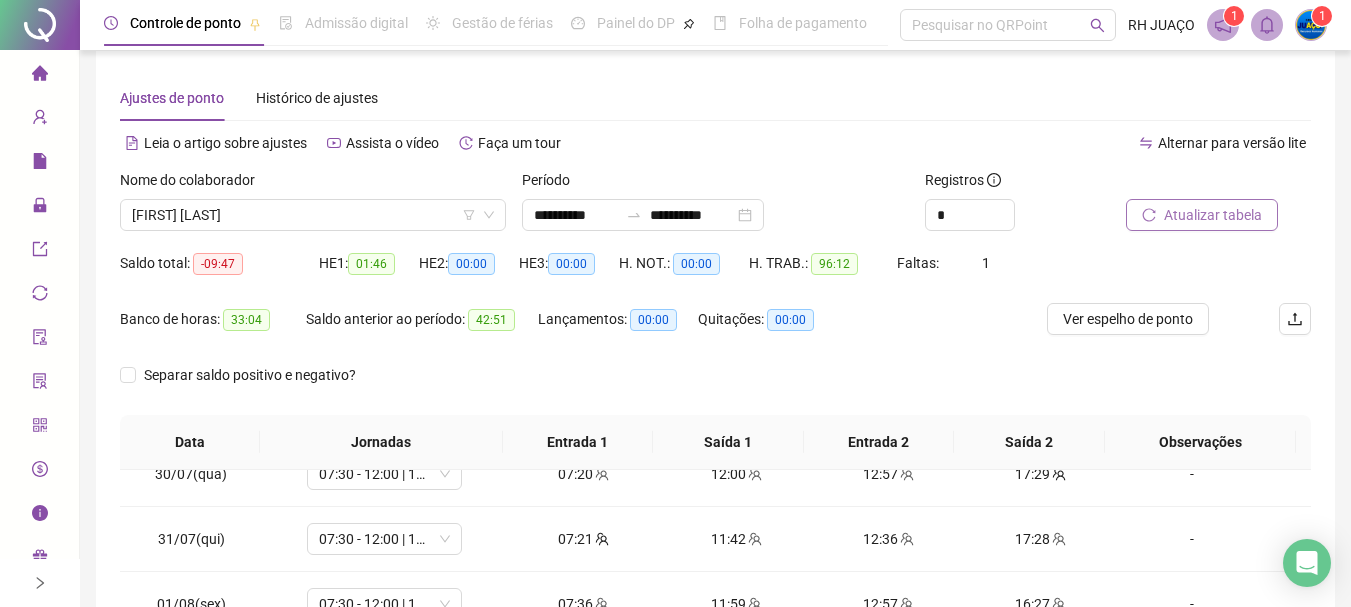 click on "Atualizar tabela" at bounding box center [1213, 215] 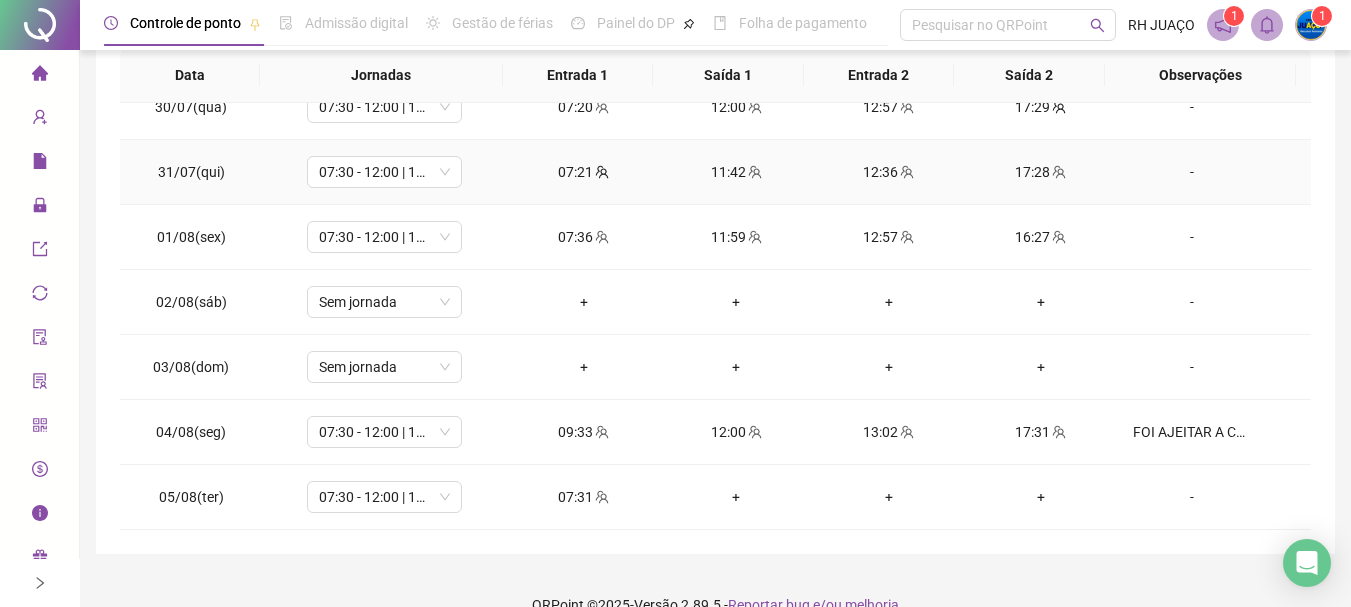 scroll, scrollTop: 415, scrollLeft: 0, axis: vertical 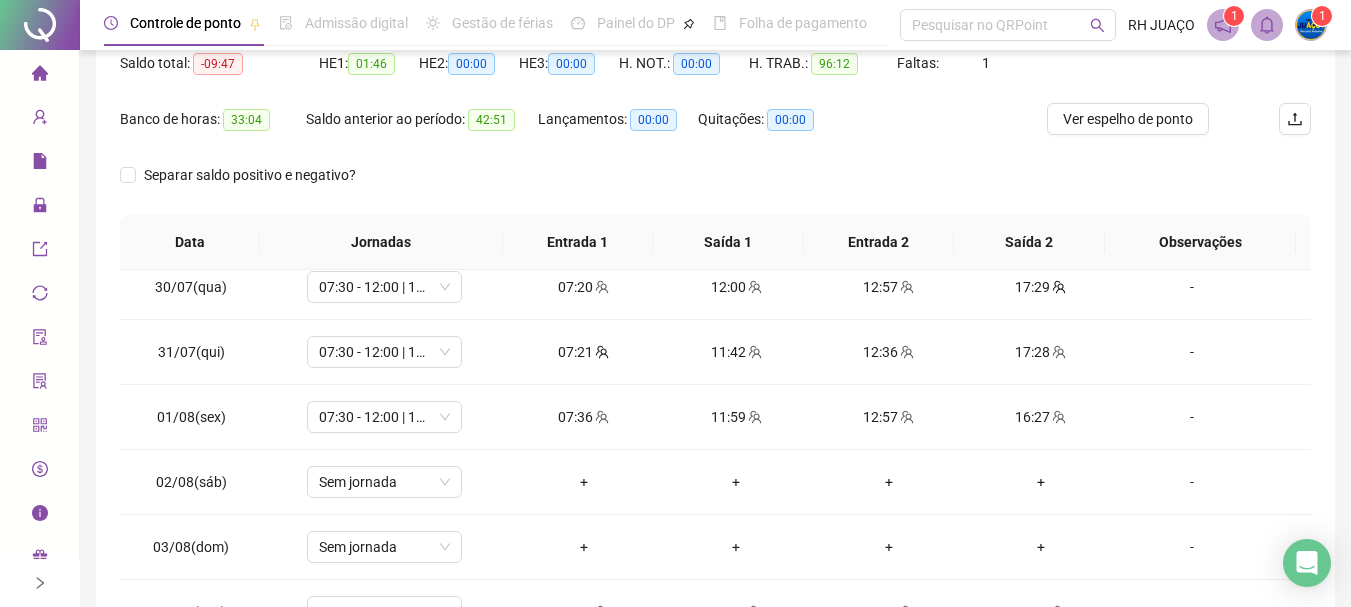 click on "Banco de horas:   33:04 Saldo anterior ao período:   42:51 Lançamentos:   00:00 Quitações:   00:00" at bounding box center [566, 131] 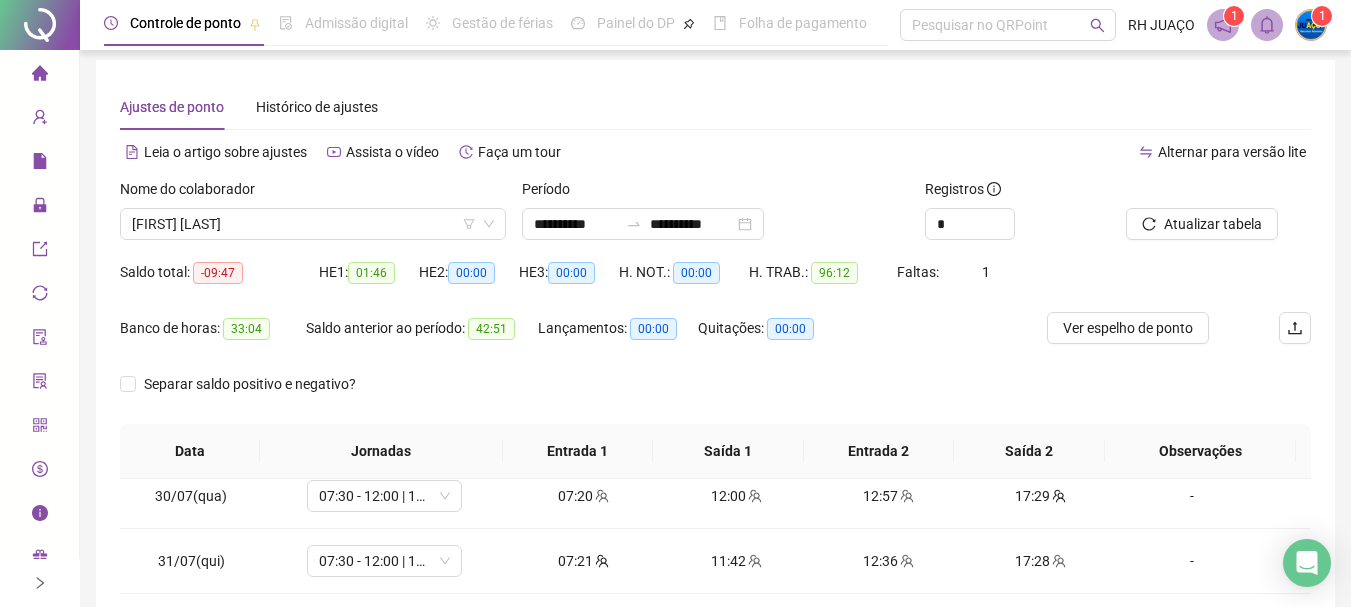 scroll, scrollTop: 0, scrollLeft: 0, axis: both 